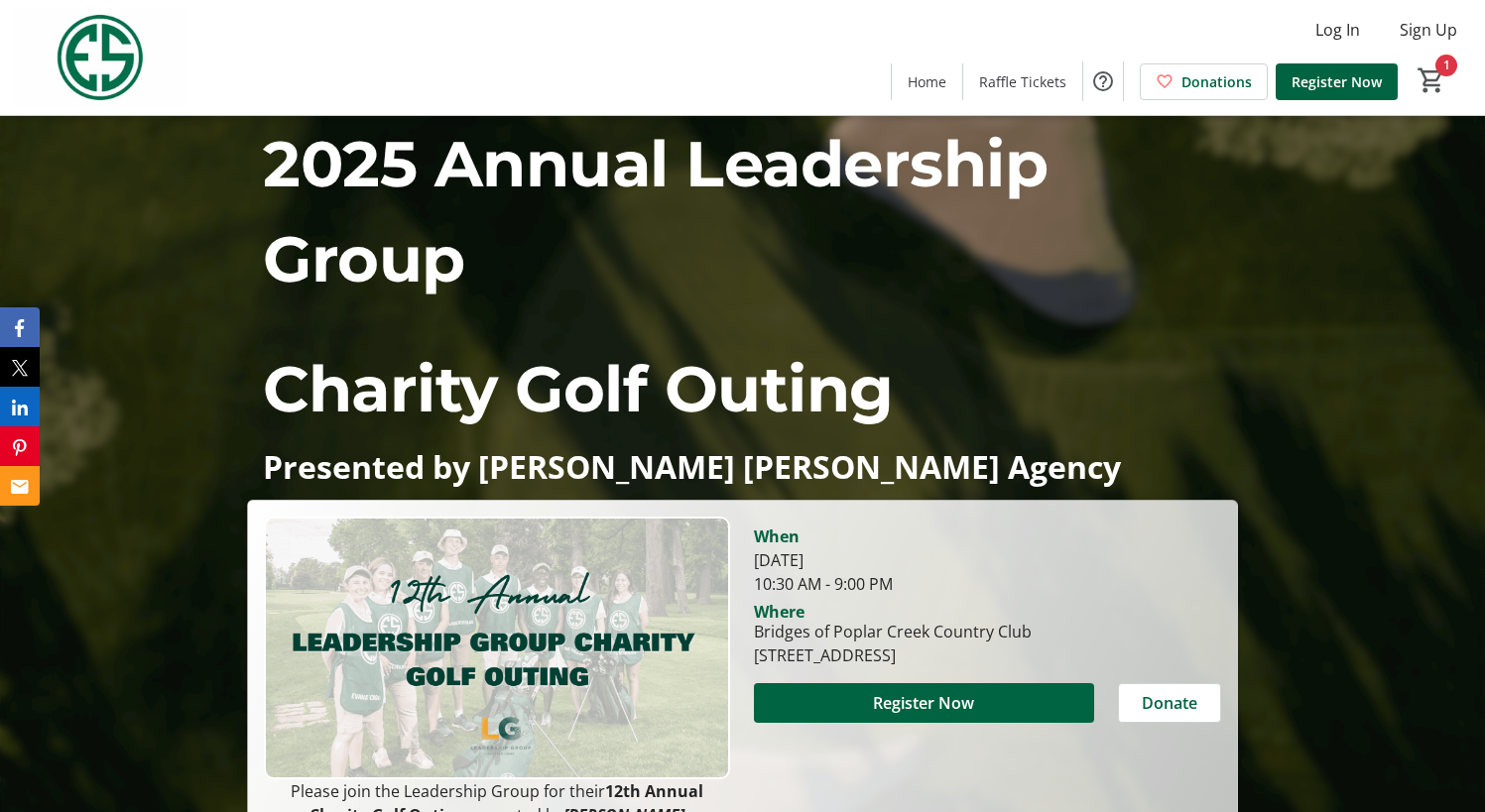 scroll, scrollTop: 198, scrollLeft: 0, axis: vertical 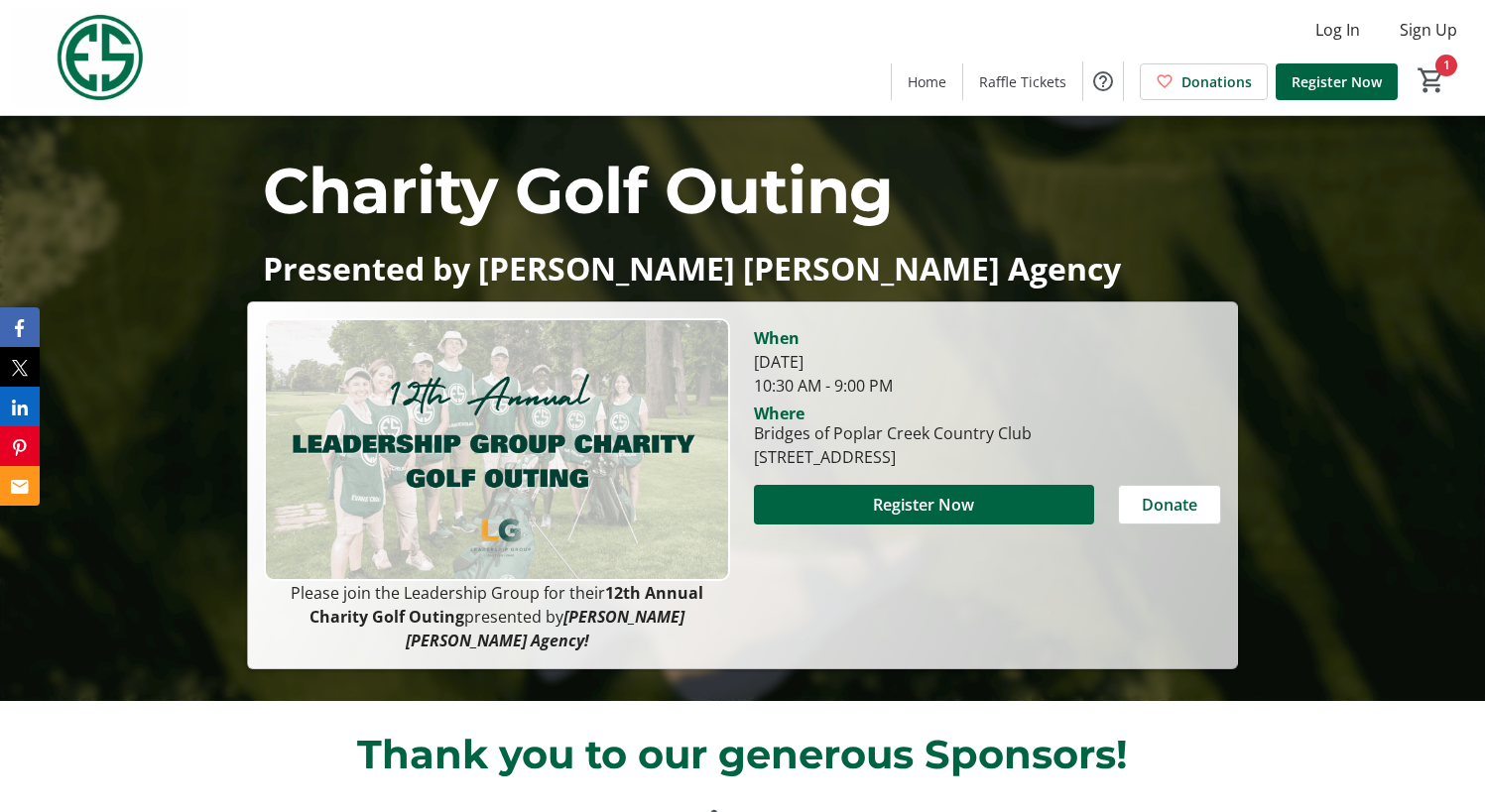 click at bounding box center (497, 449) 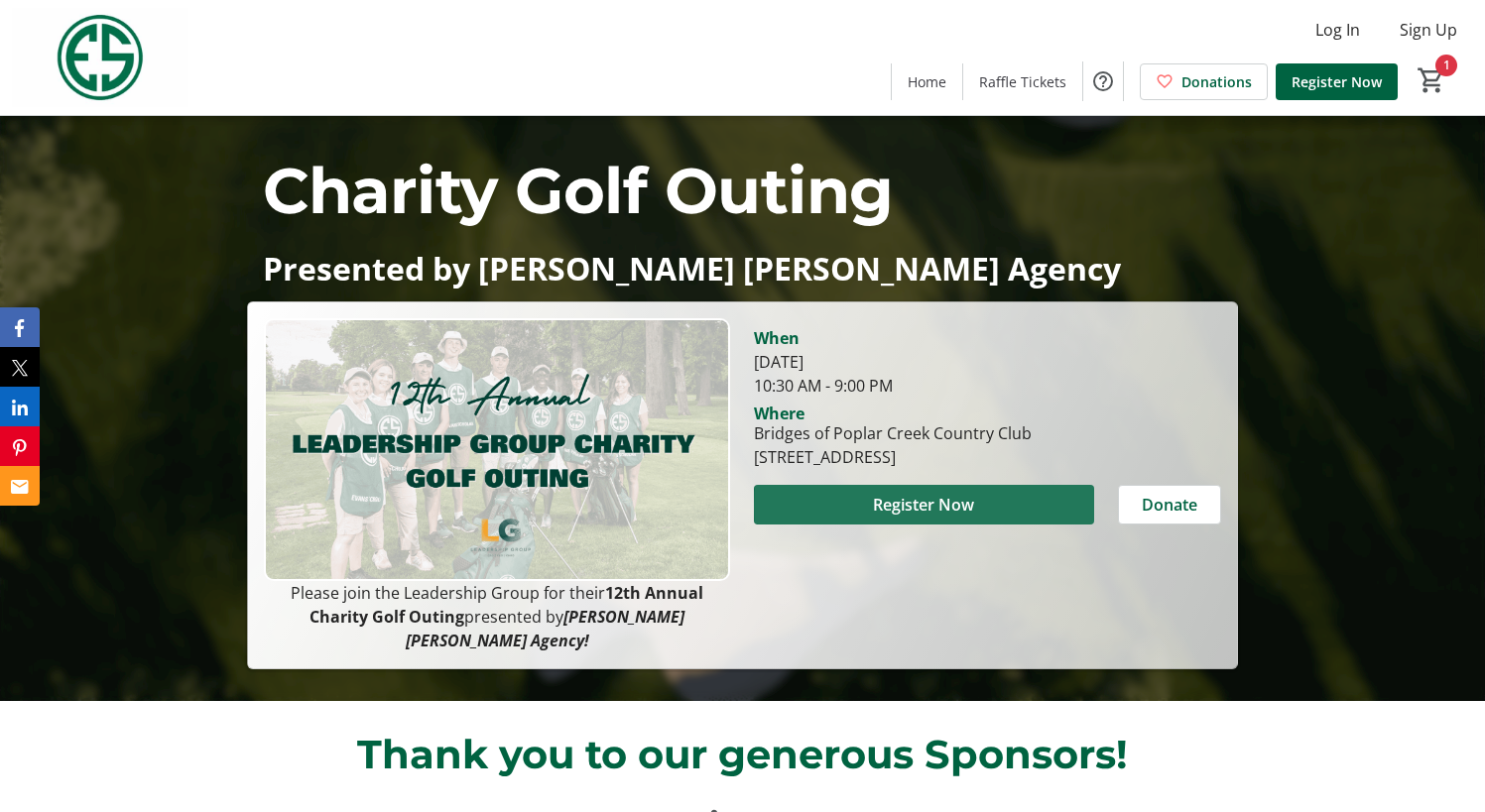 click at bounding box center (924, 505) 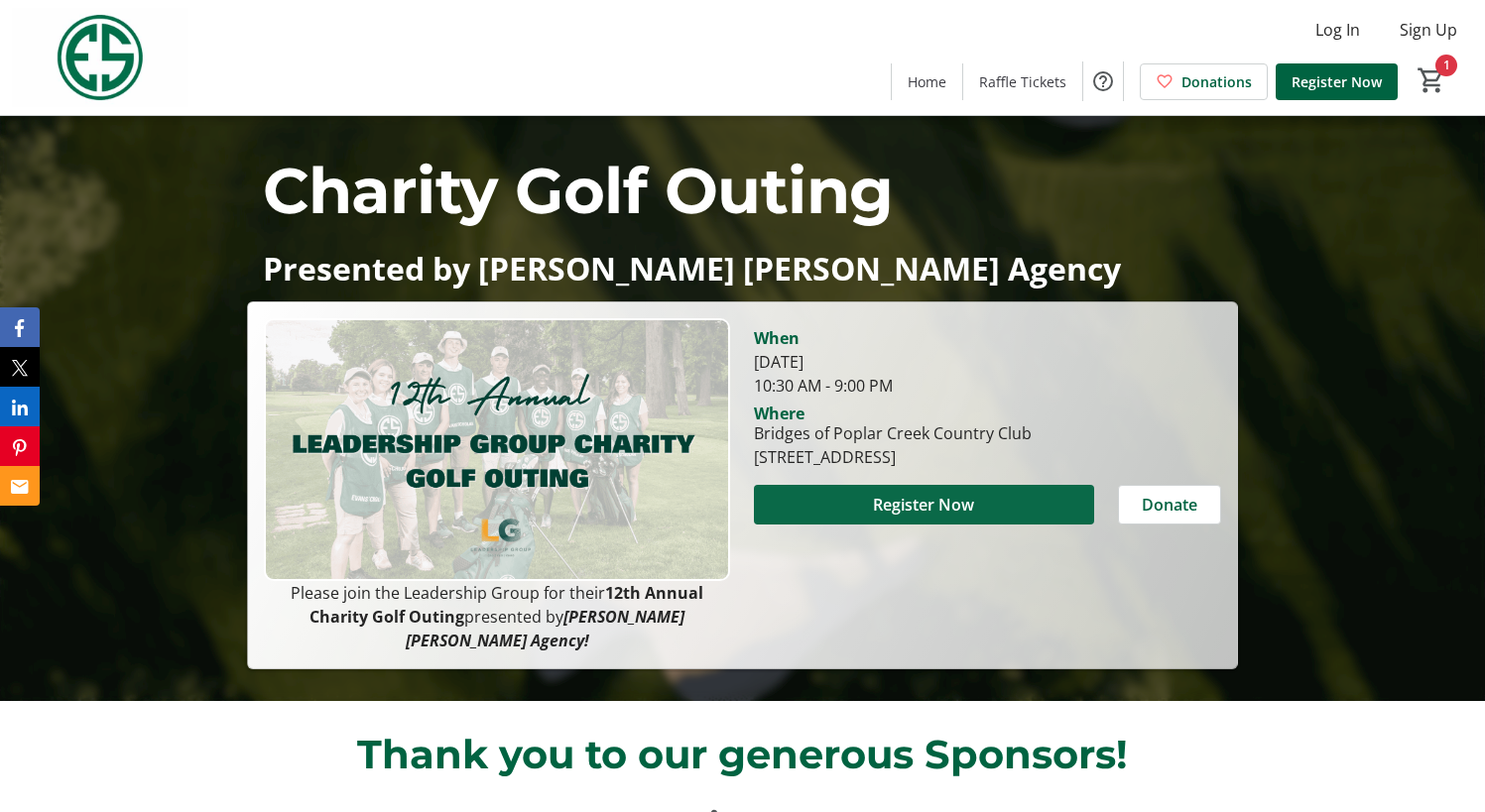 scroll, scrollTop: 0, scrollLeft: 0, axis: both 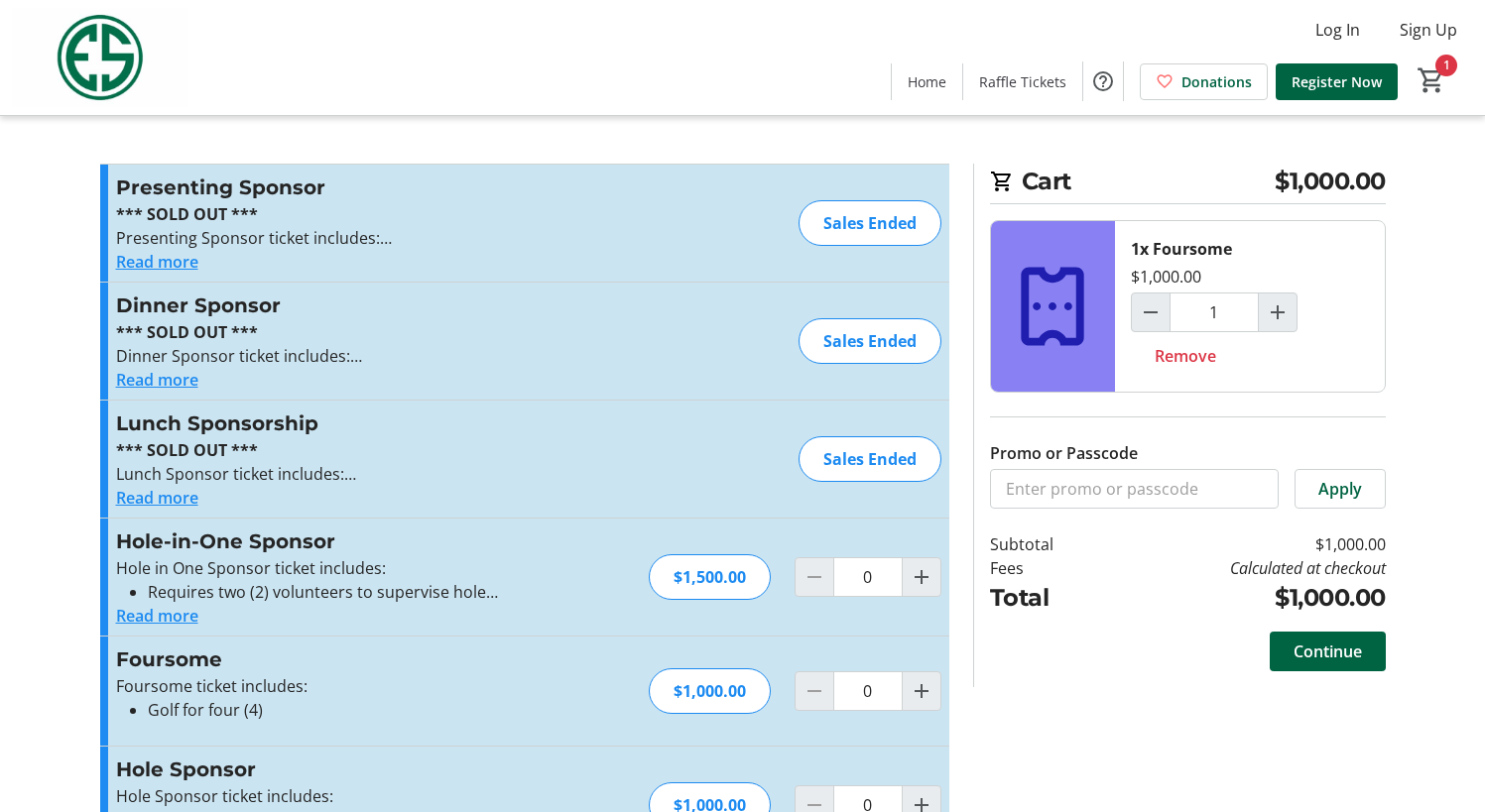type on "1" 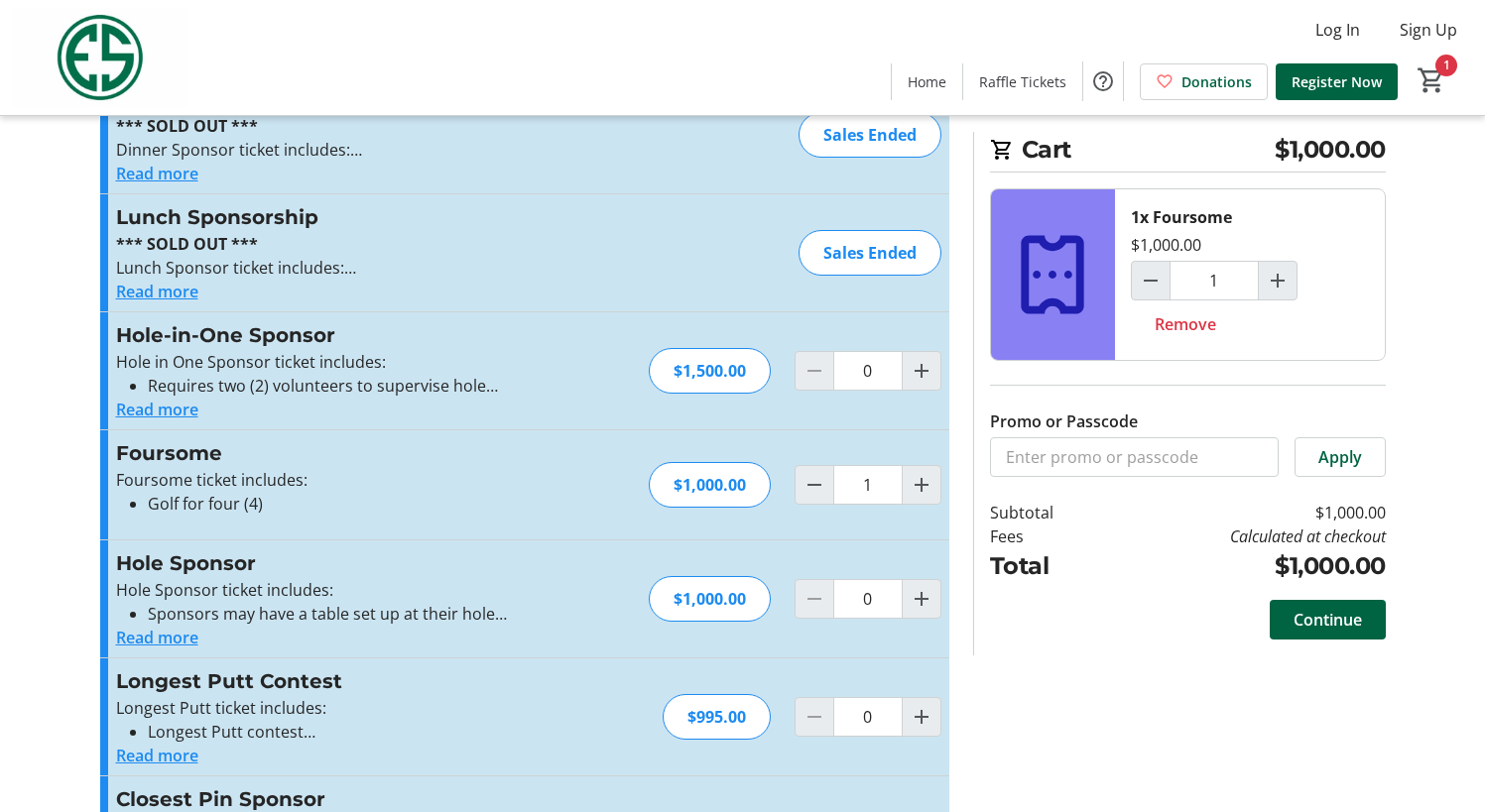 scroll, scrollTop: 0, scrollLeft: 0, axis: both 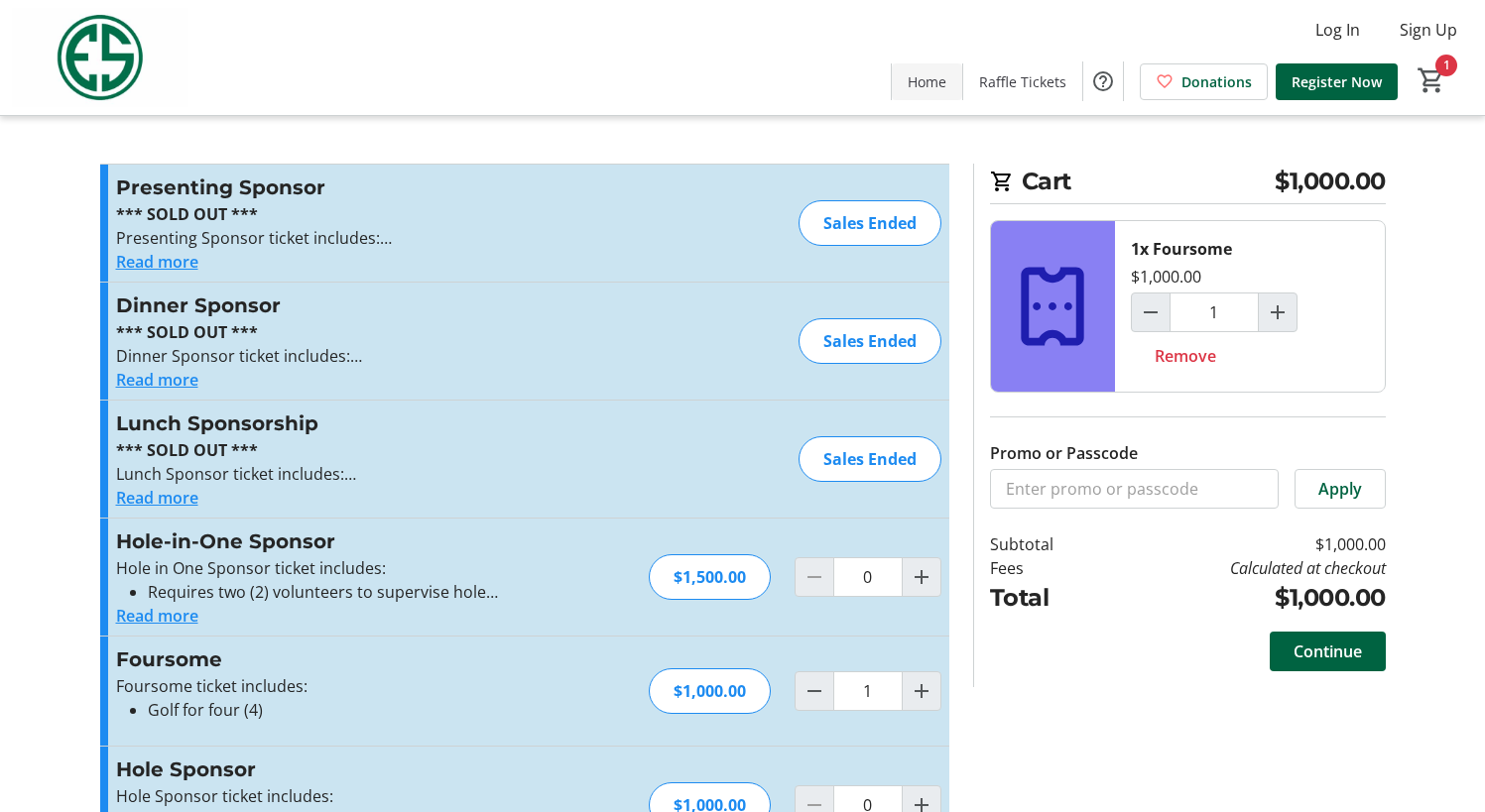click 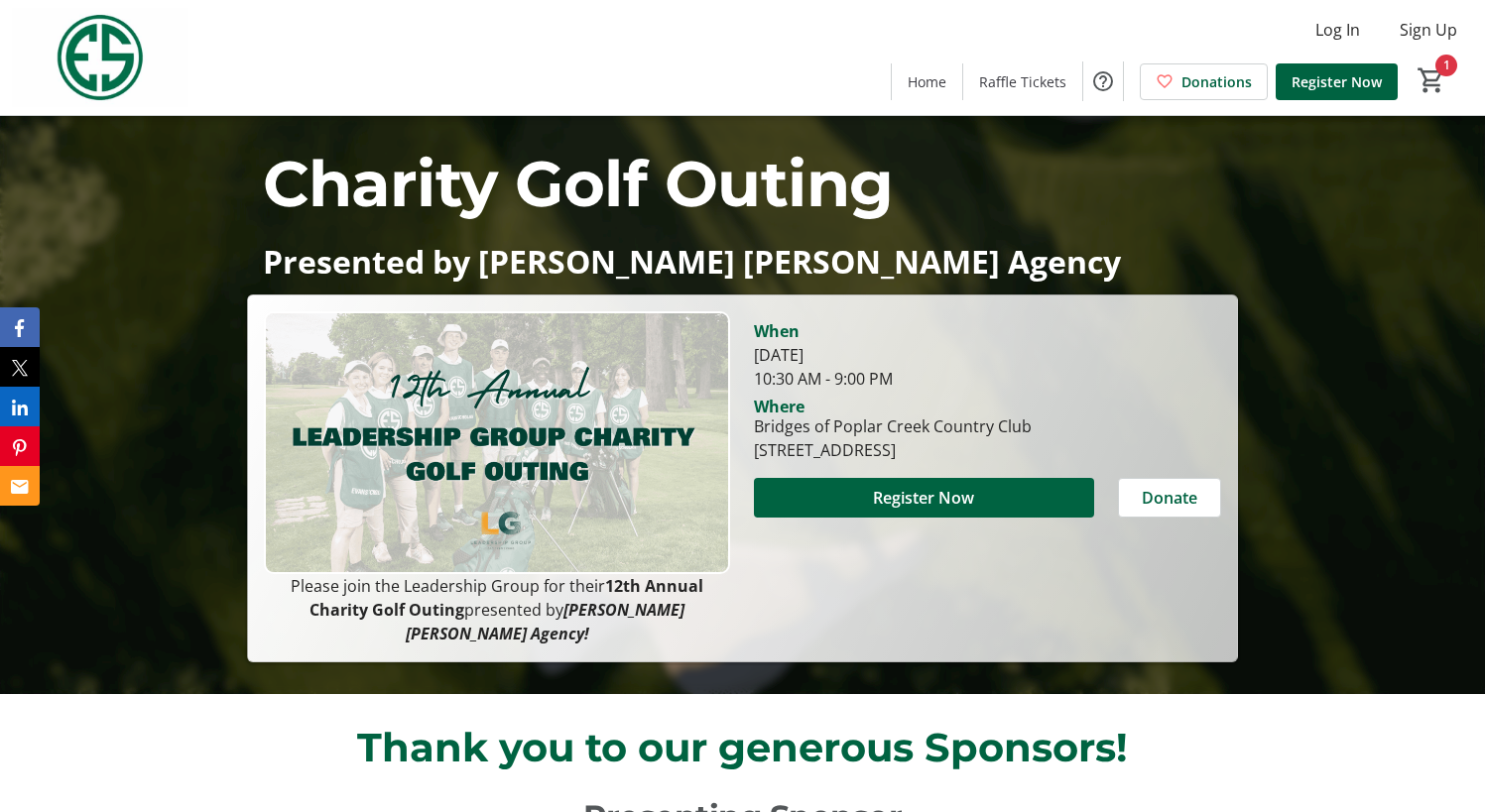 scroll, scrollTop: 0, scrollLeft: 0, axis: both 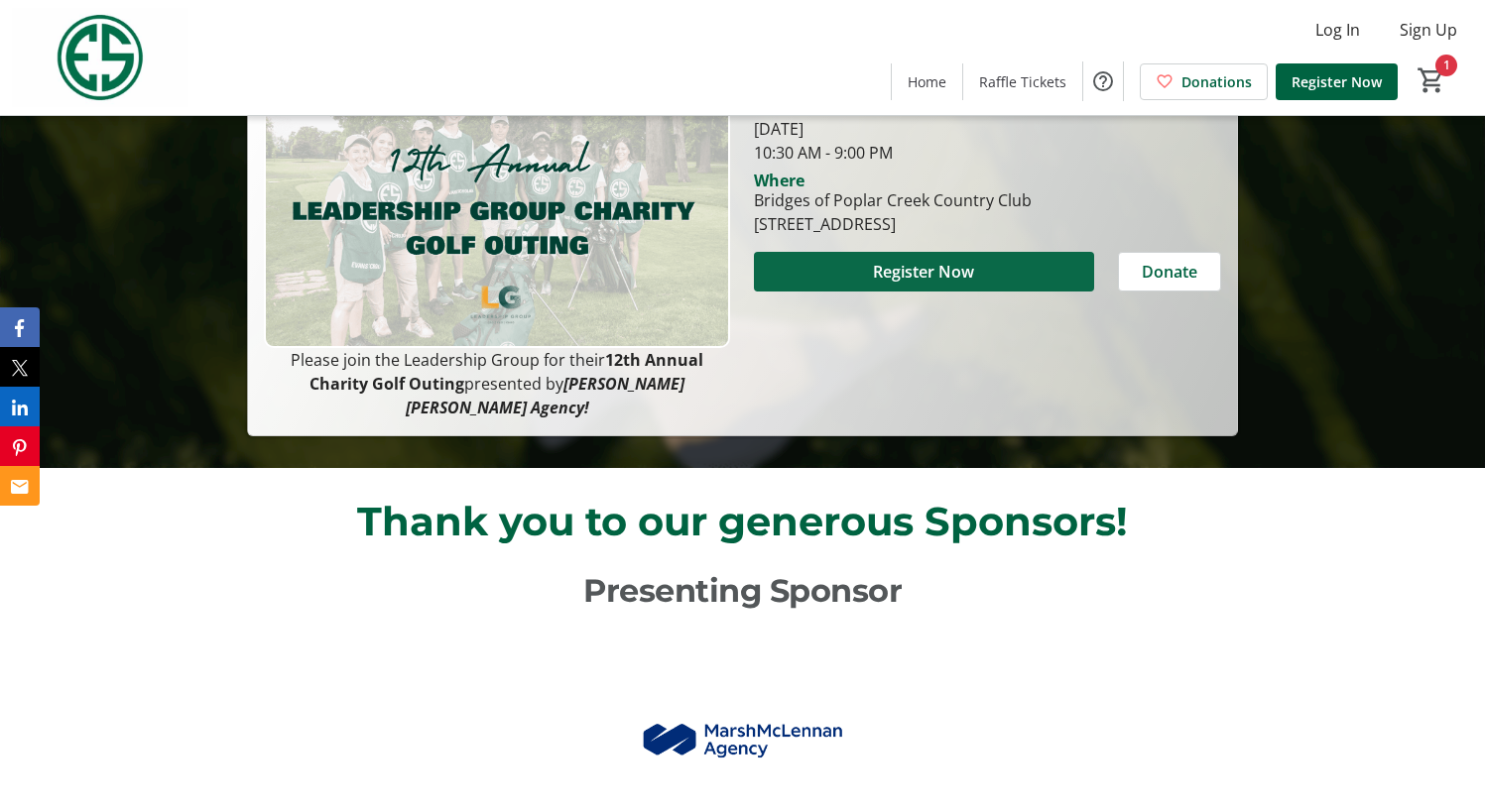 click on "Register Now" at bounding box center [924, 272] 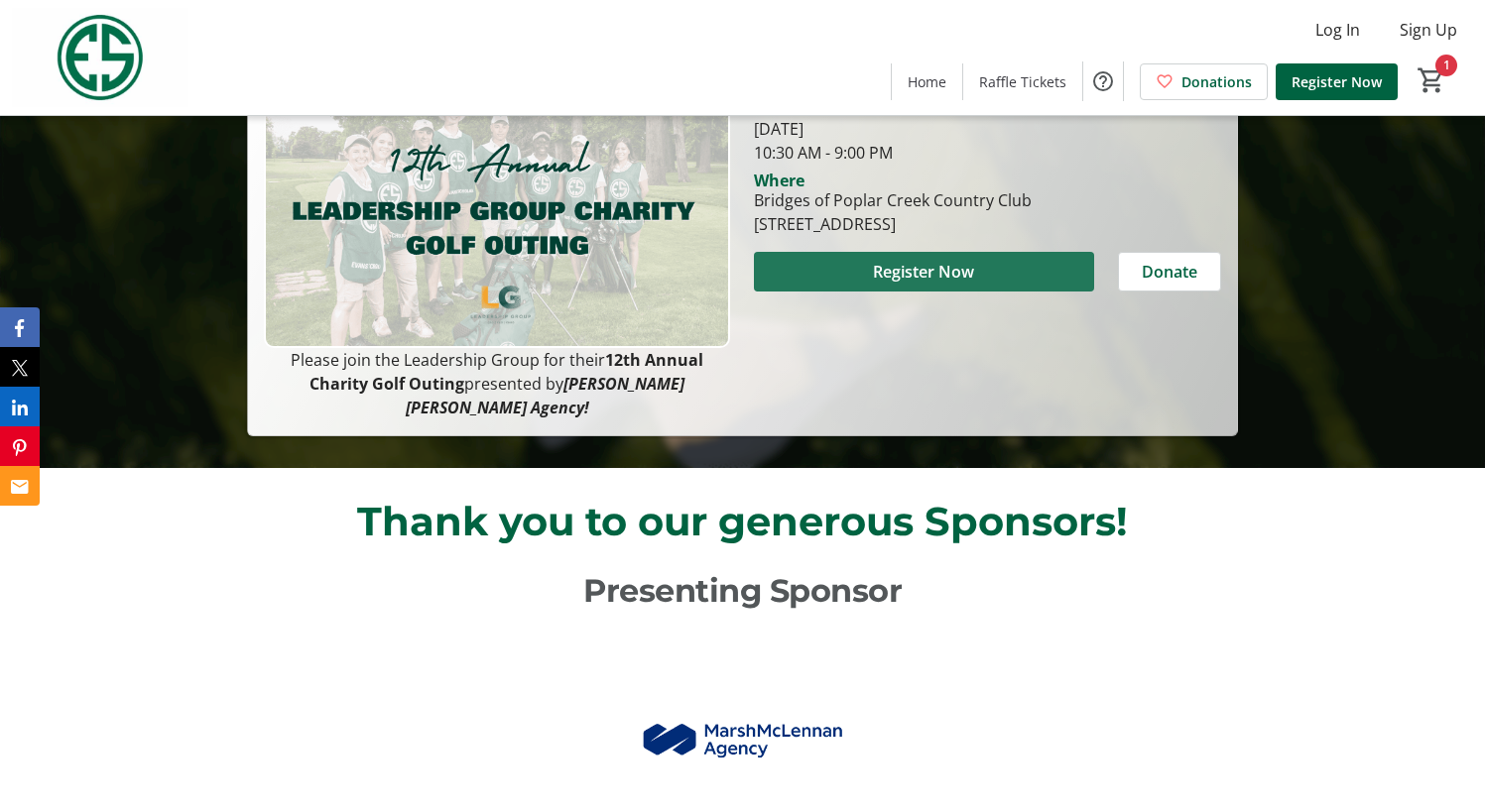 scroll, scrollTop: 0, scrollLeft: 0, axis: both 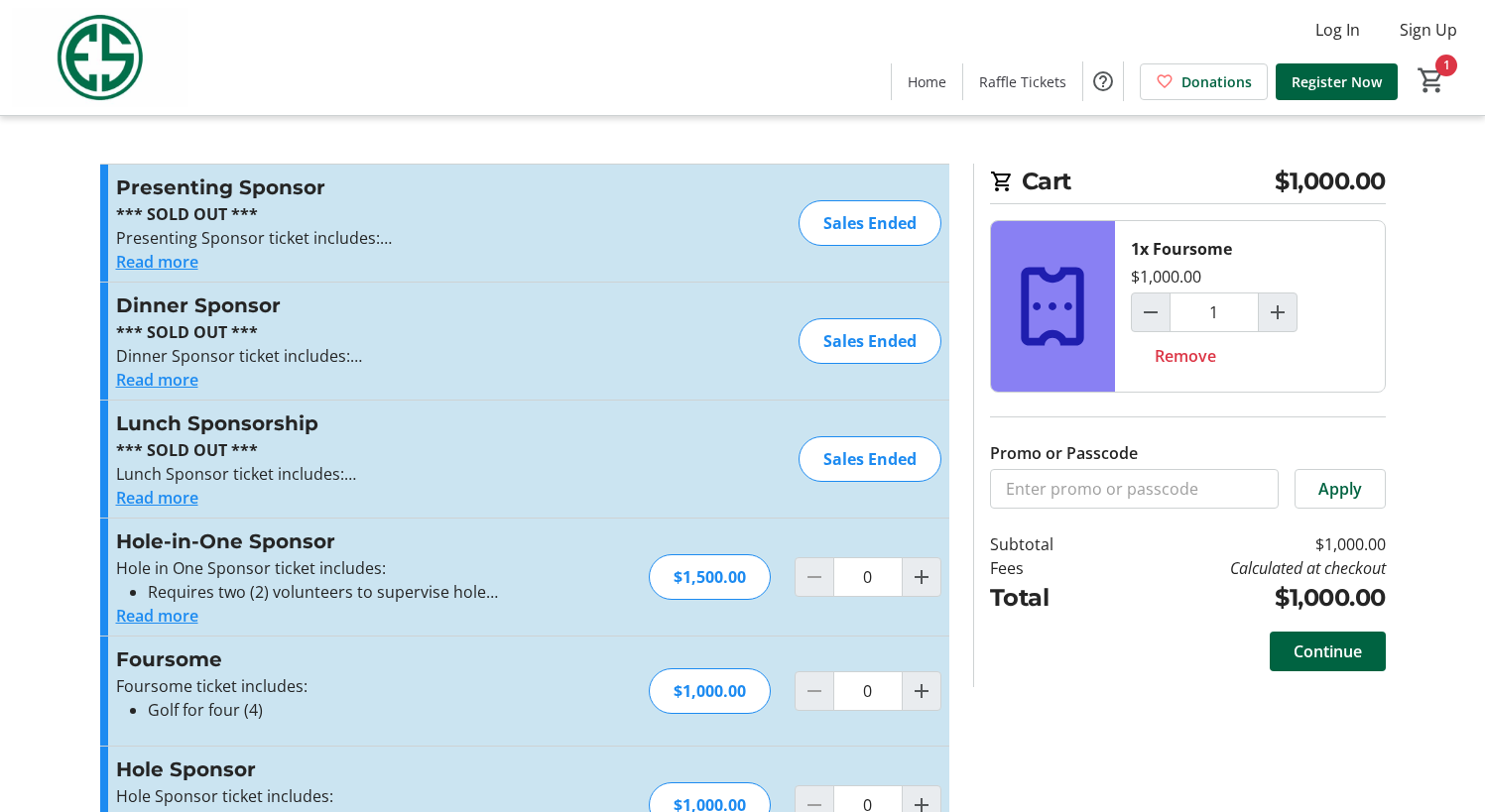 type on "1" 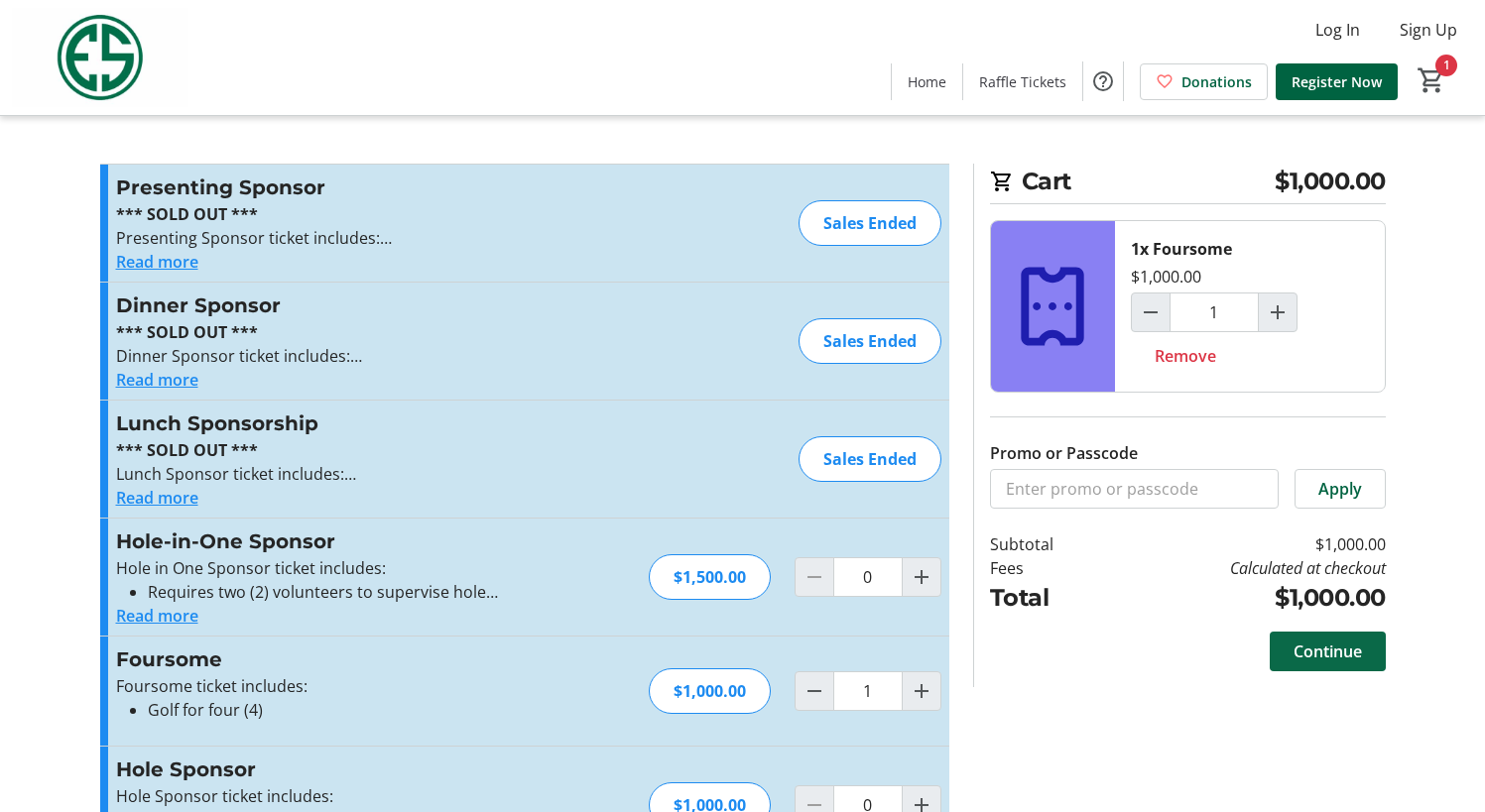 click 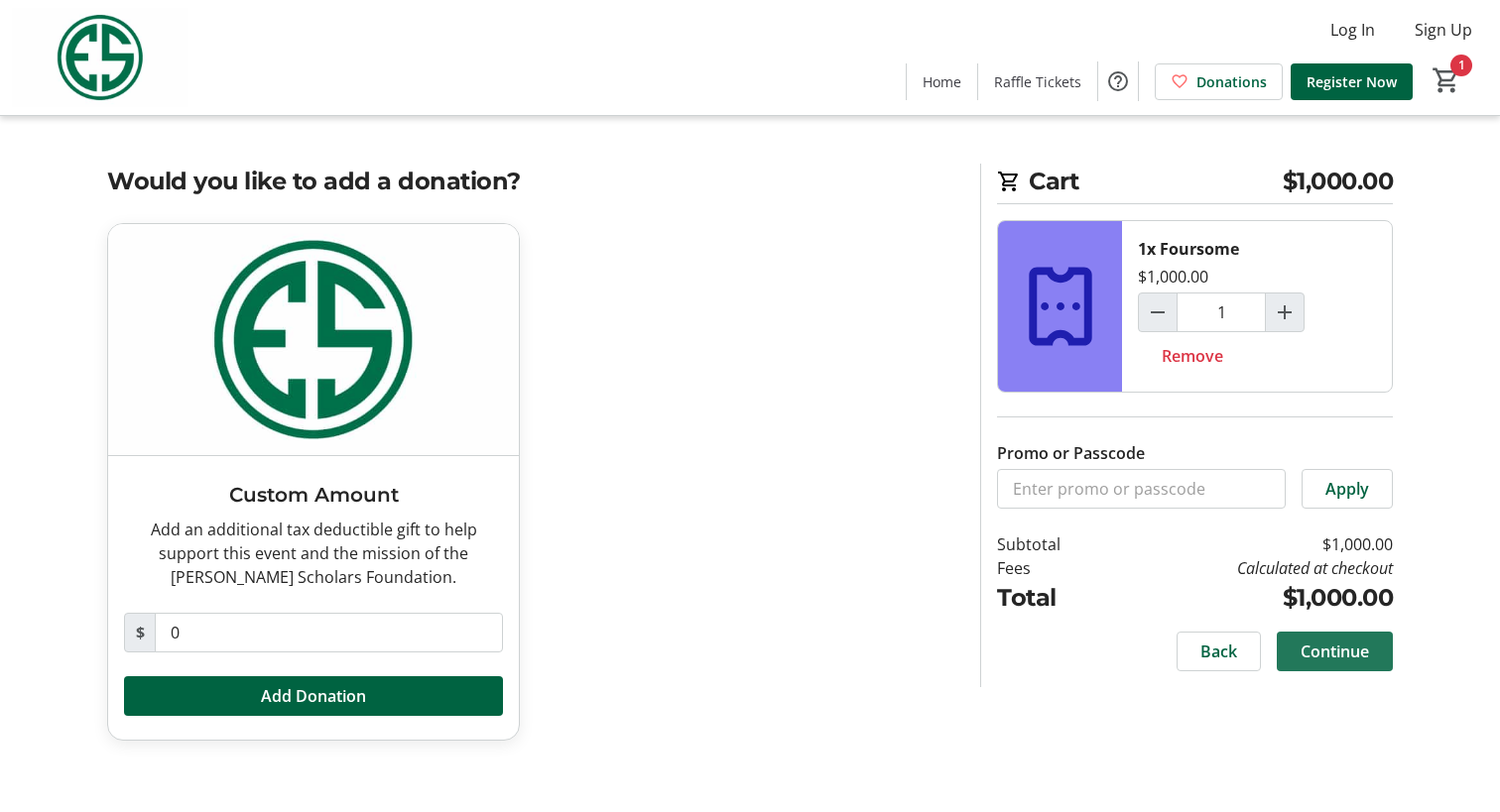 click on "Continue" 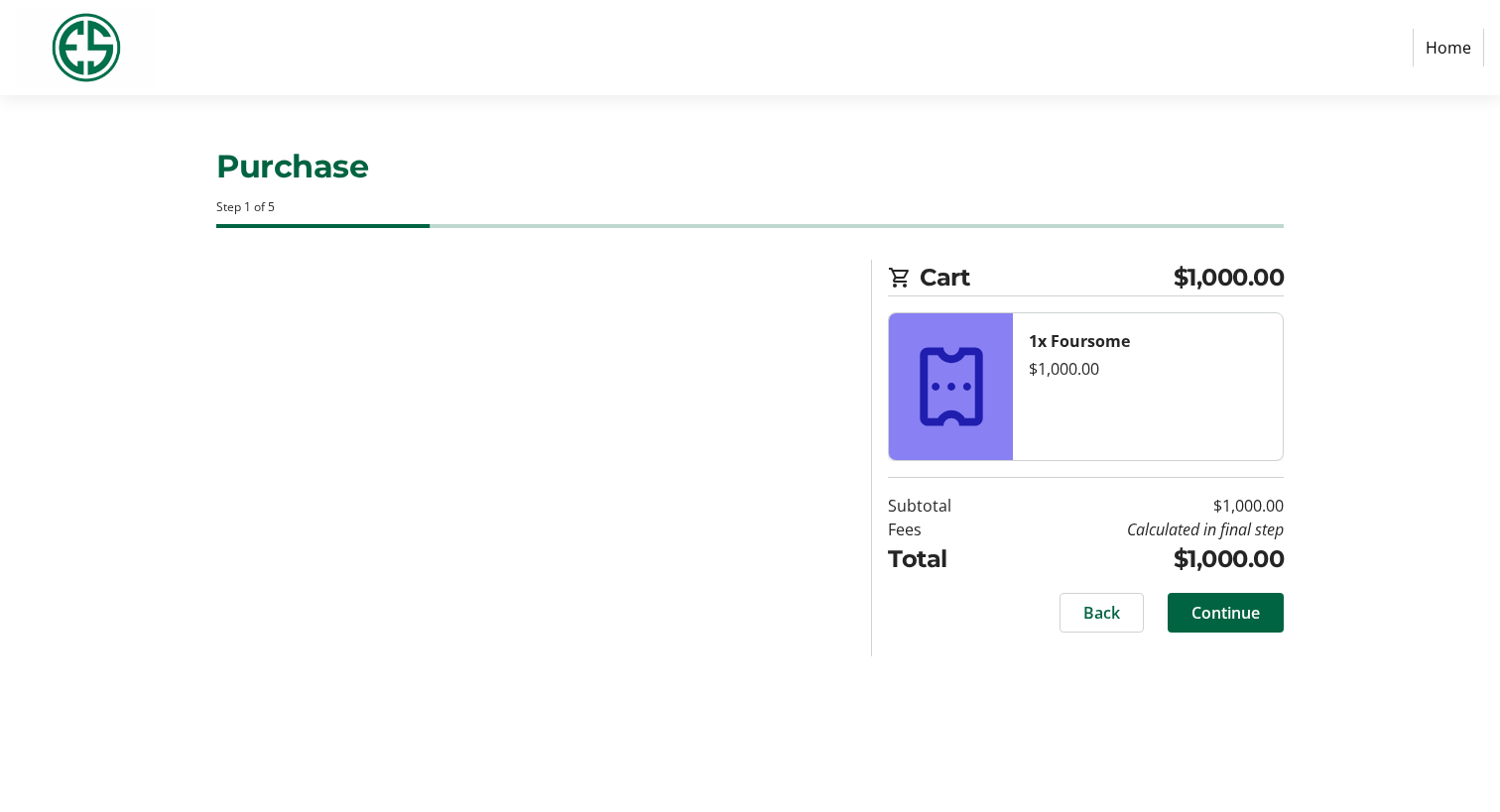 select on "US" 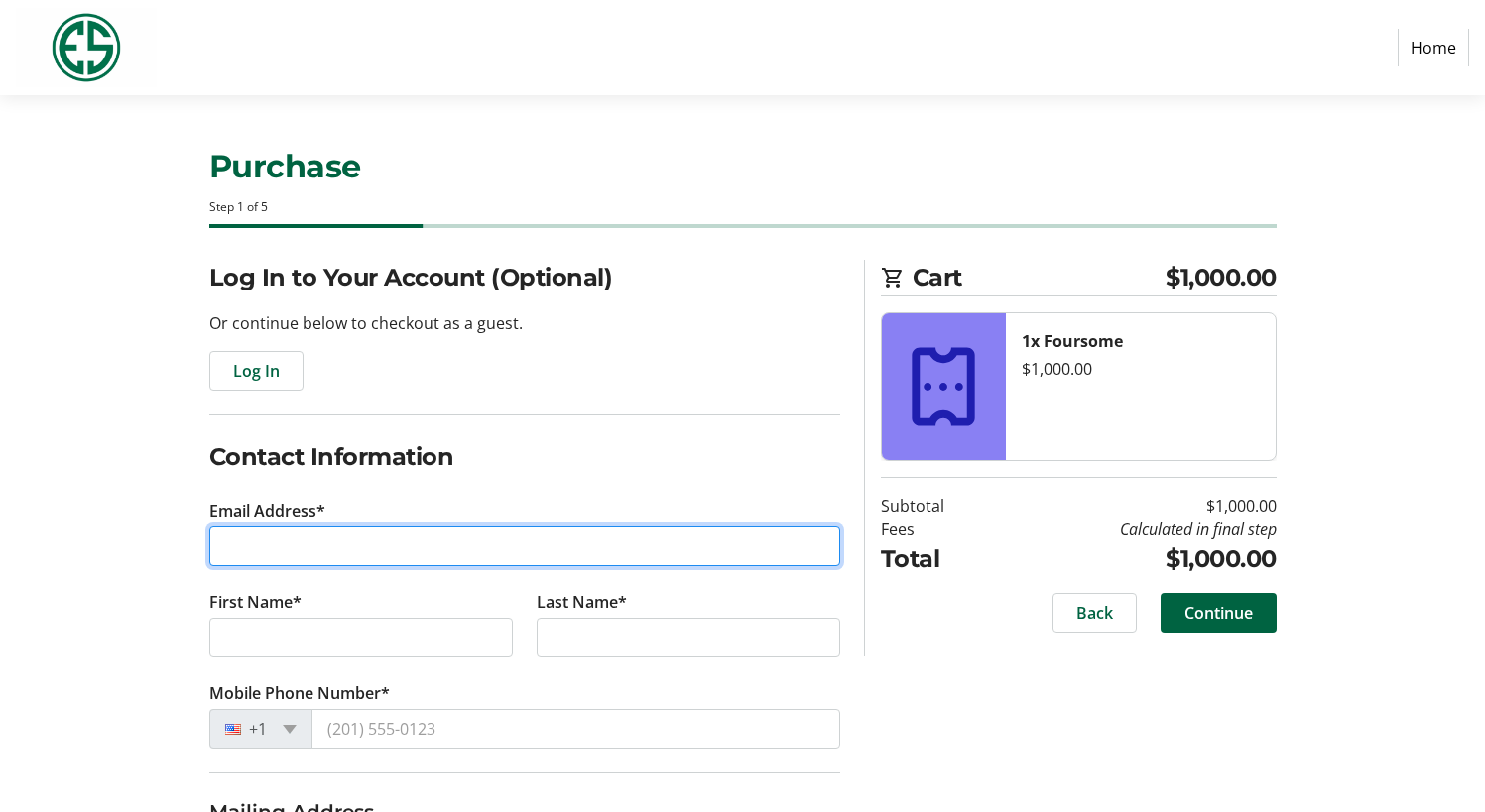 click on "Email Address*" at bounding box center (525, 546) 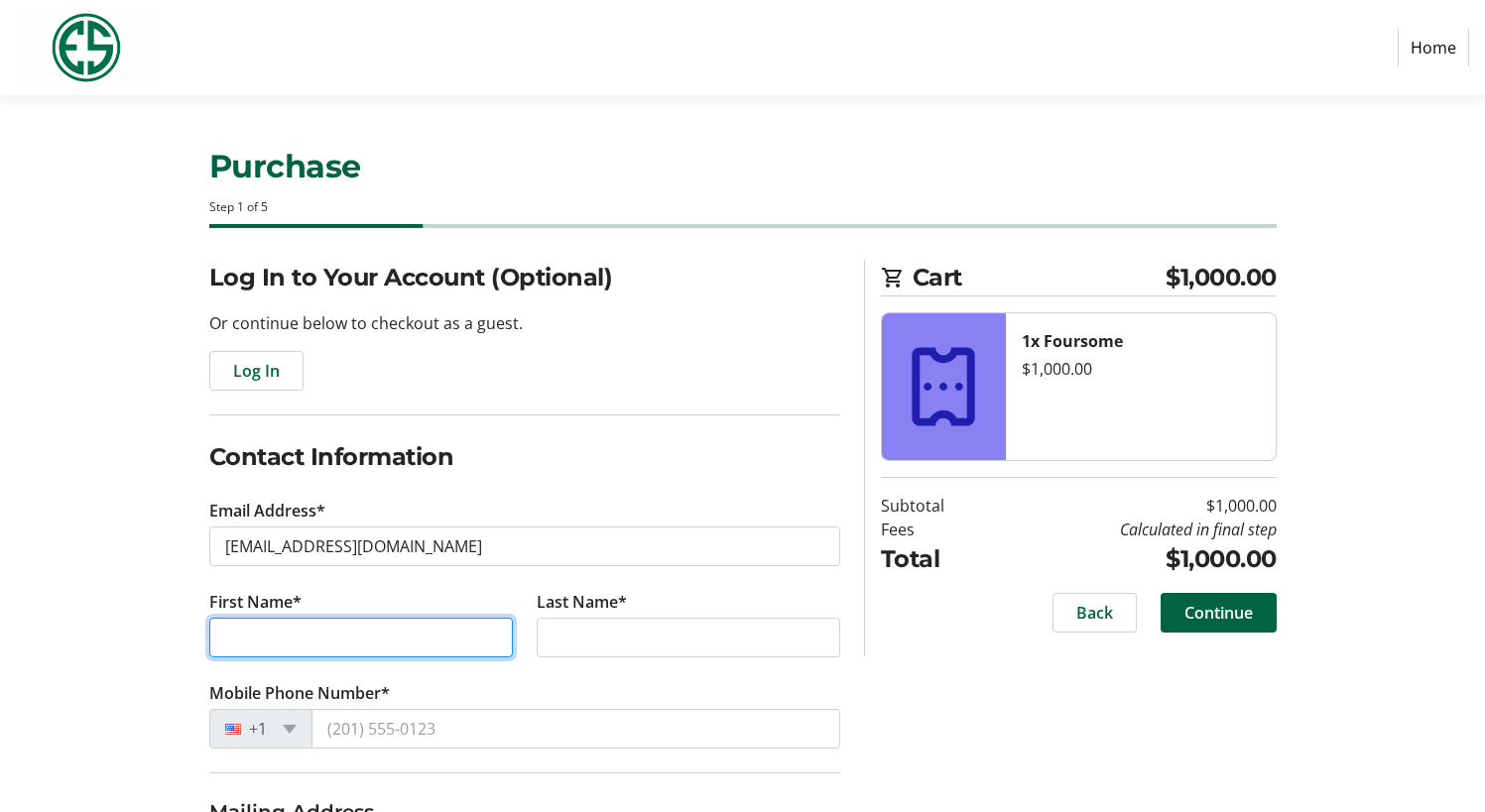 drag, startPoint x: 457, startPoint y: 644, endPoint x: 488, endPoint y: 634, distance: 32.57299 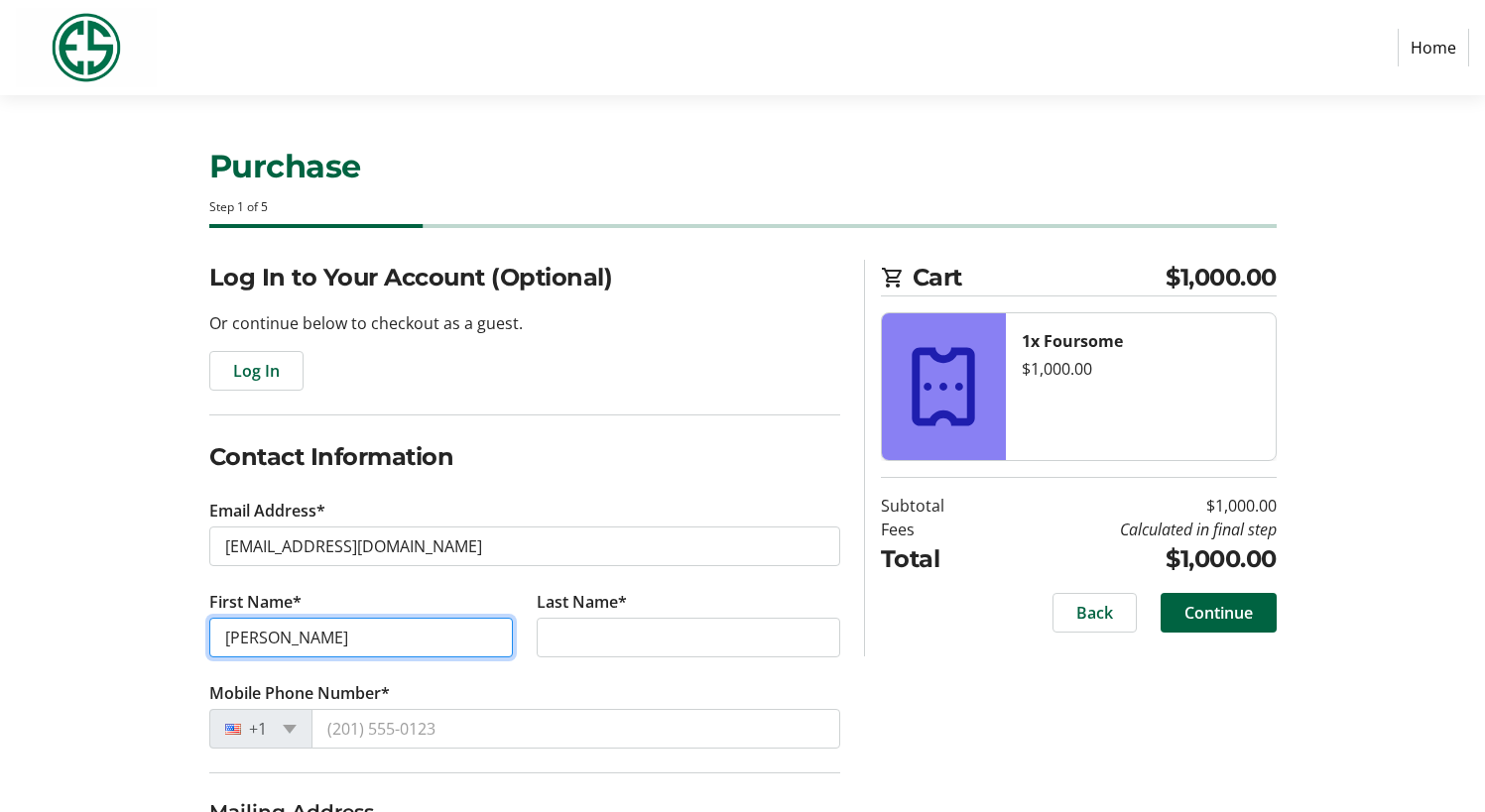 type on "[PERSON_NAME]" 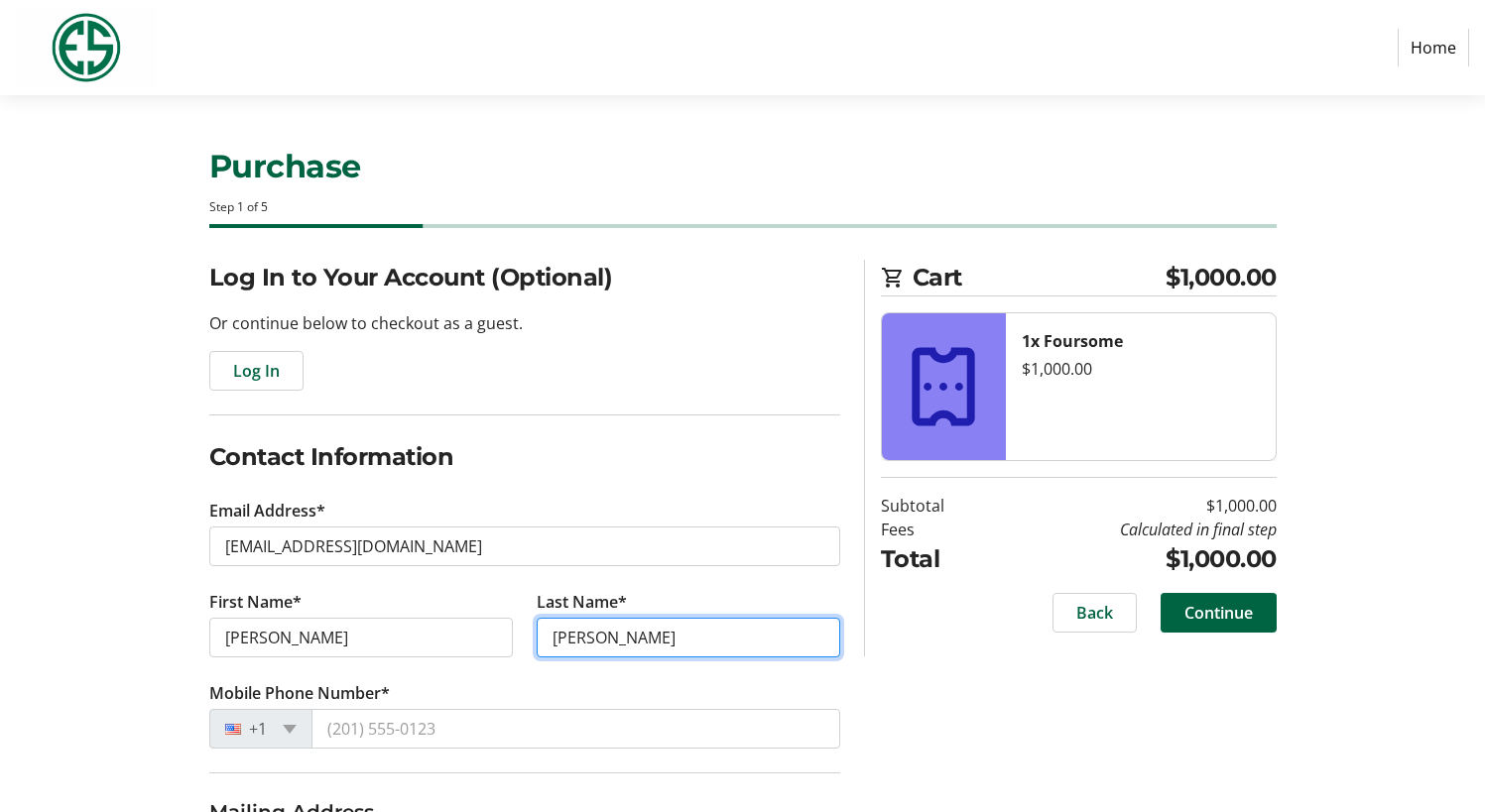 type on "[PERSON_NAME]" 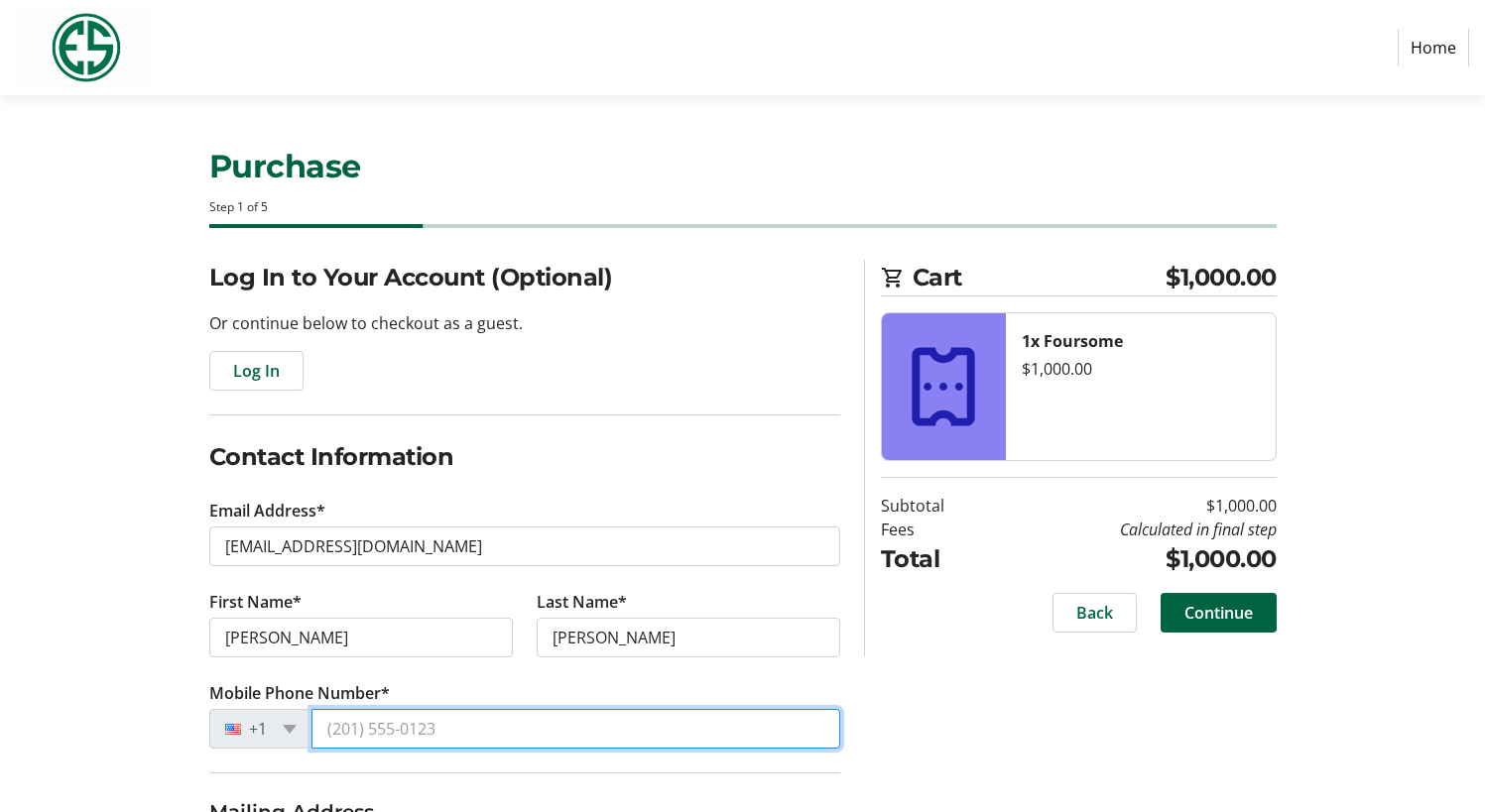 click on "Mobile Phone Number*" at bounding box center [575, 729] 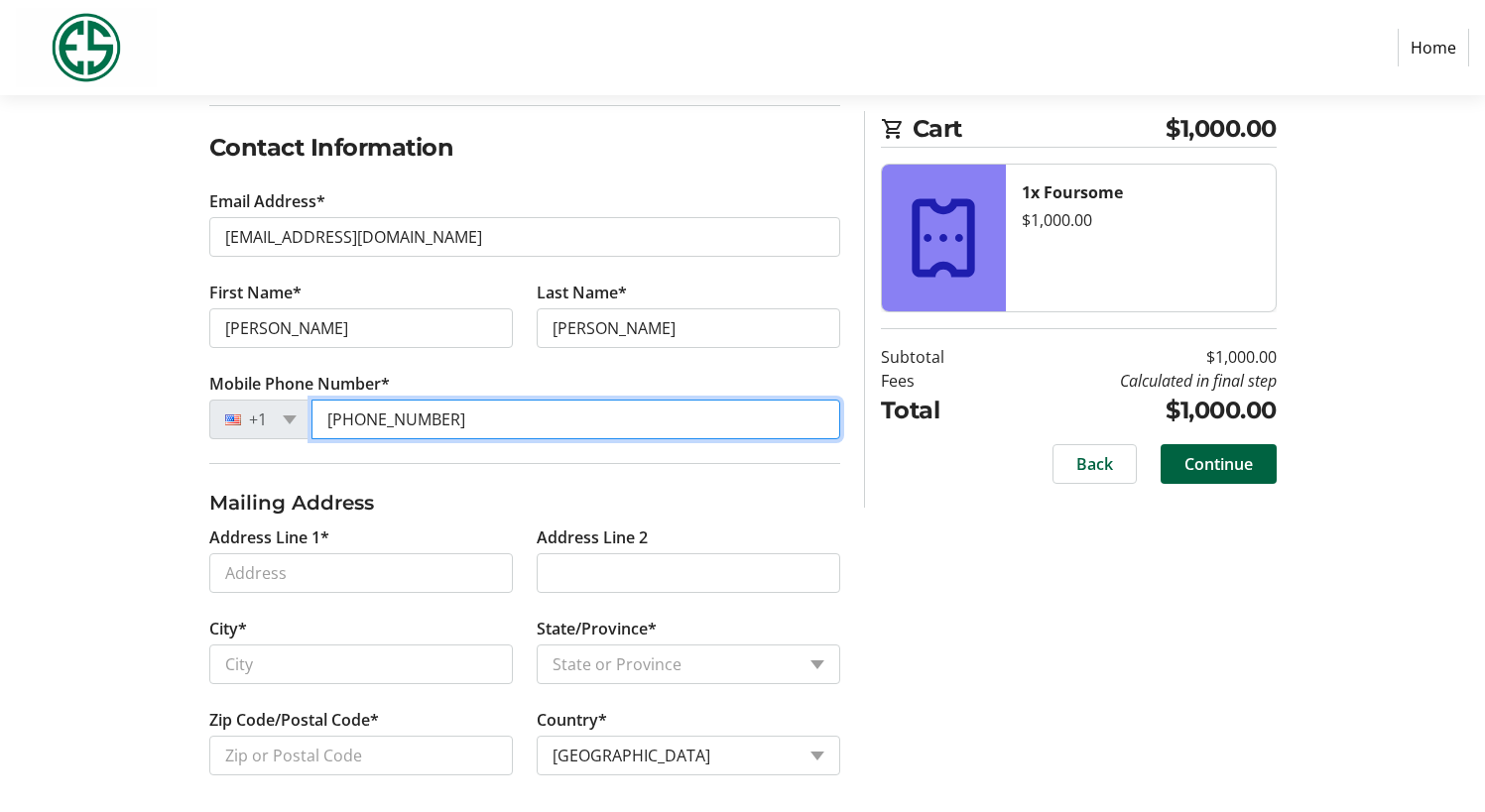 scroll, scrollTop: 320, scrollLeft: 0, axis: vertical 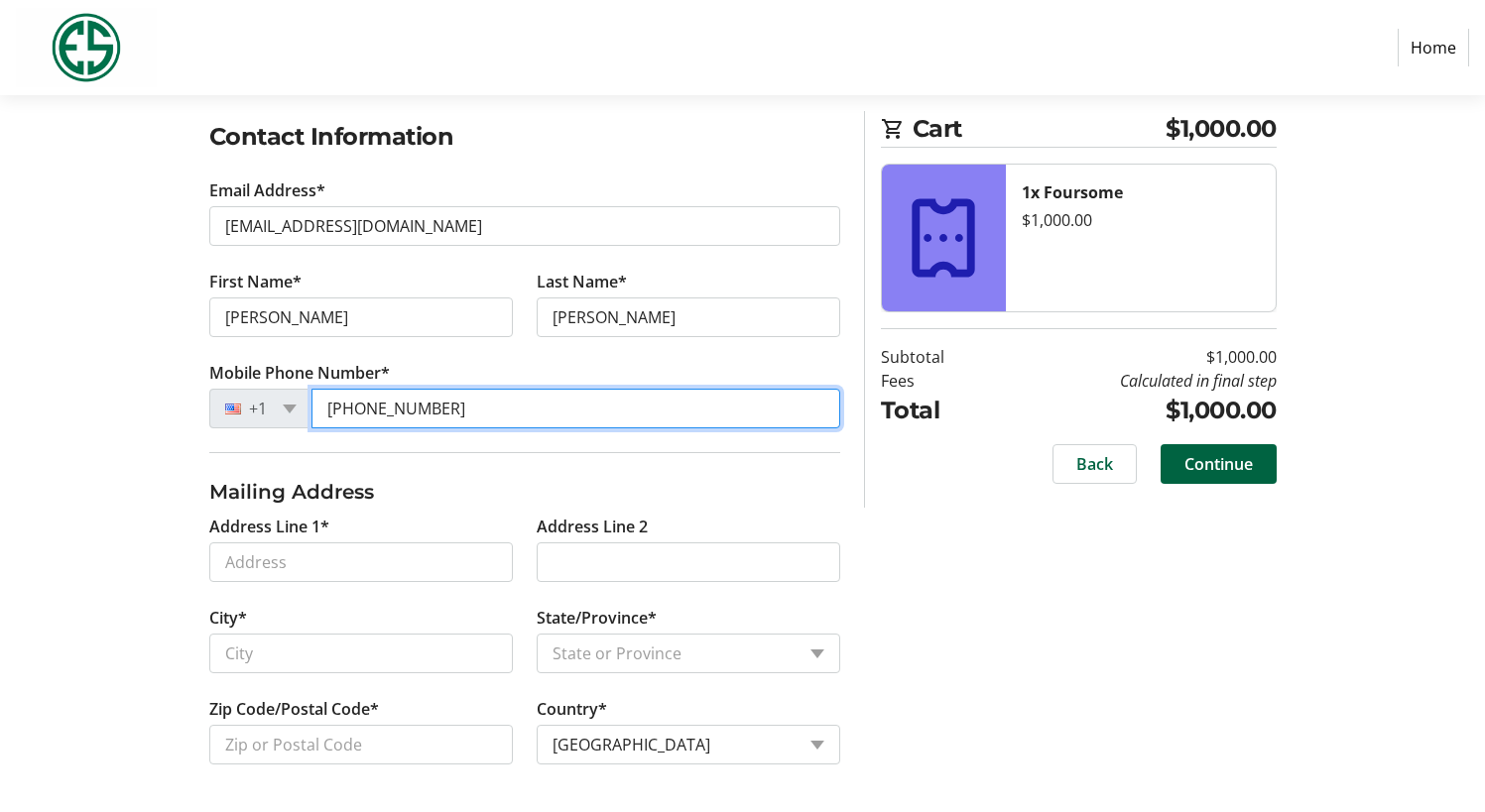 type on "[PHONE_NUMBER]" 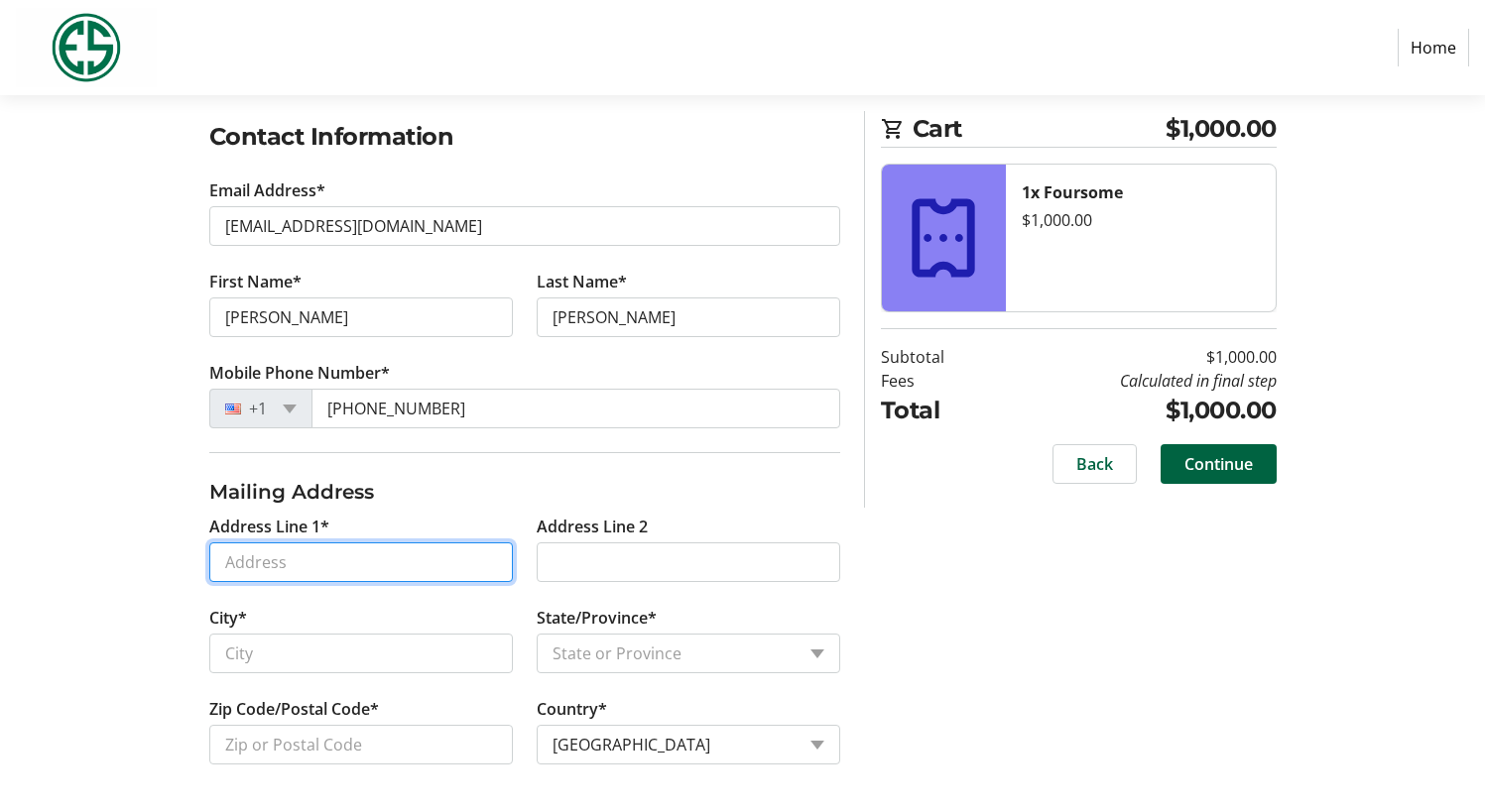 click on "Address Line 1*" at bounding box center (361, 562) 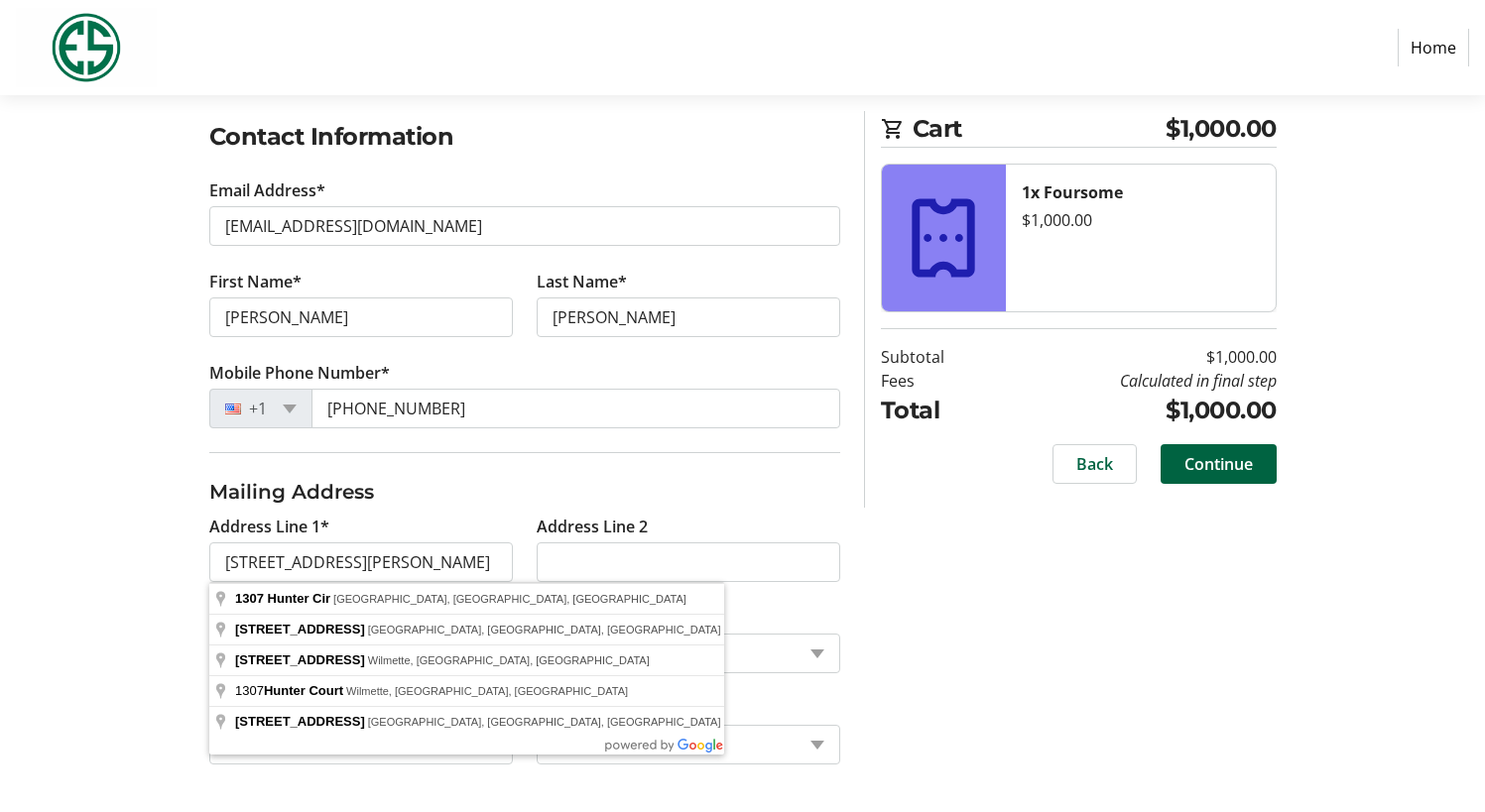 type on "[STREET_ADDRESS]" 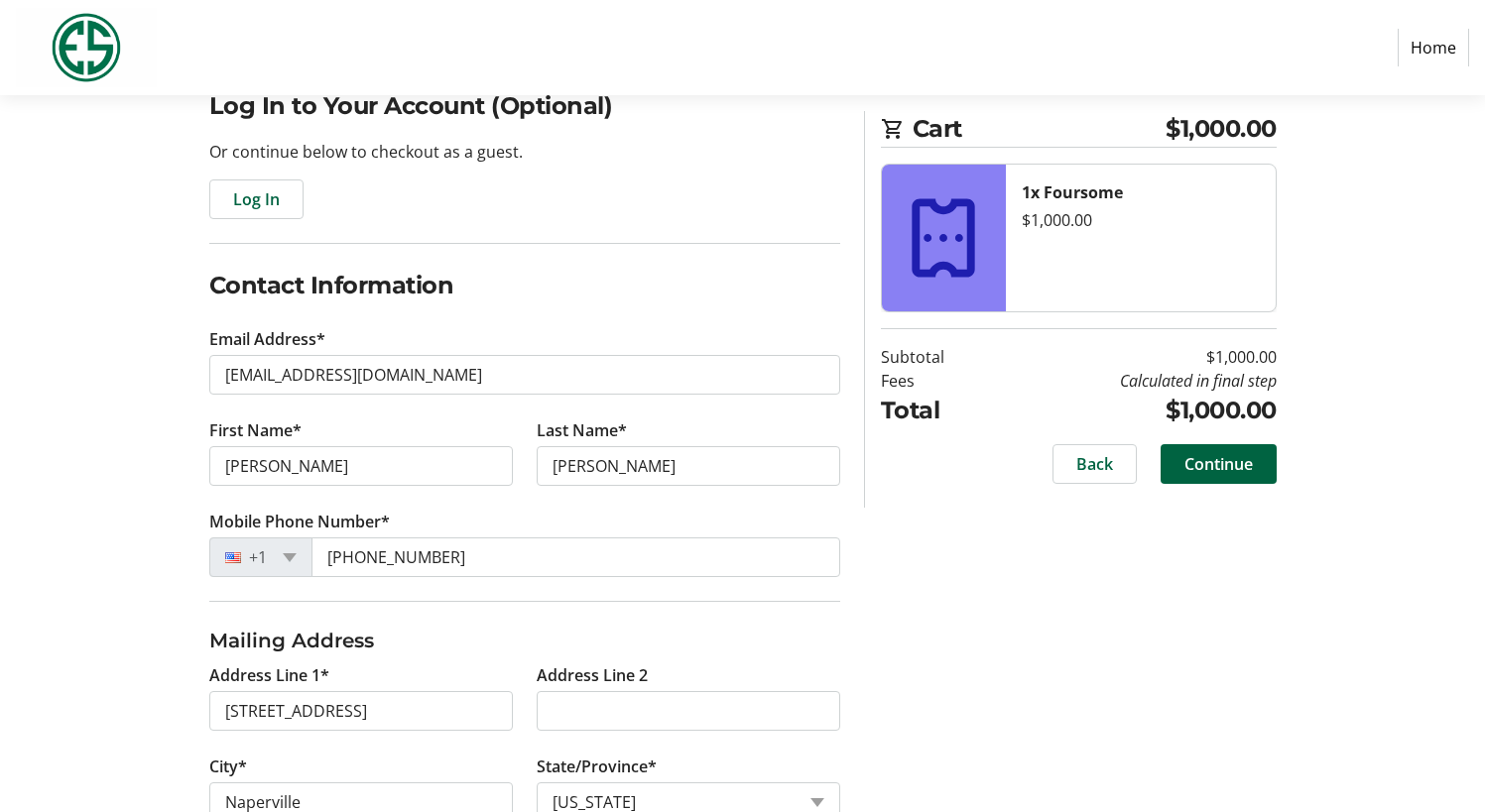 scroll, scrollTop: 320, scrollLeft: 0, axis: vertical 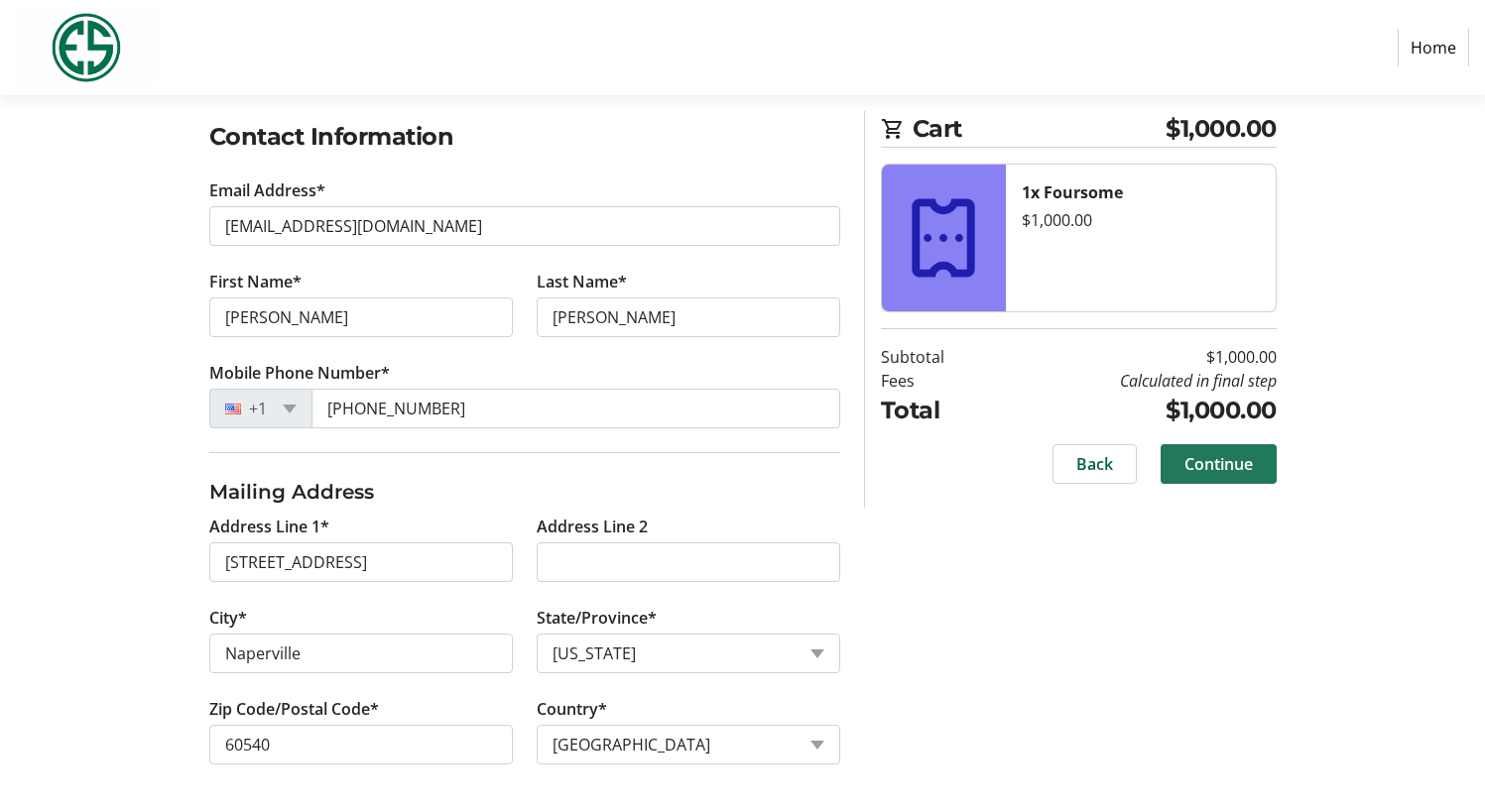 click on "Continue" 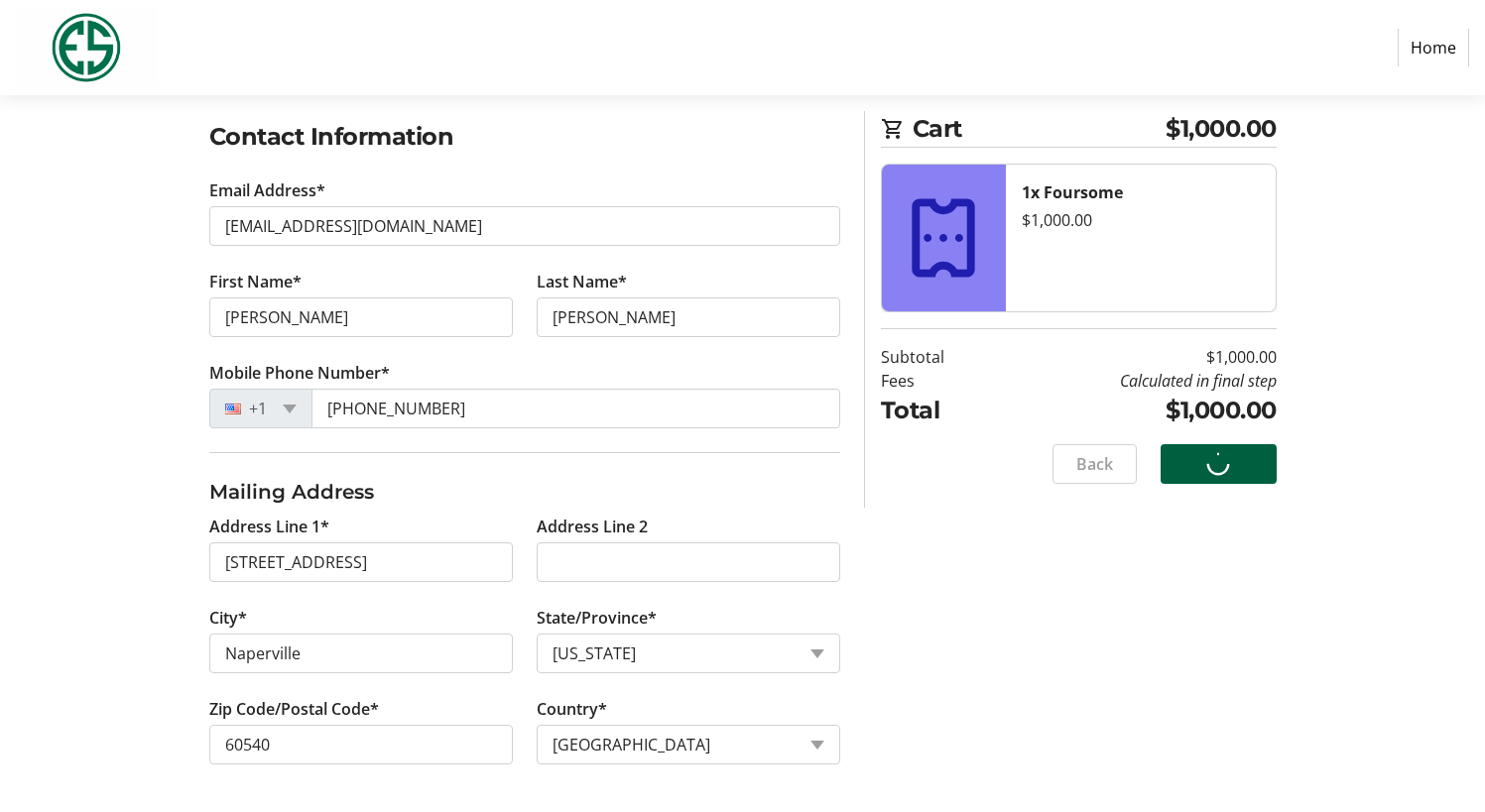 scroll, scrollTop: 0, scrollLeft: 0, axis: both 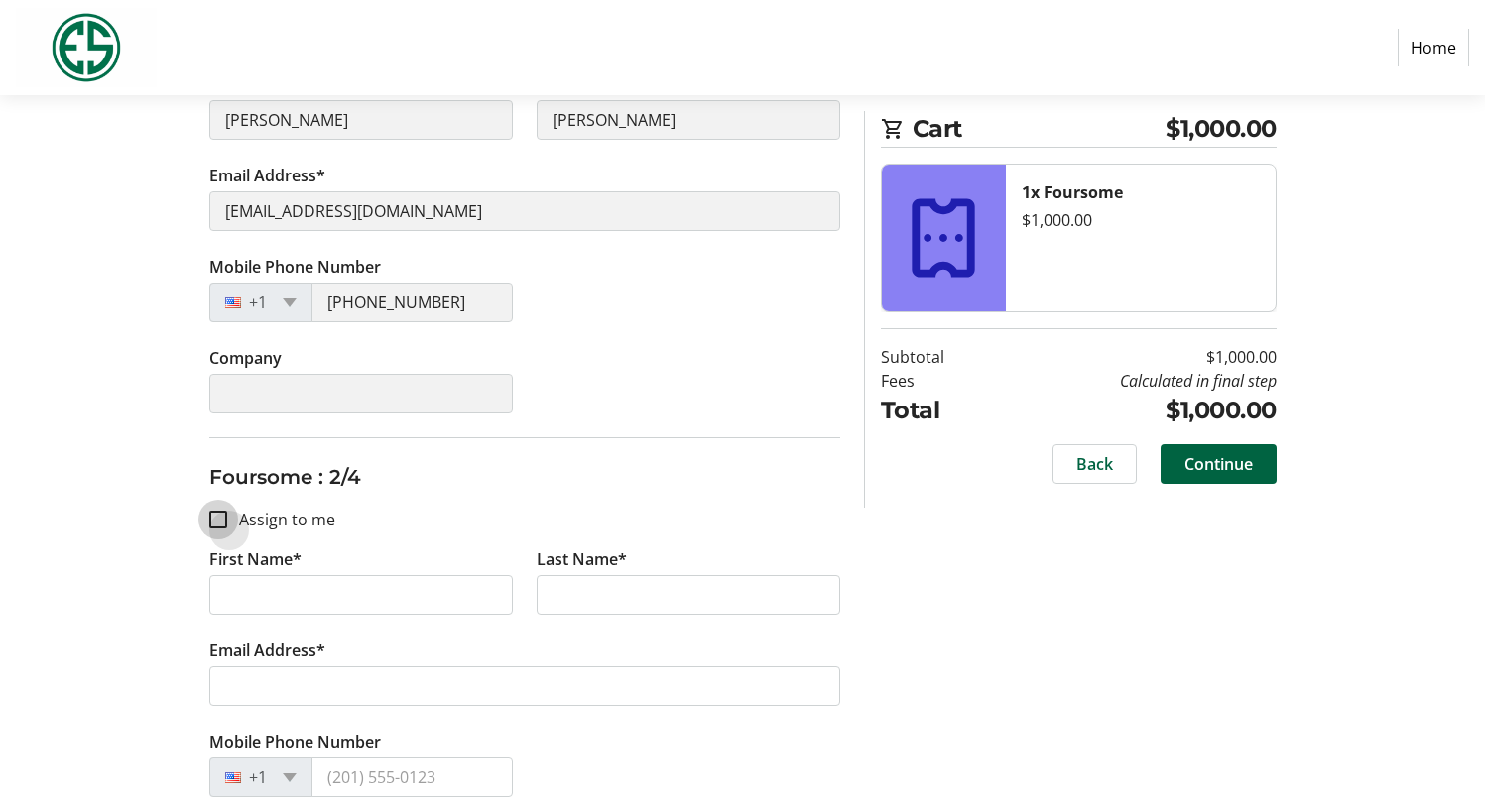 click on "Assign to me" at bounding box center [218, 520] 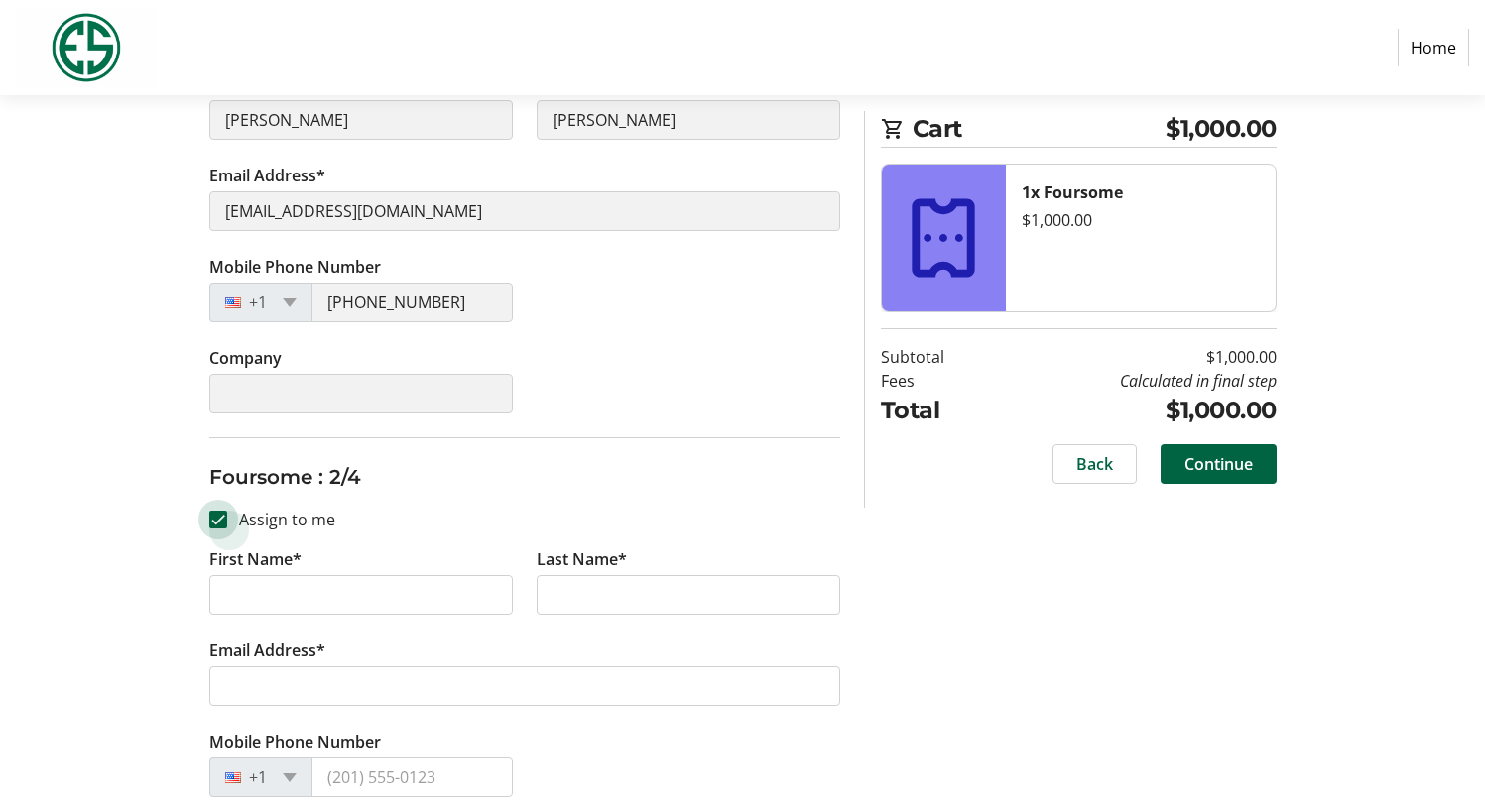checkbox on "true" 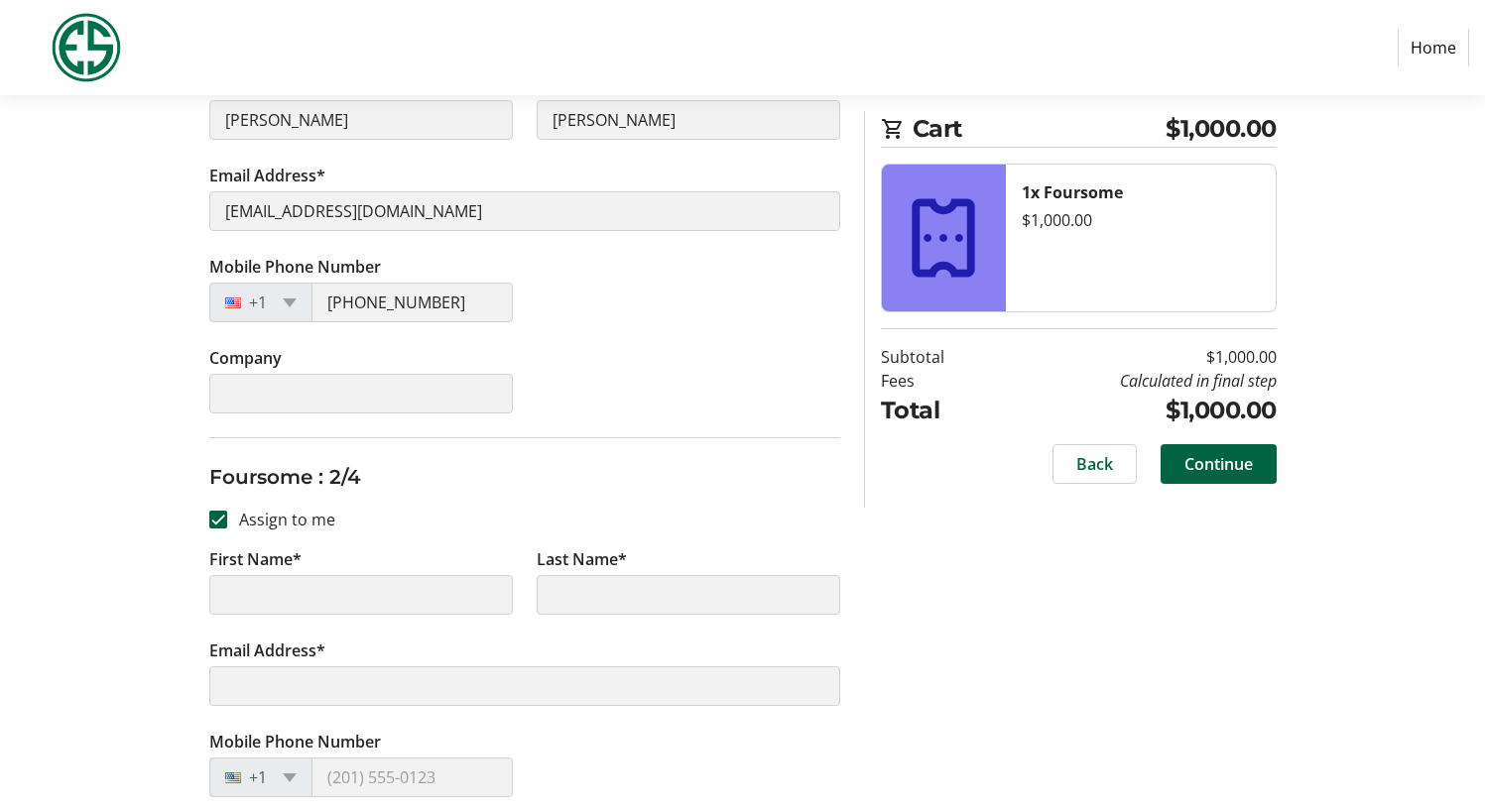 type on "[PERSON_NAME]" 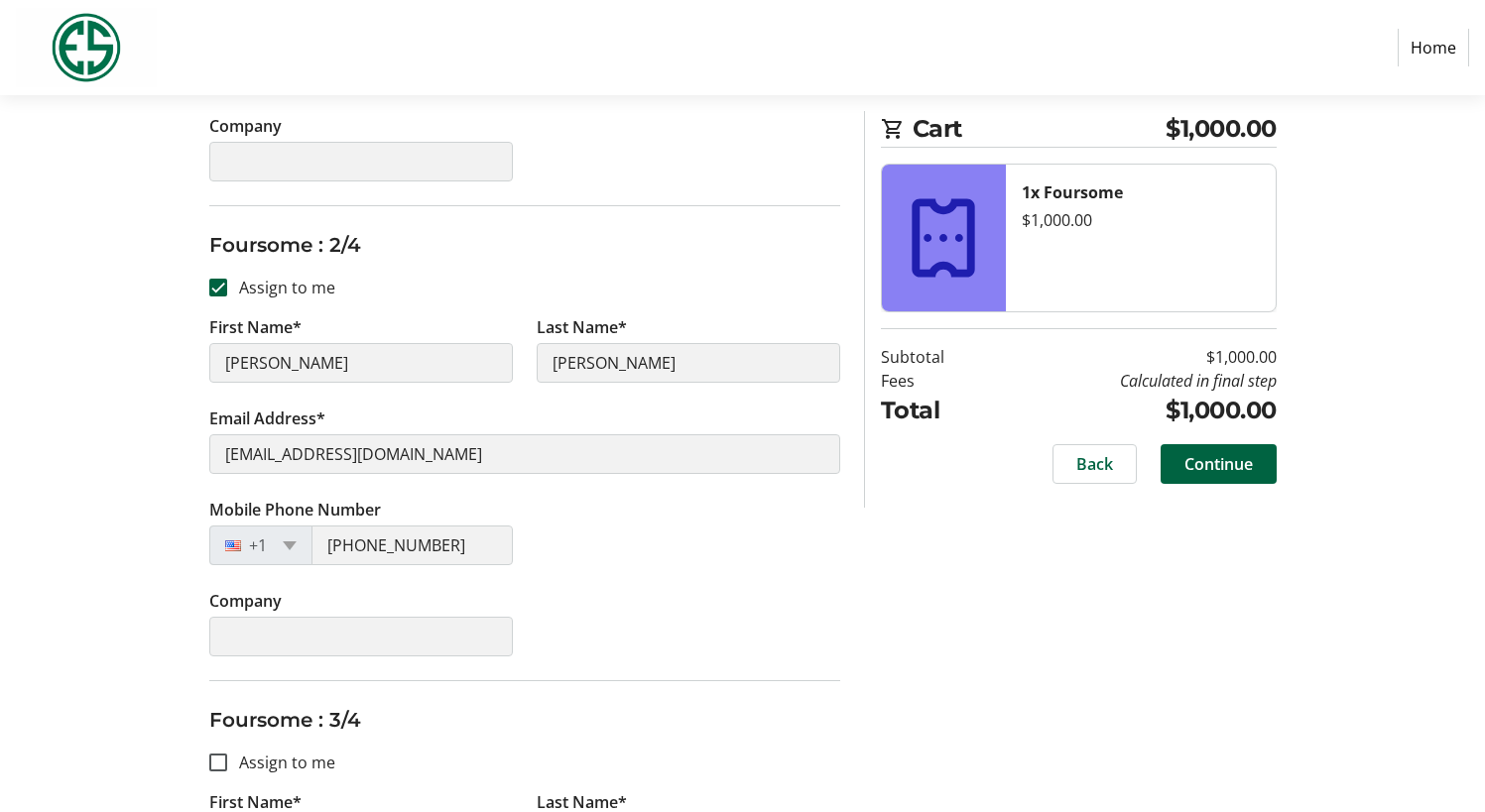 scroll, scrollTop: 595, scrollLeft: 0, axis: vertical 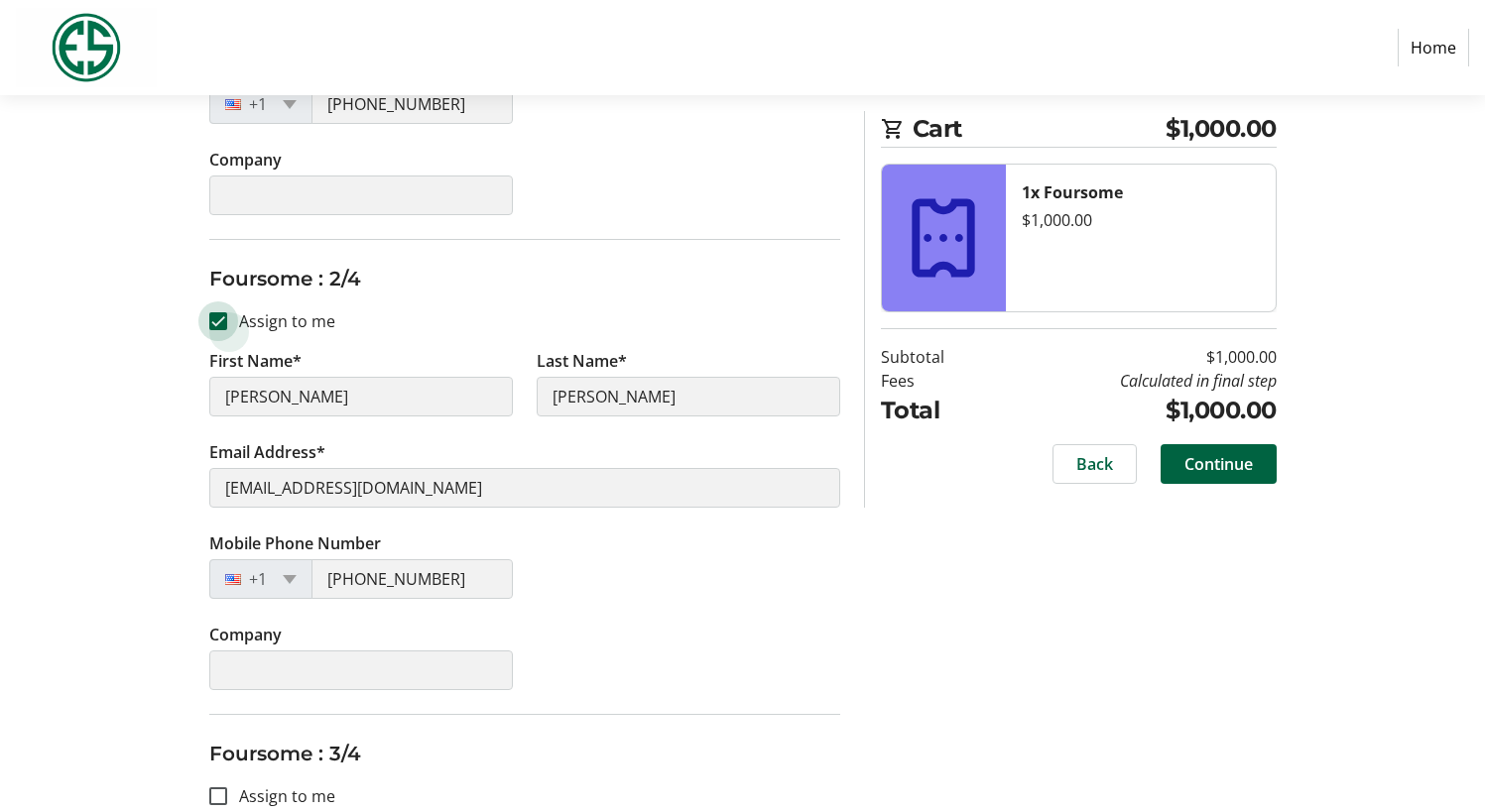 click on "Assign to me" at bounding box center [218, 321] 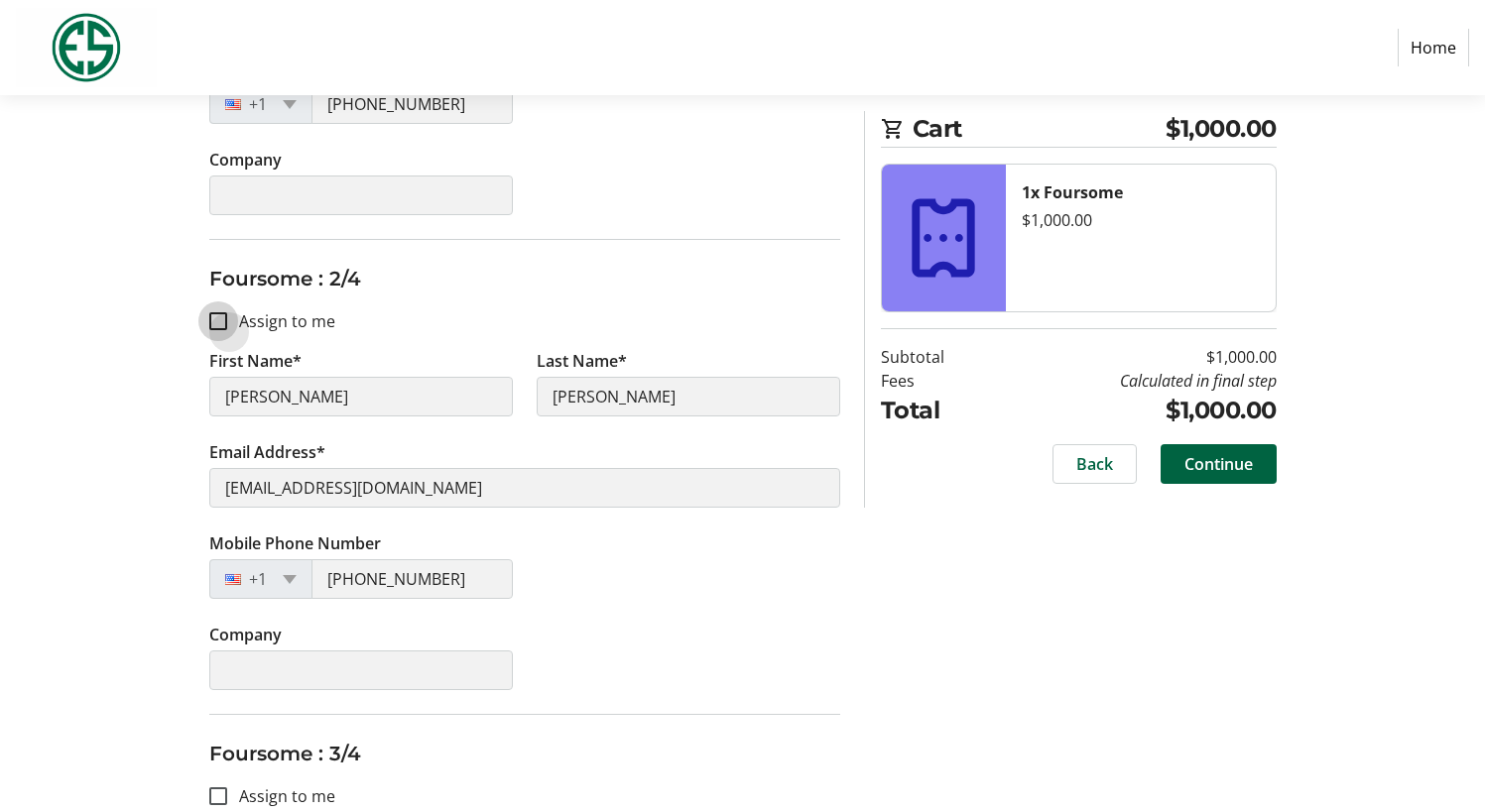 checkbox on "false" 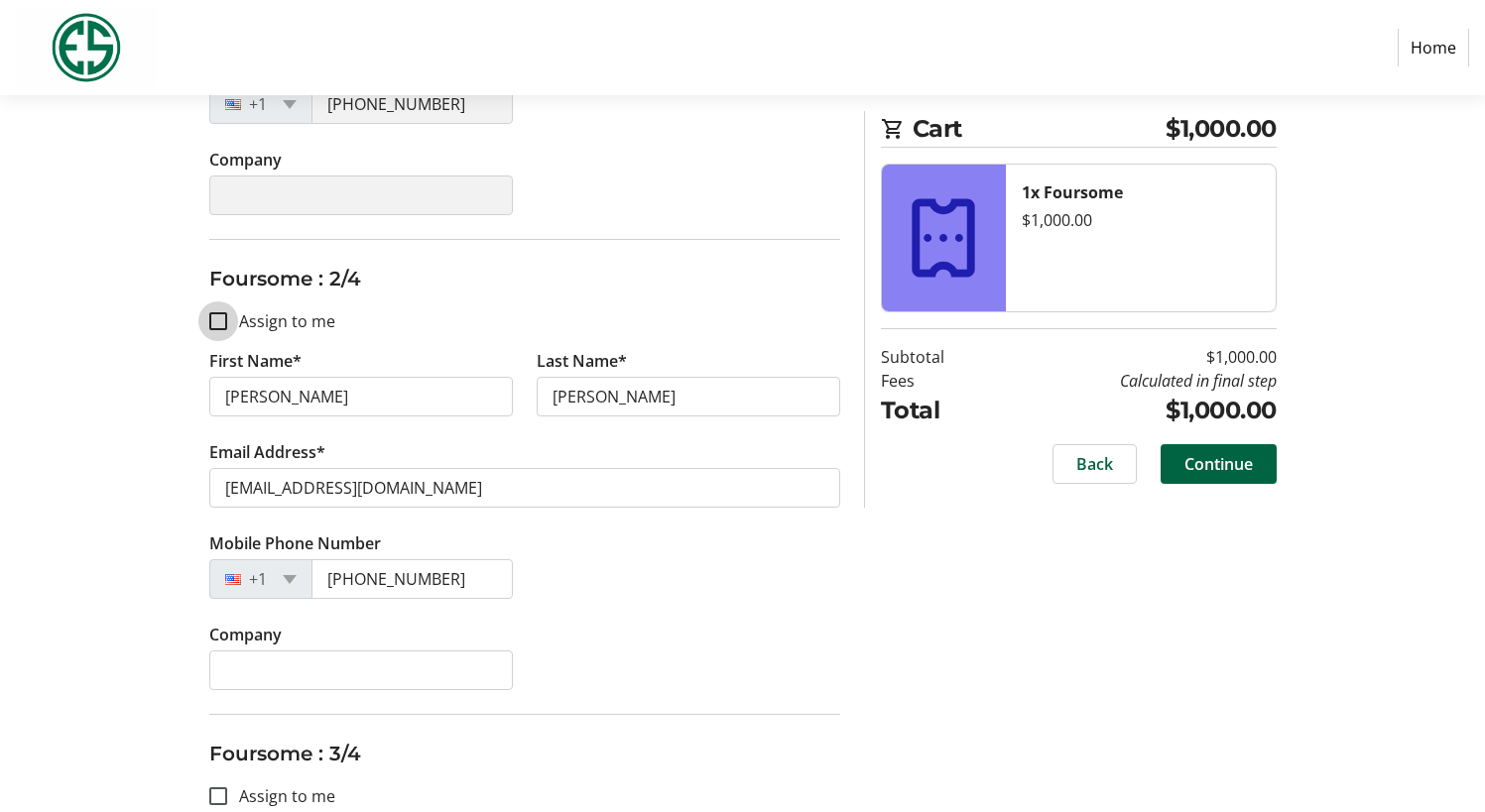 type 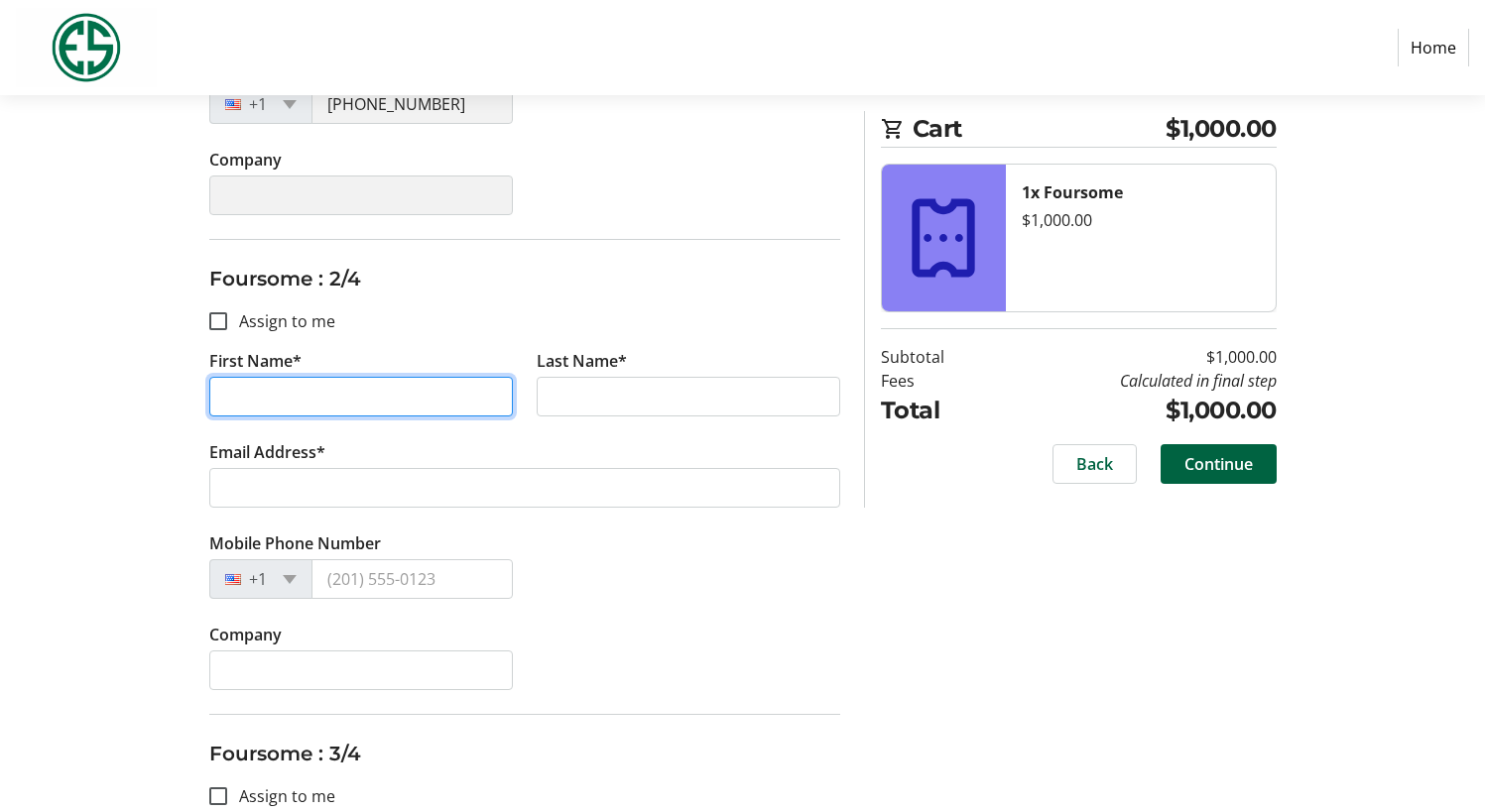 click on "First Name*" at bounding box center [361, 397] 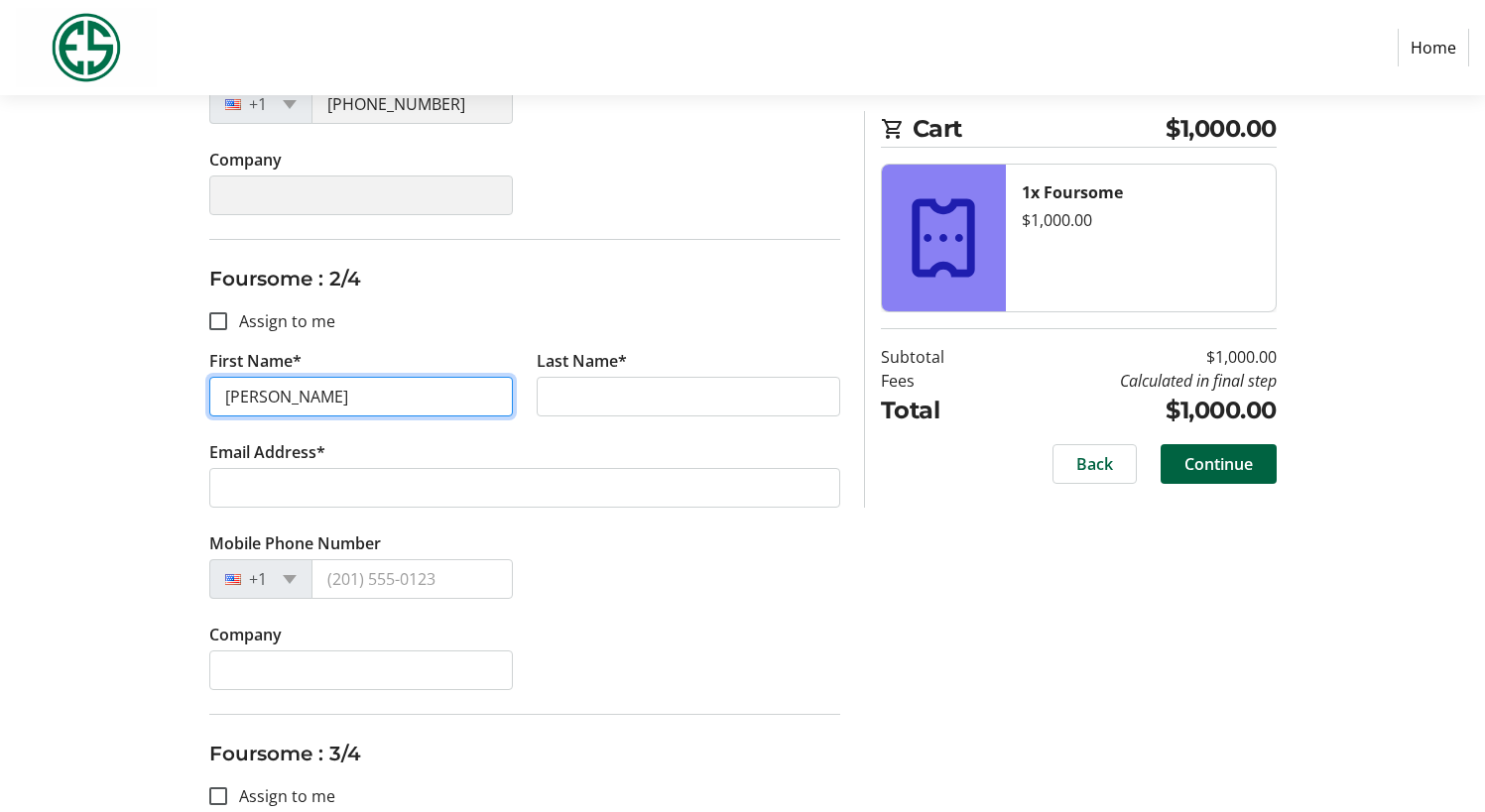 type on "[PERSON_NAME]" 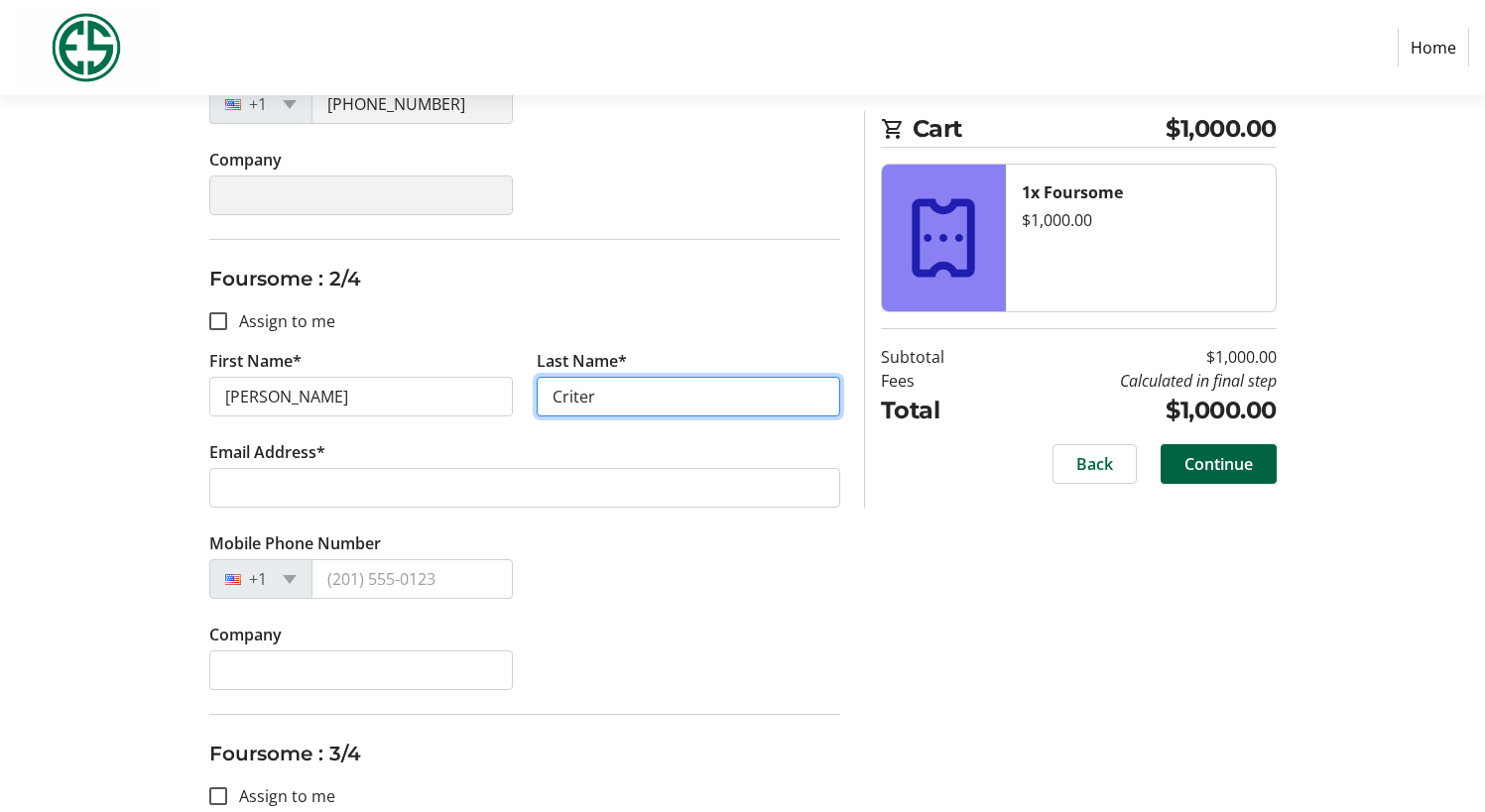type on "Criter" 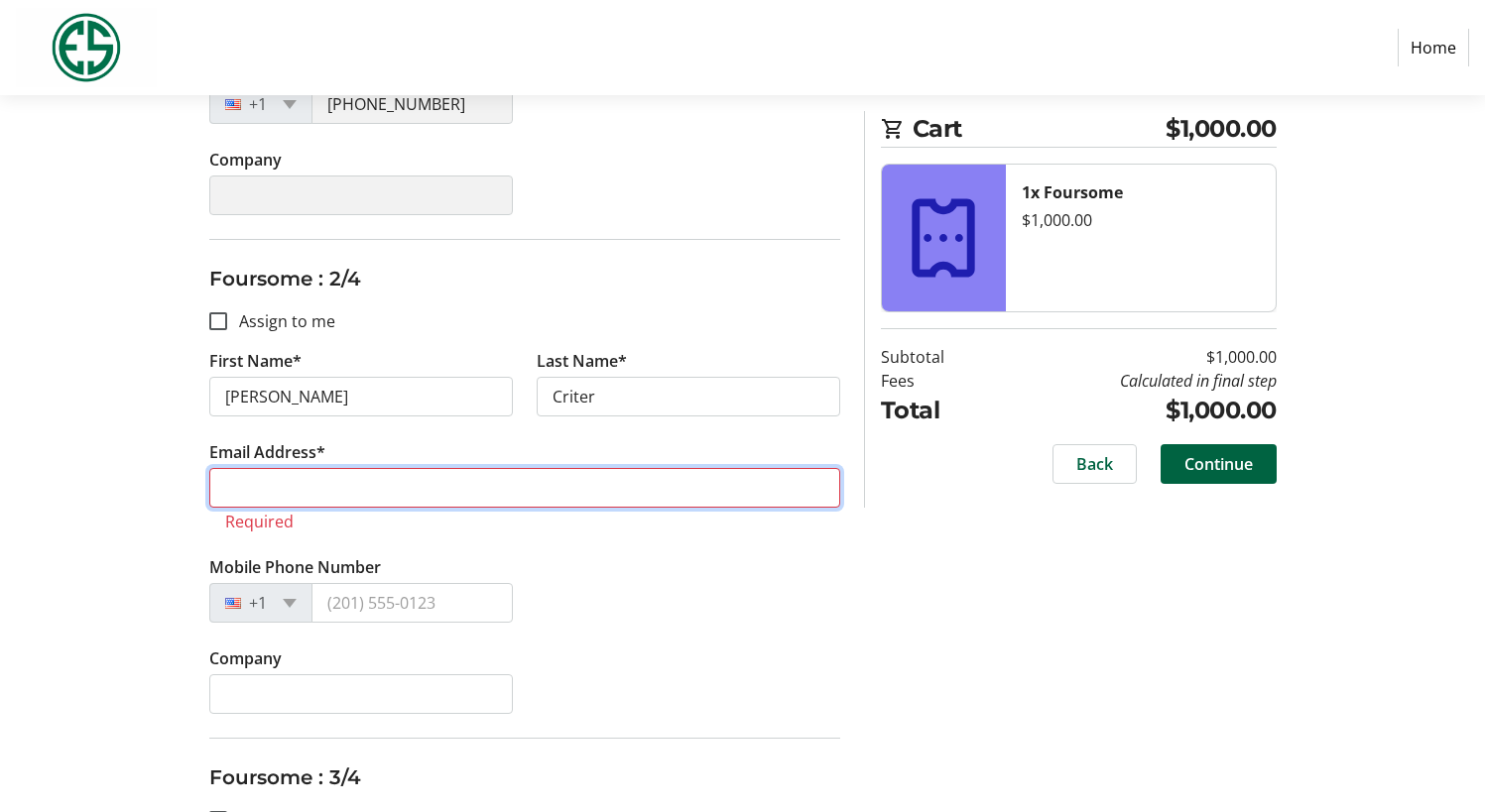 click on "Email Address*" at bounding box center [525, 488] 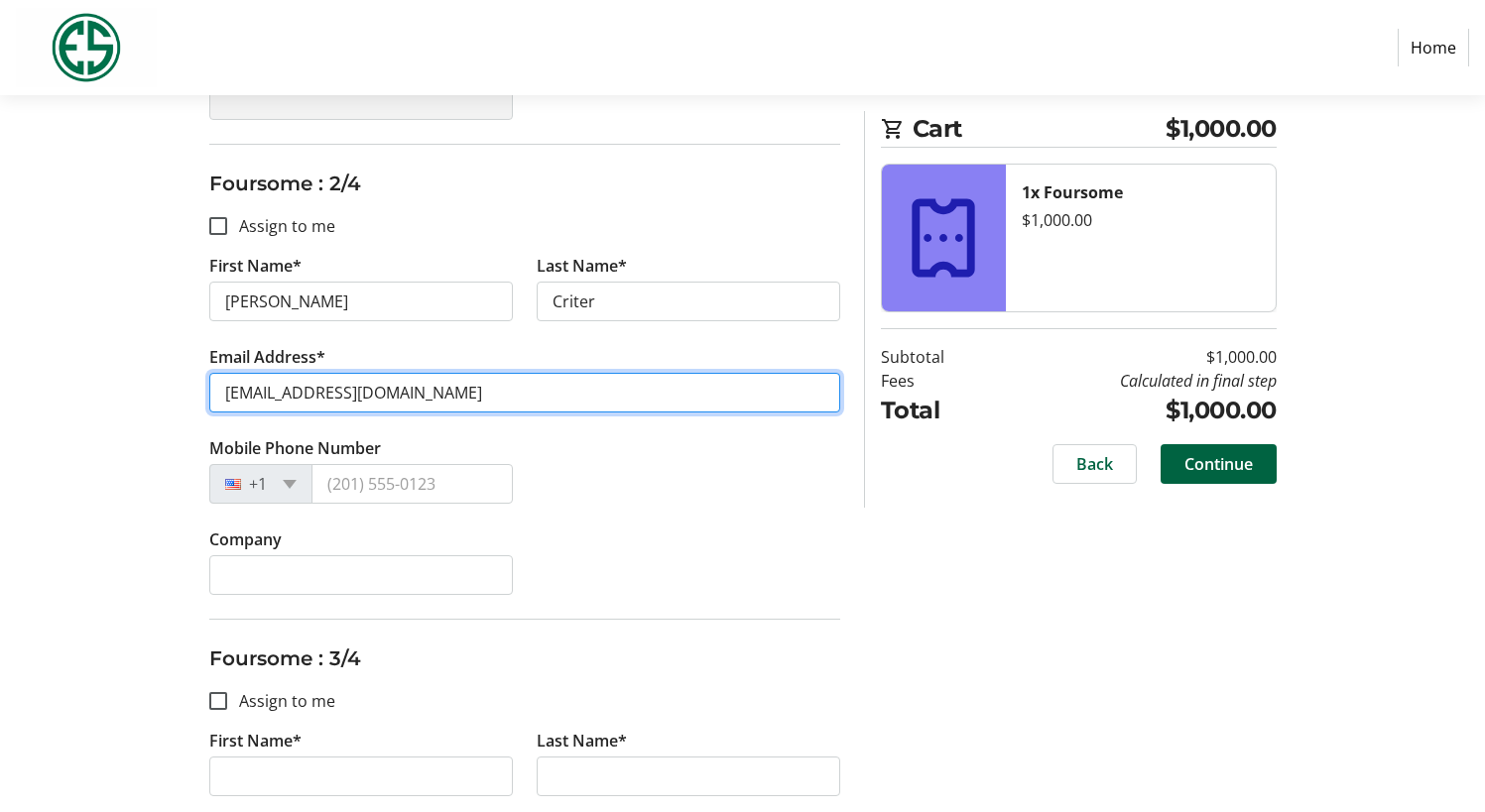 scroll, scrollTop: 694, scrollLeft: 0, axis: vertical 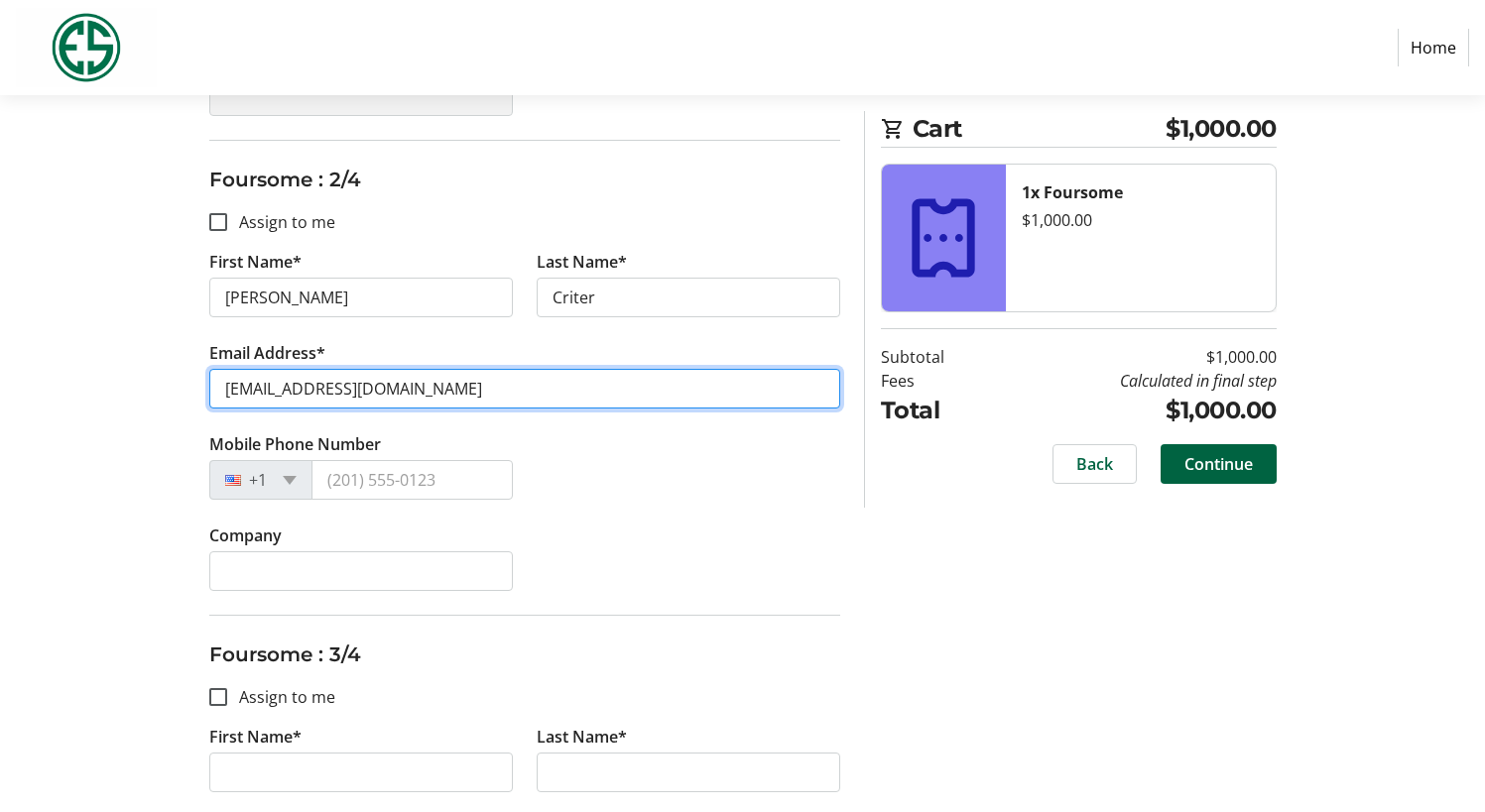 type on "[EMAIL_ADDRESS][DOMAIN_NAME]" 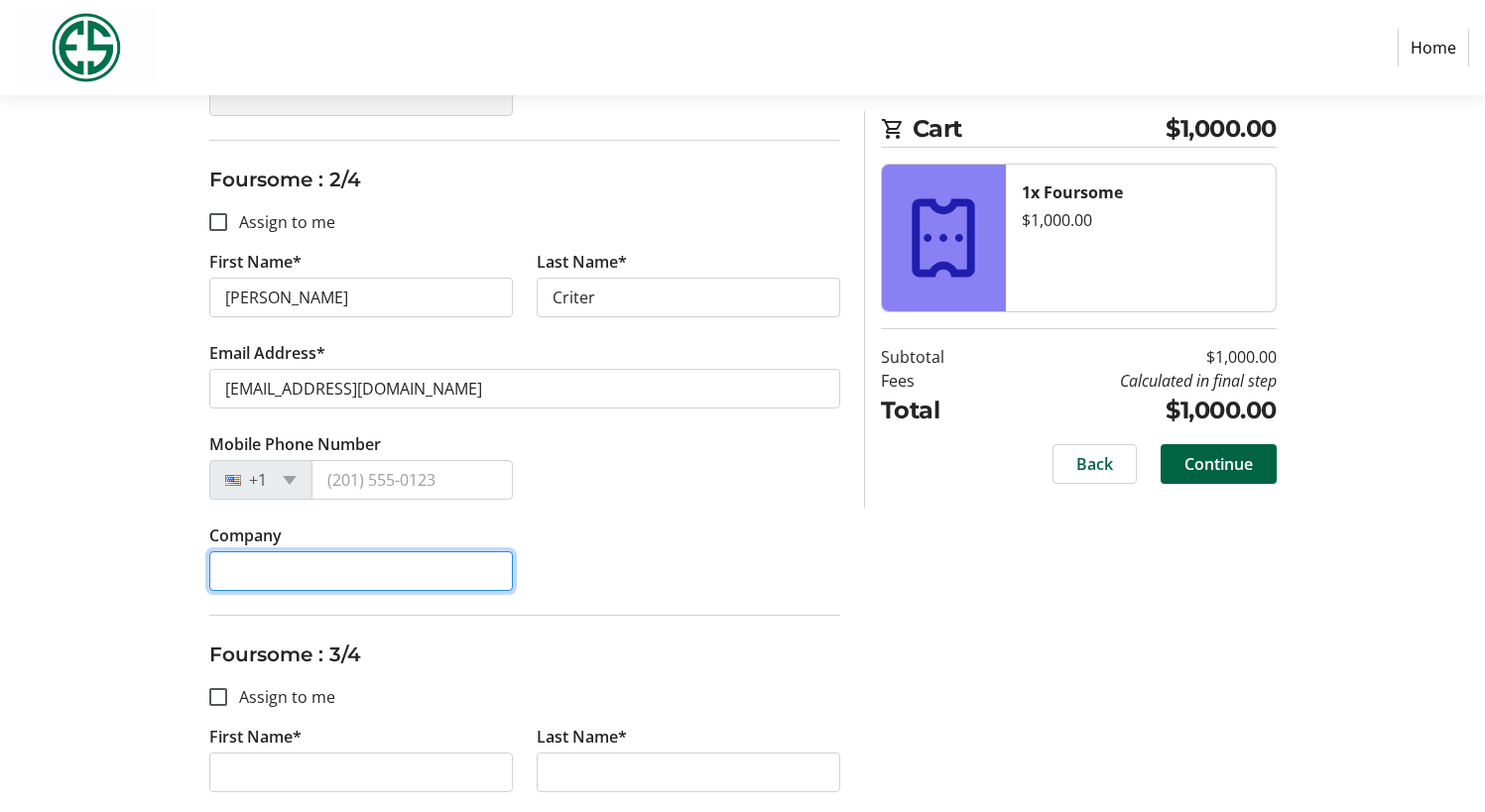click on "Company" at bounding box center (361, 571) 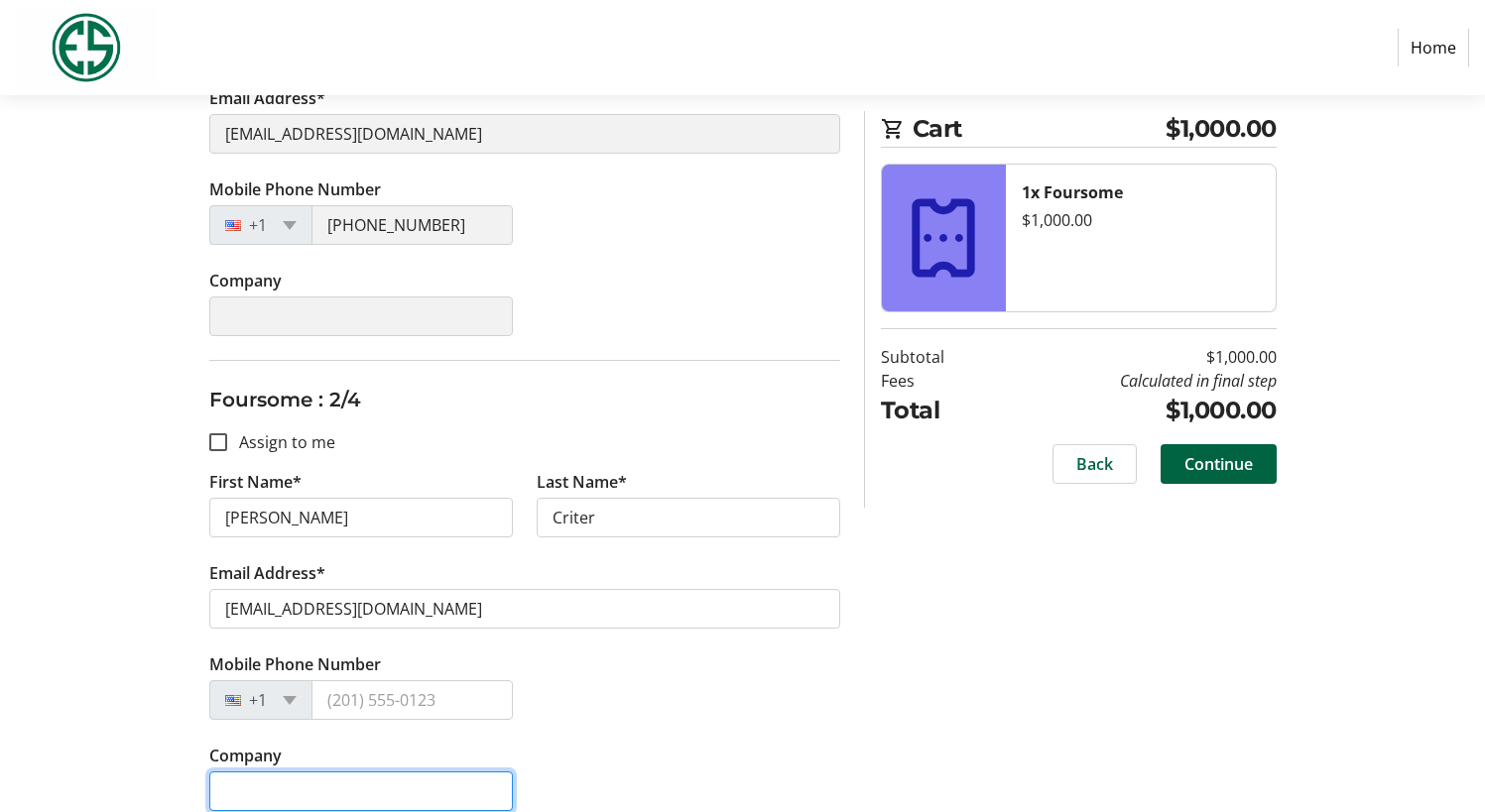 scroll, scrollTop: 198, scrollLeft: 0, axis: vertical 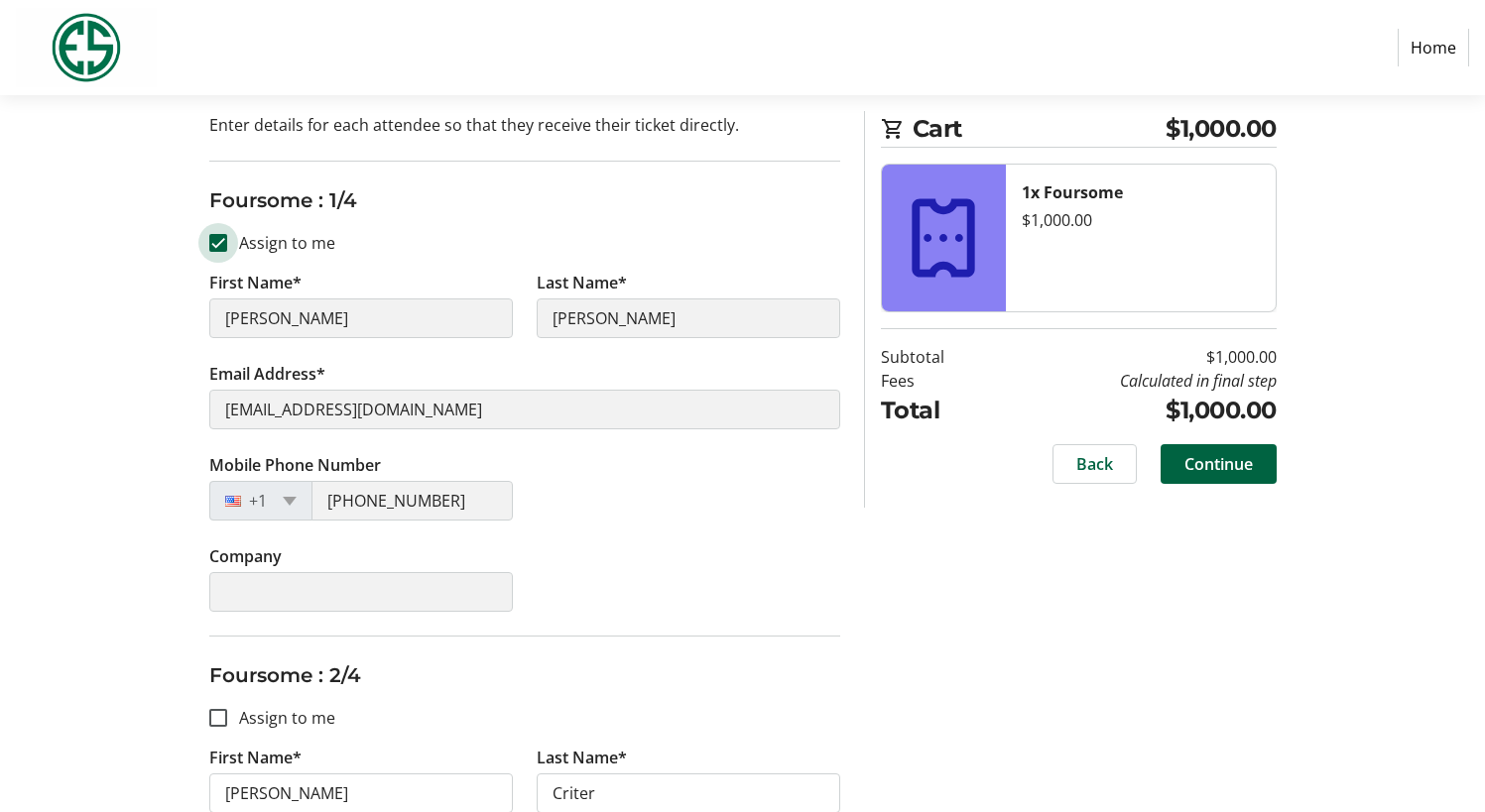 click on "Assign to me" at bounding box center (218, 243) 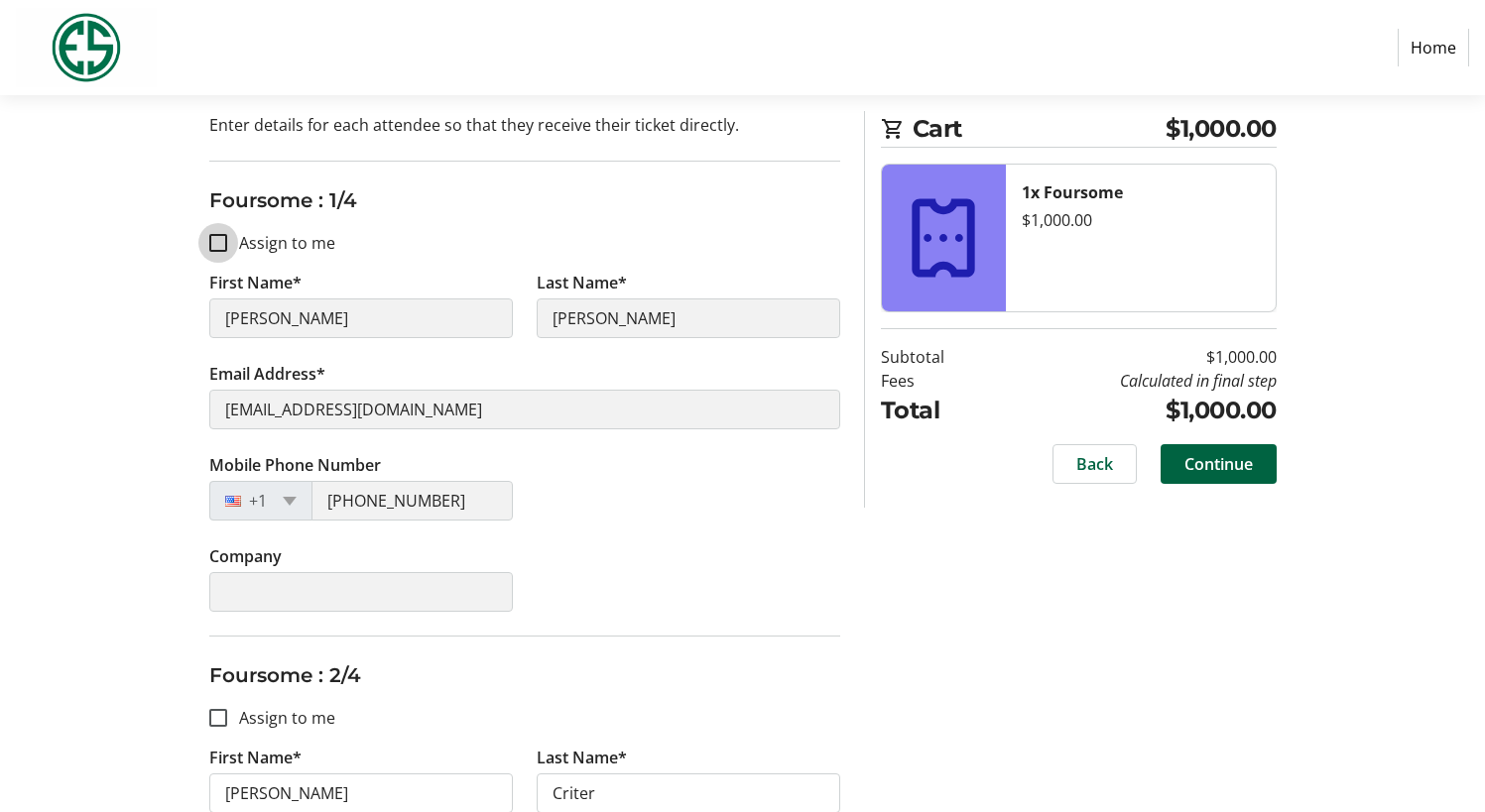 checkbox on "false" 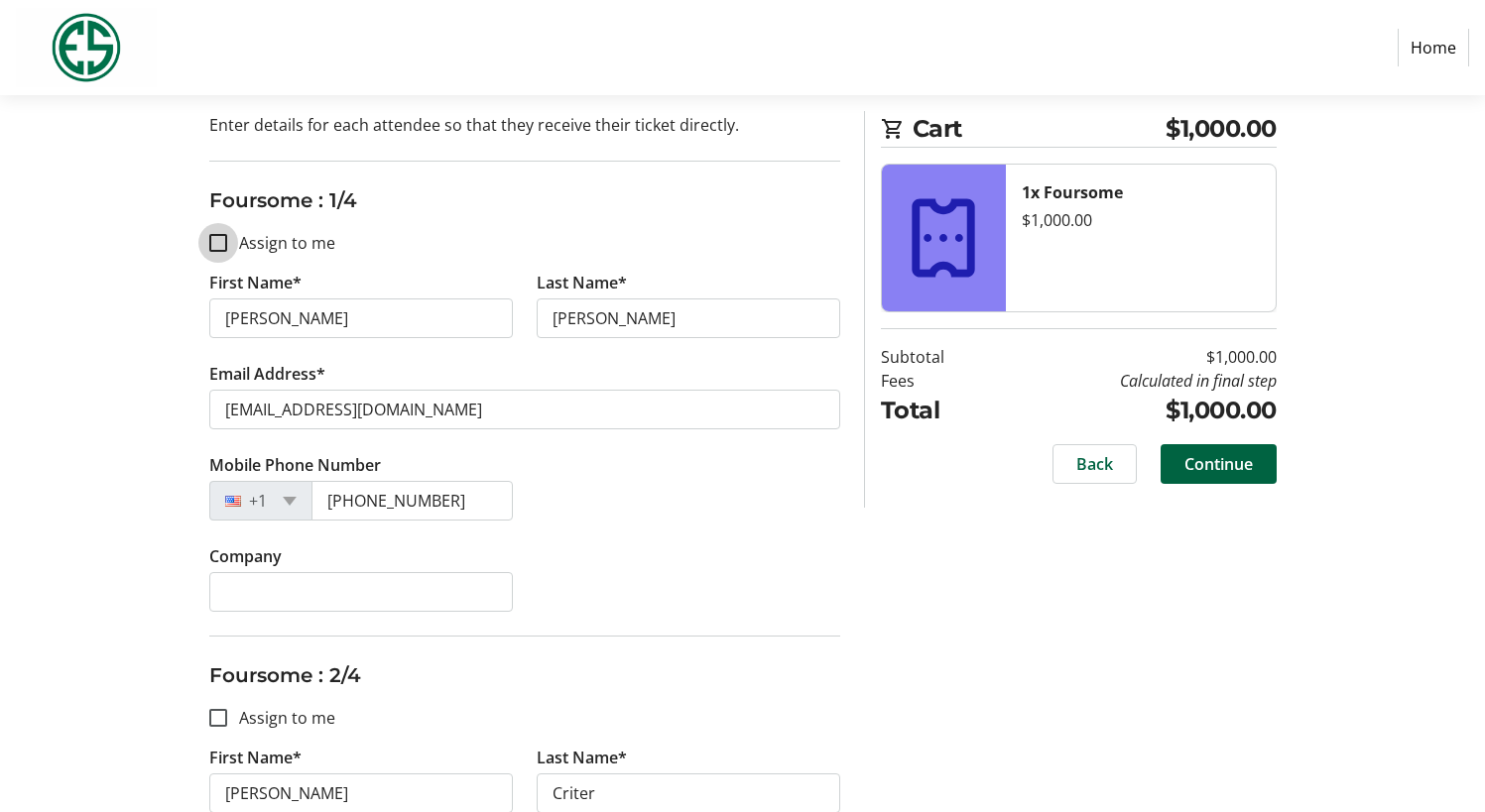 type 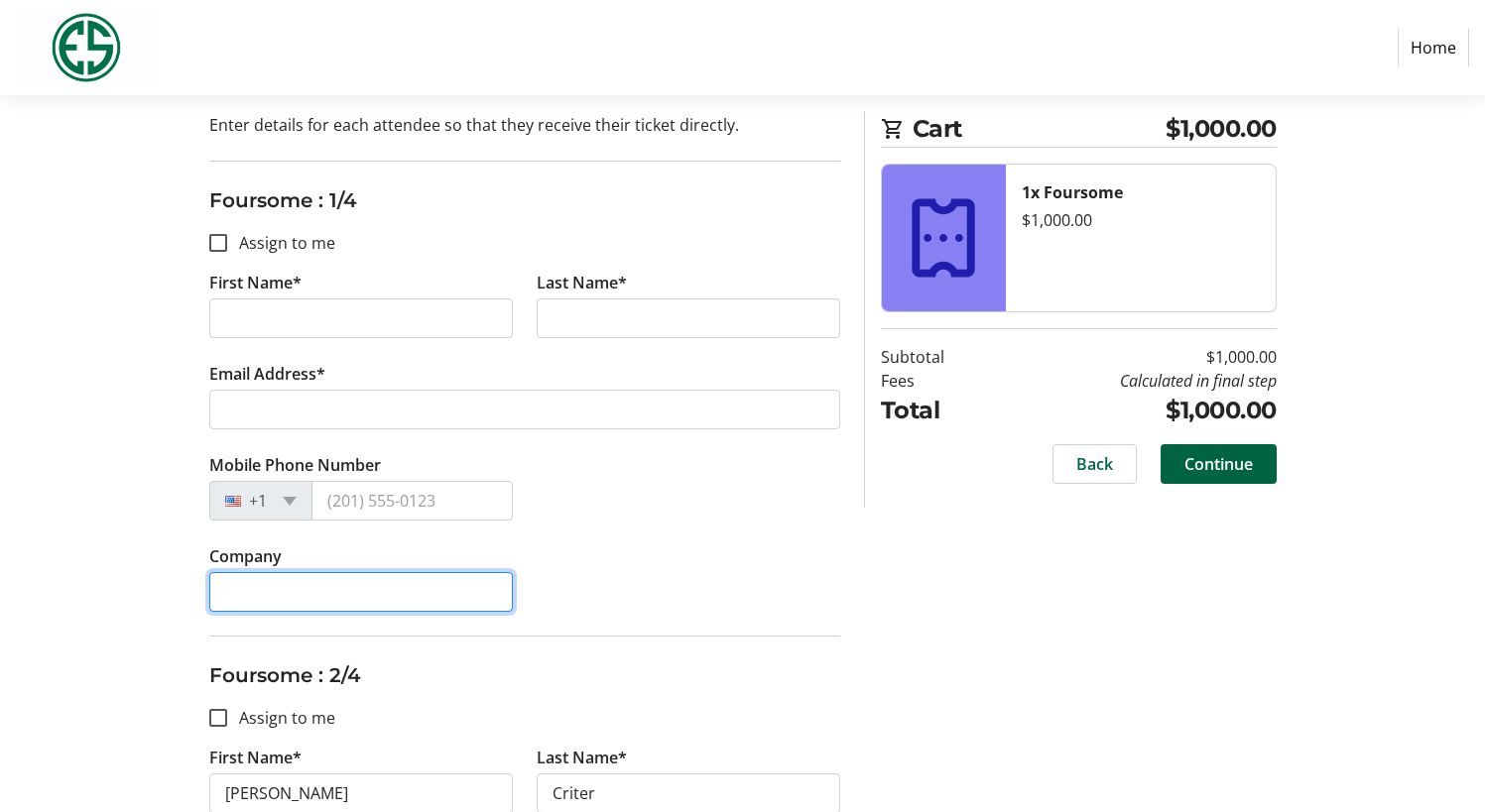 click on "Company" at bounding box center (361, 592) 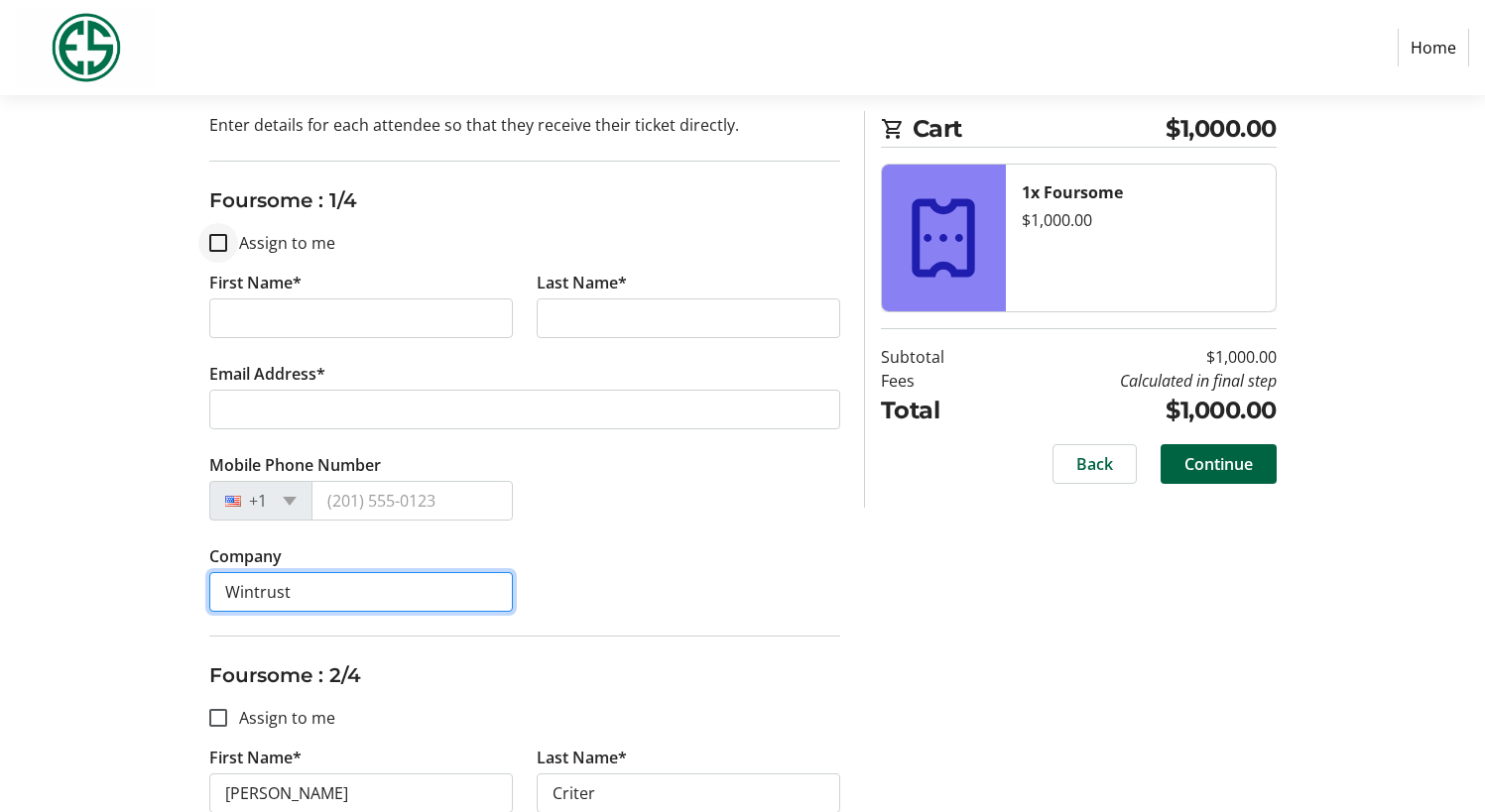 type on "Wintrust" 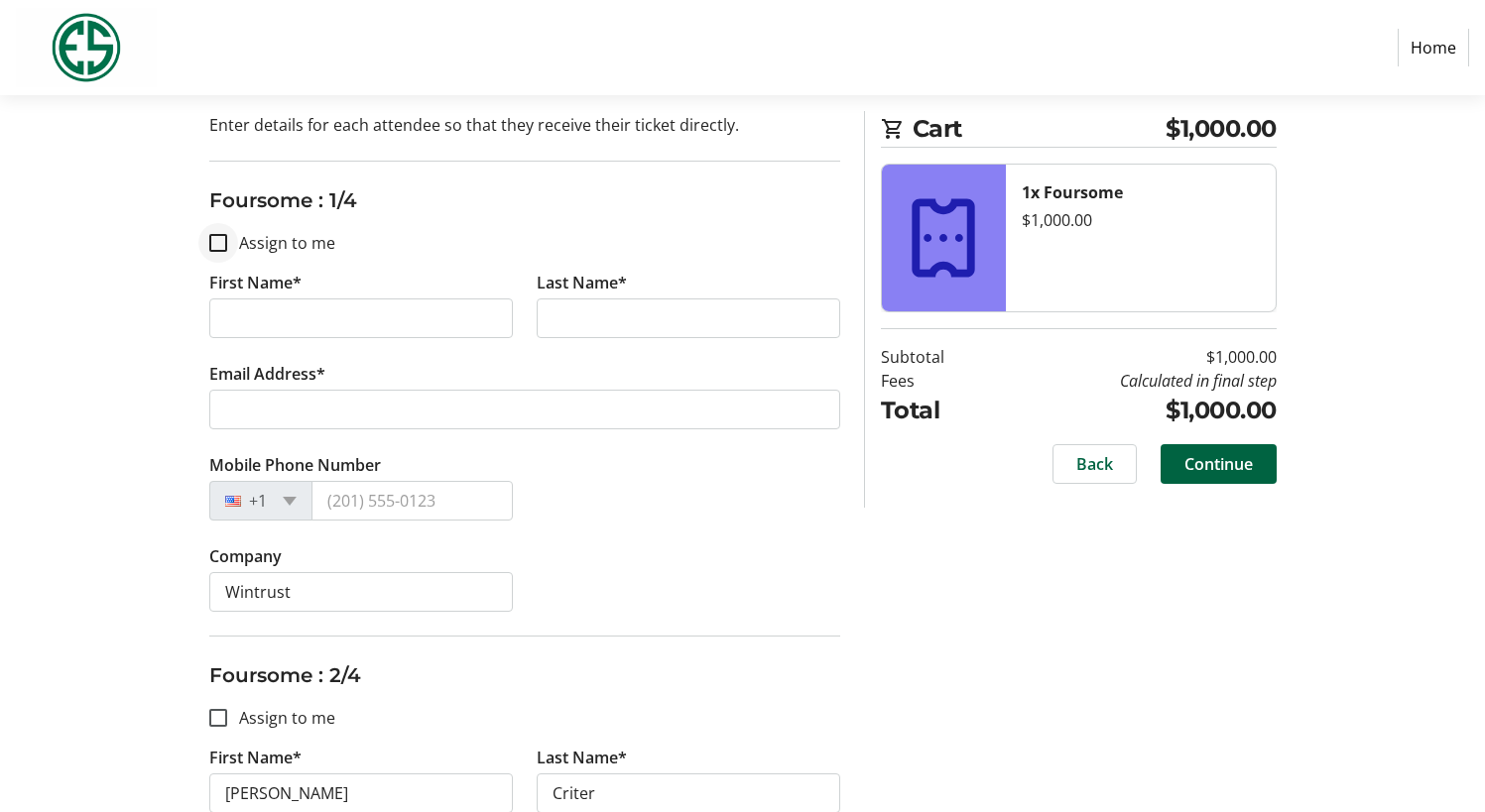click at bounding box center (218, 243) 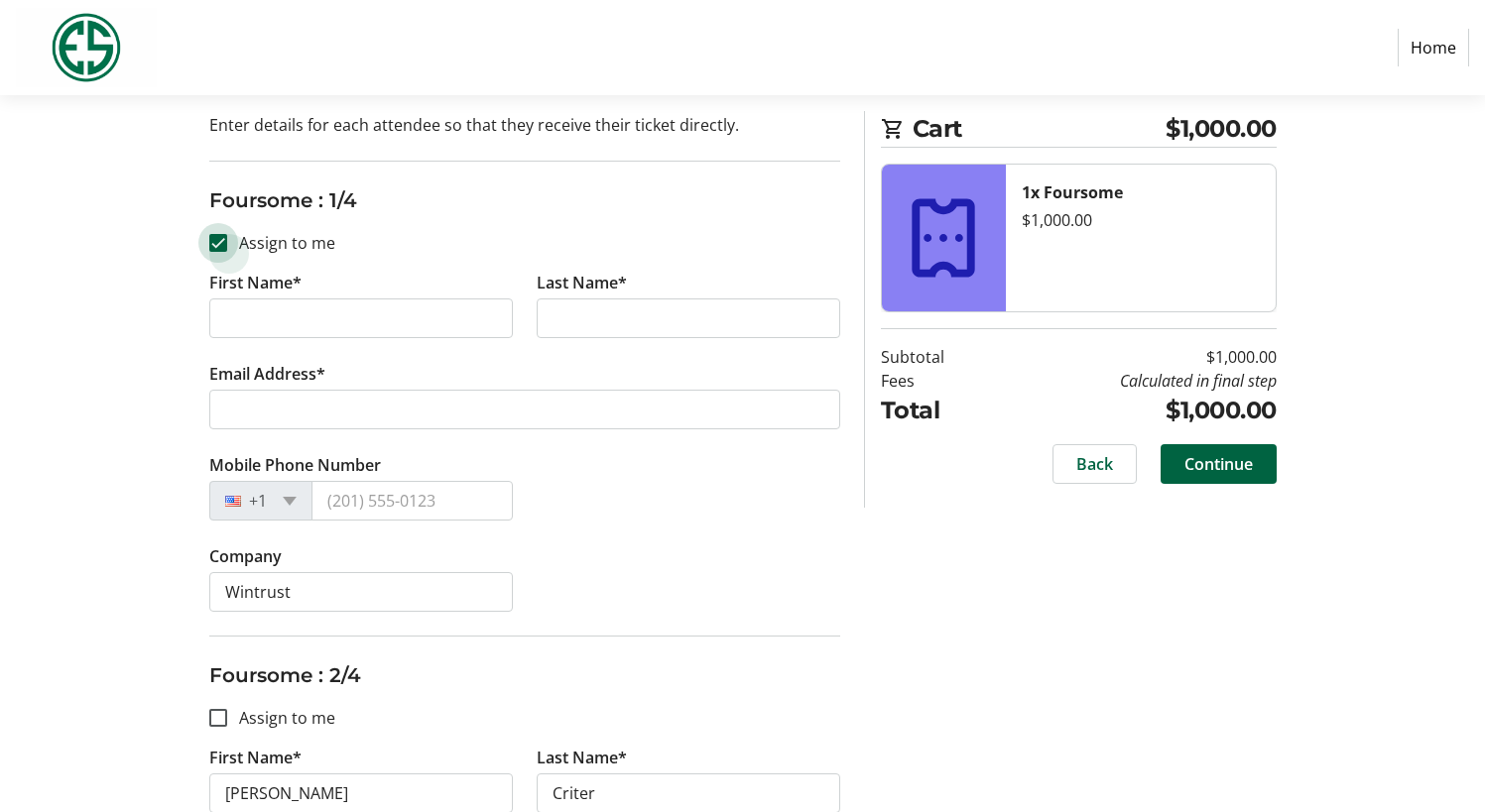 checkbox on "true" 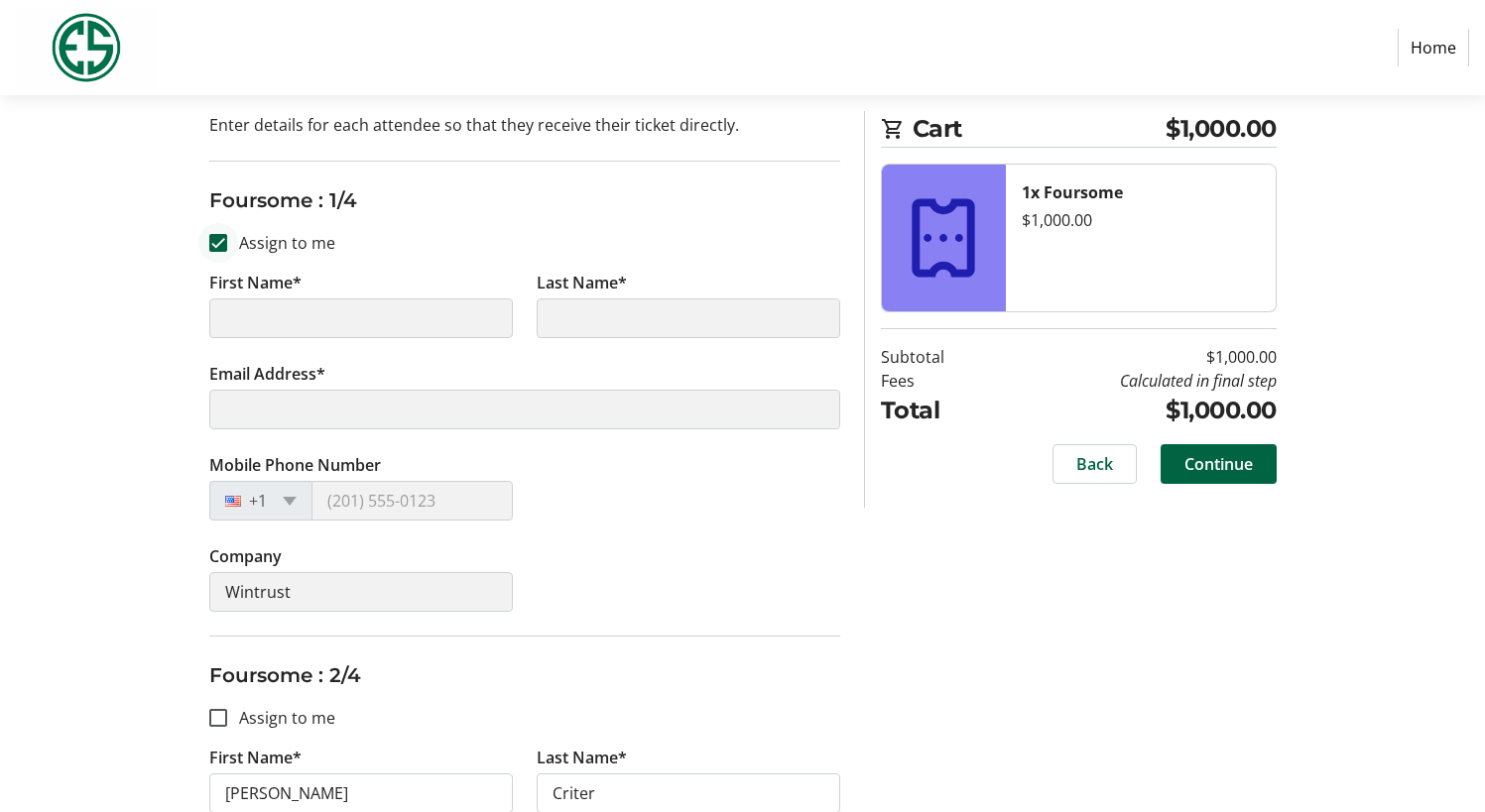 click at bounding box center [218, 243] 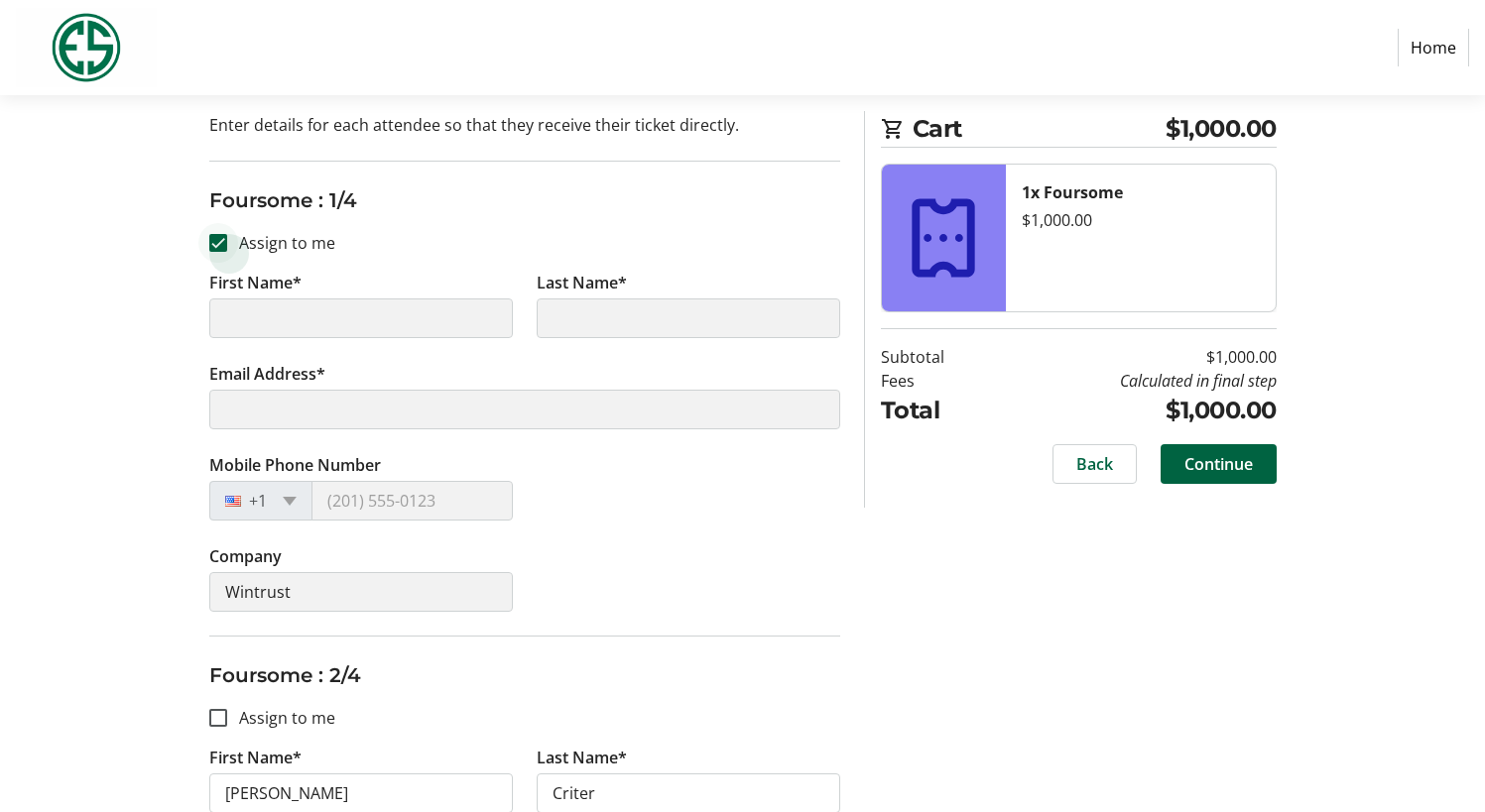 type on "[PERSON_NAME]" 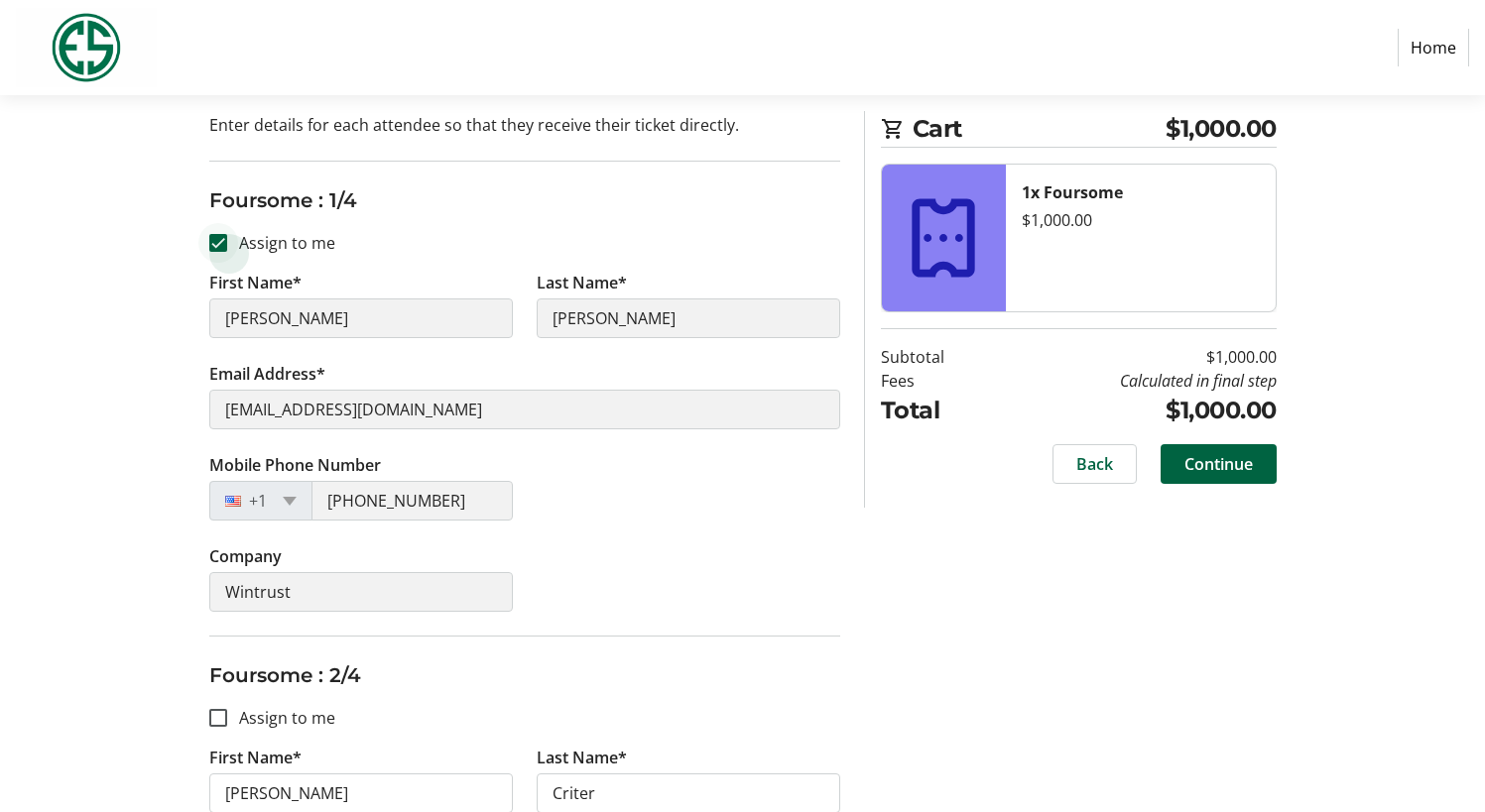 type 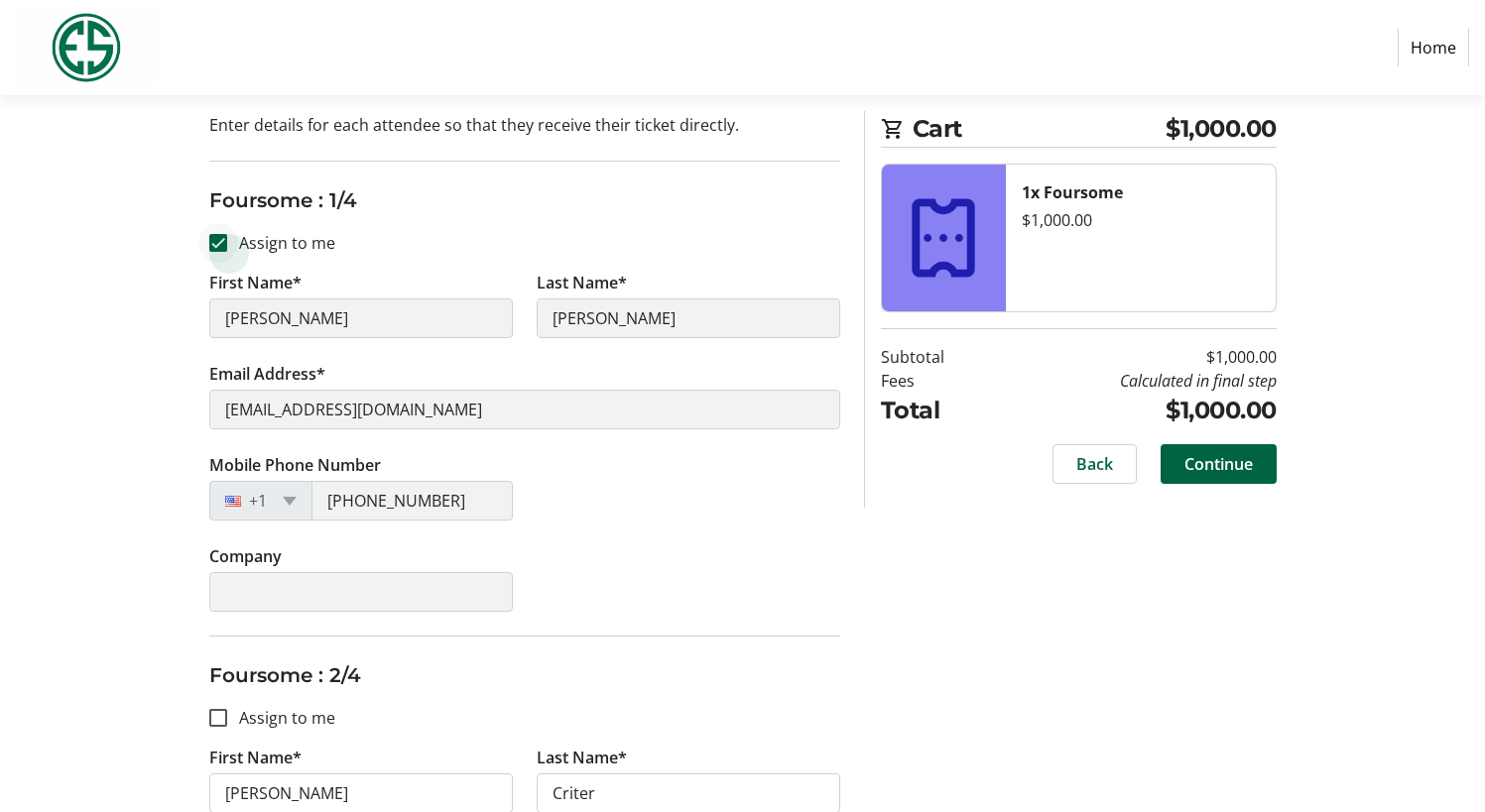click at bounding box center (218, 243) 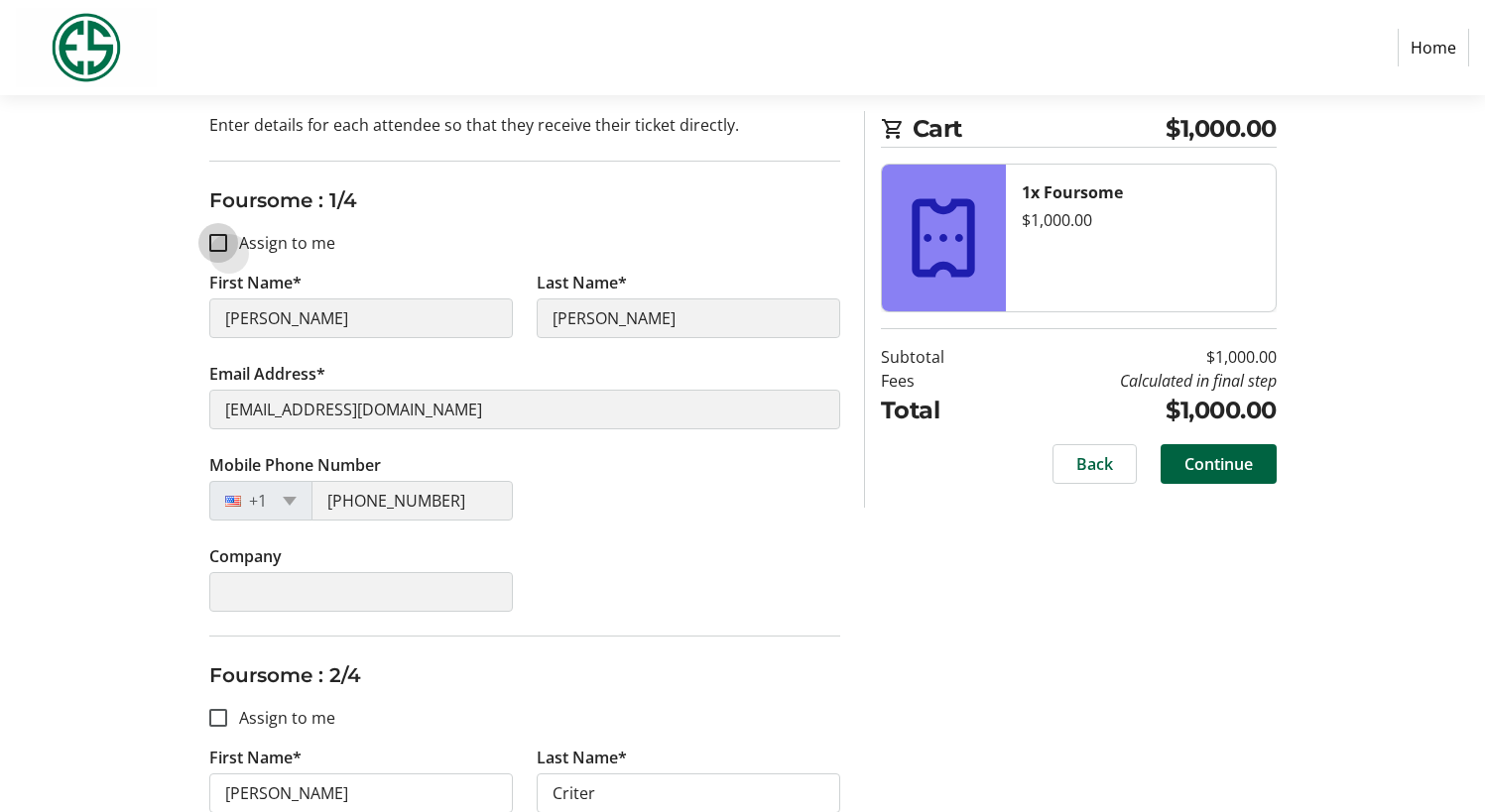 checkbox on "false" 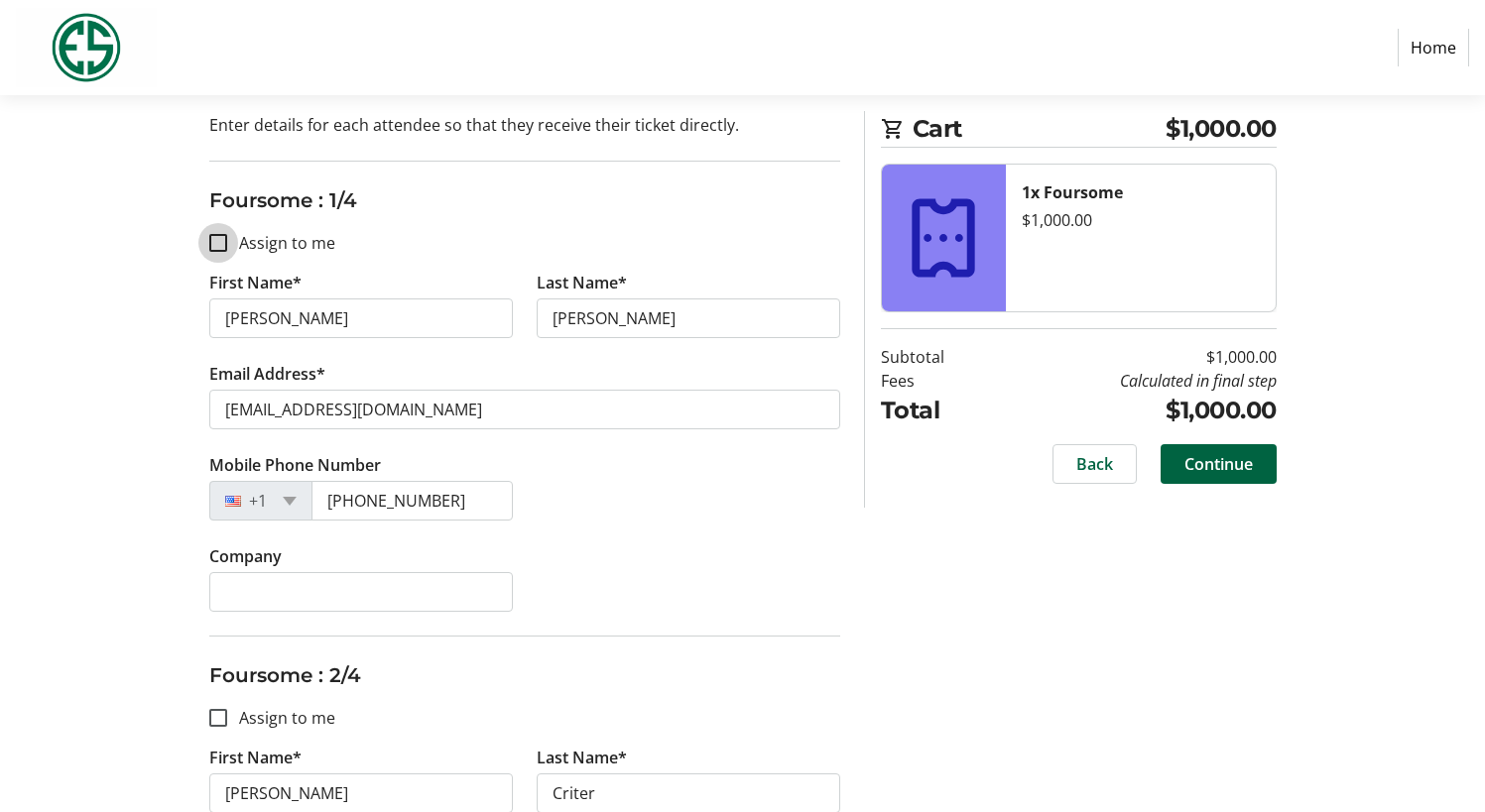 type 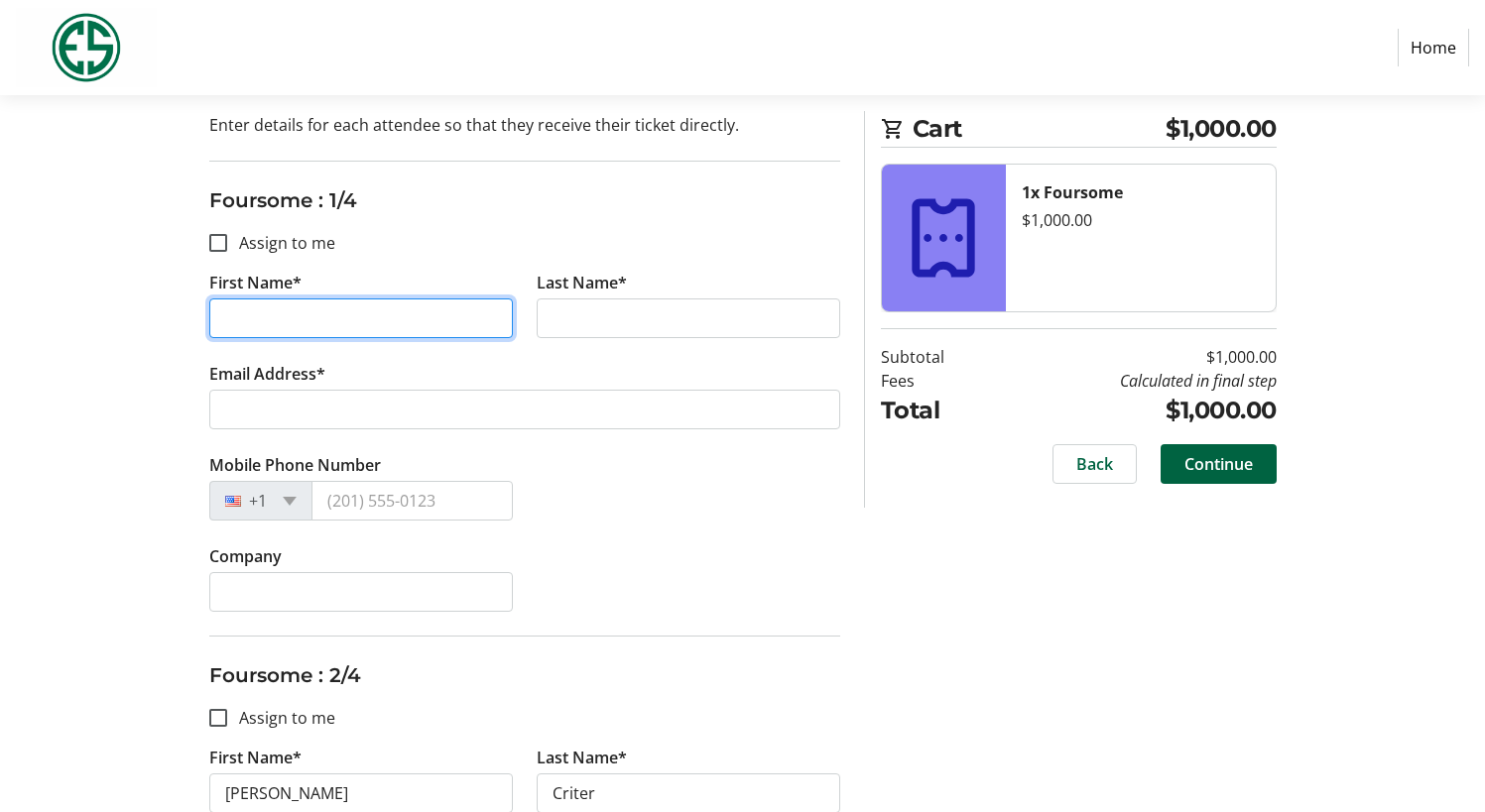 click on "First Name*" at bounding box center (361, 318) 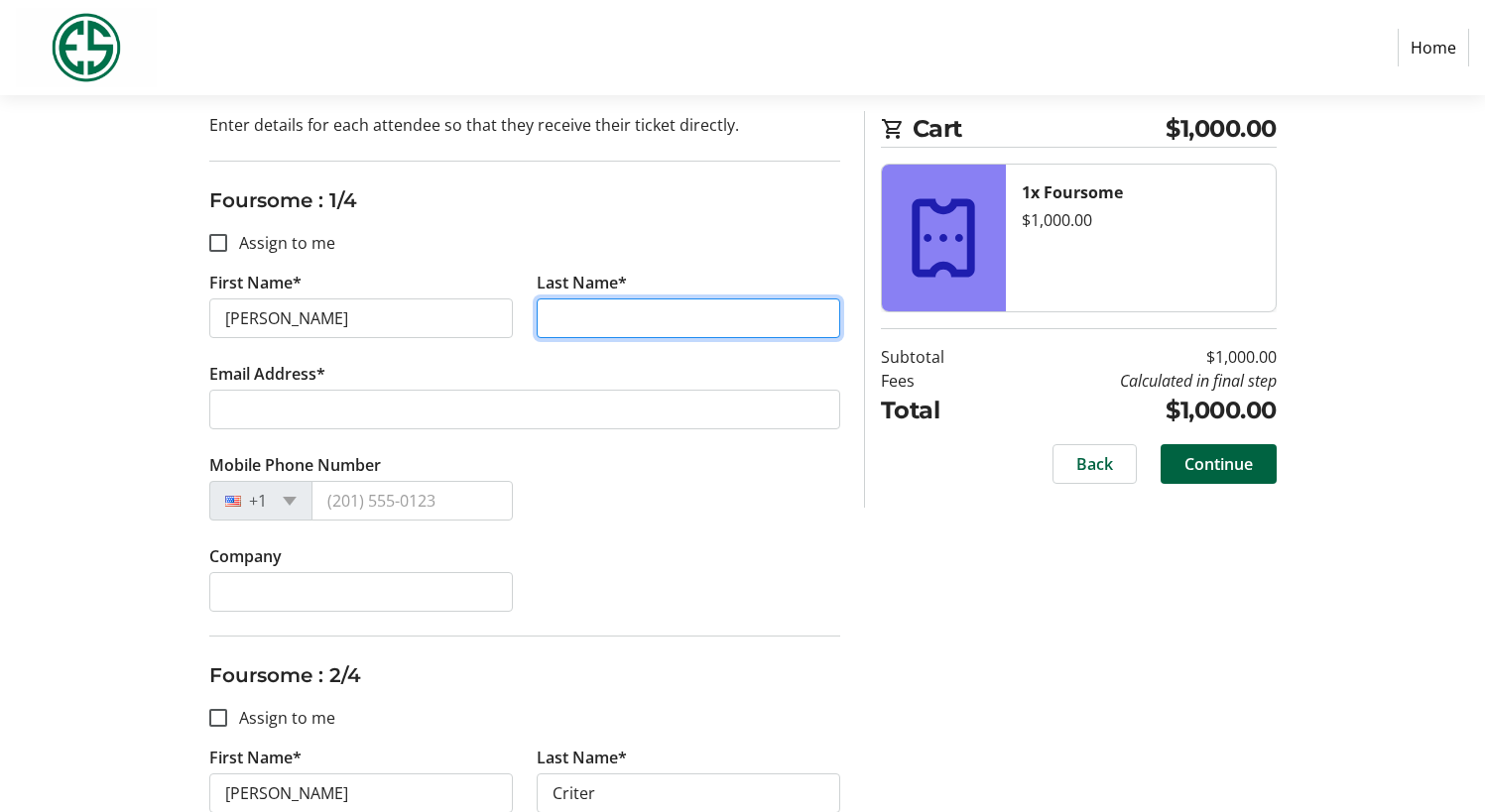 click on "Last Name*" at bounding box center [688, 318] 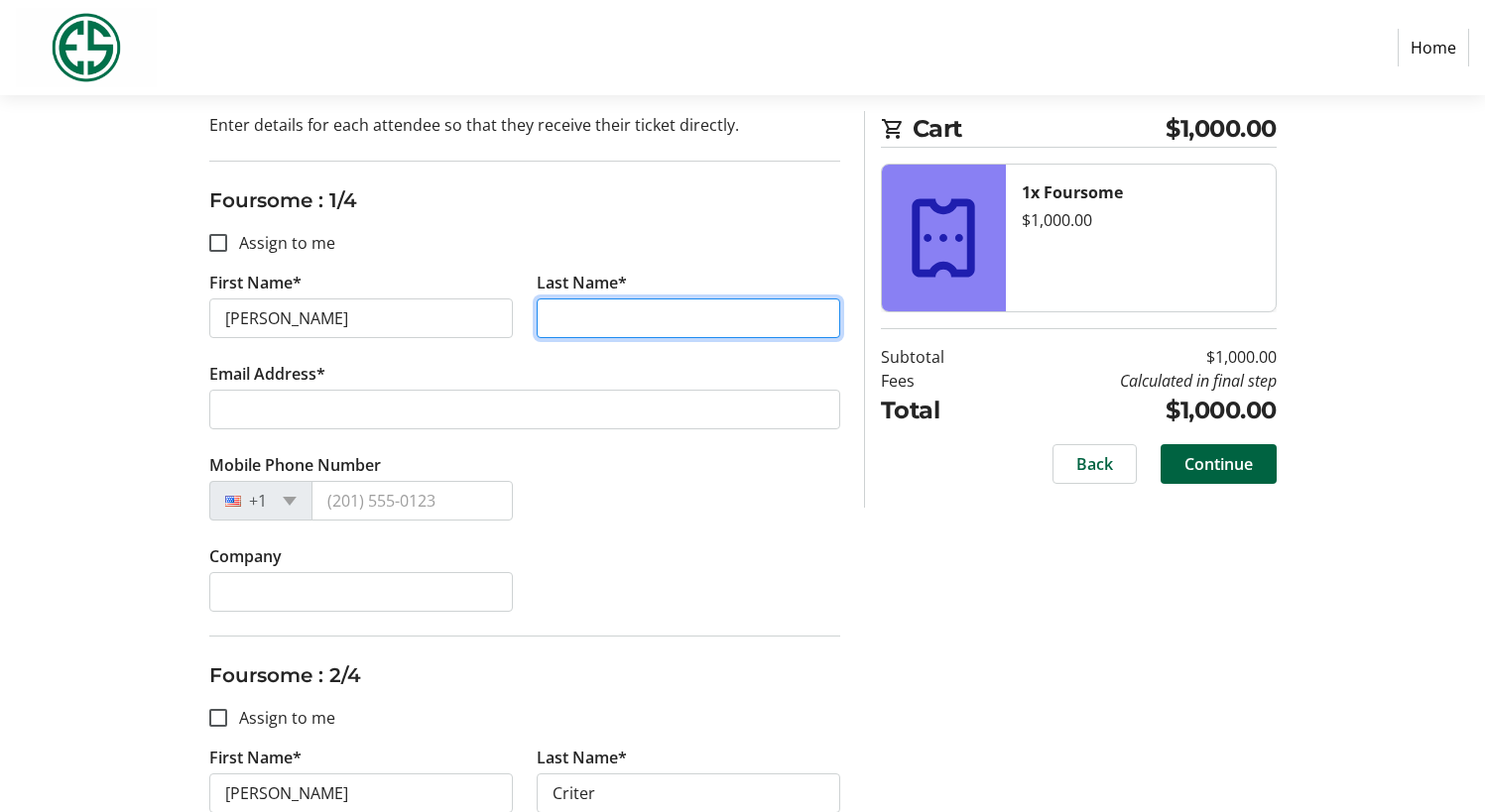 type on "[PERSON_NAME]" 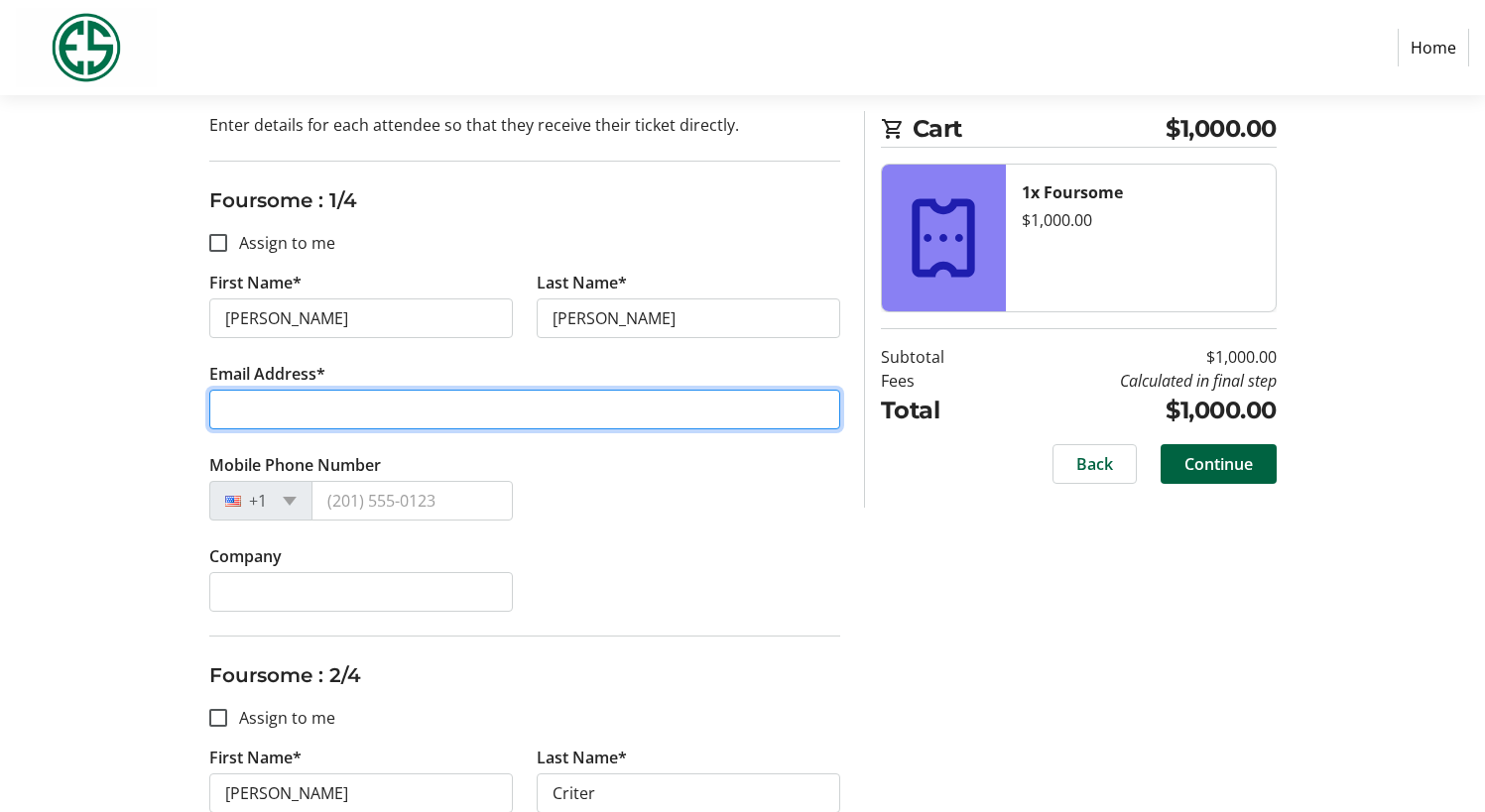 click on "Email Address*" at bounding box center [525, 409] 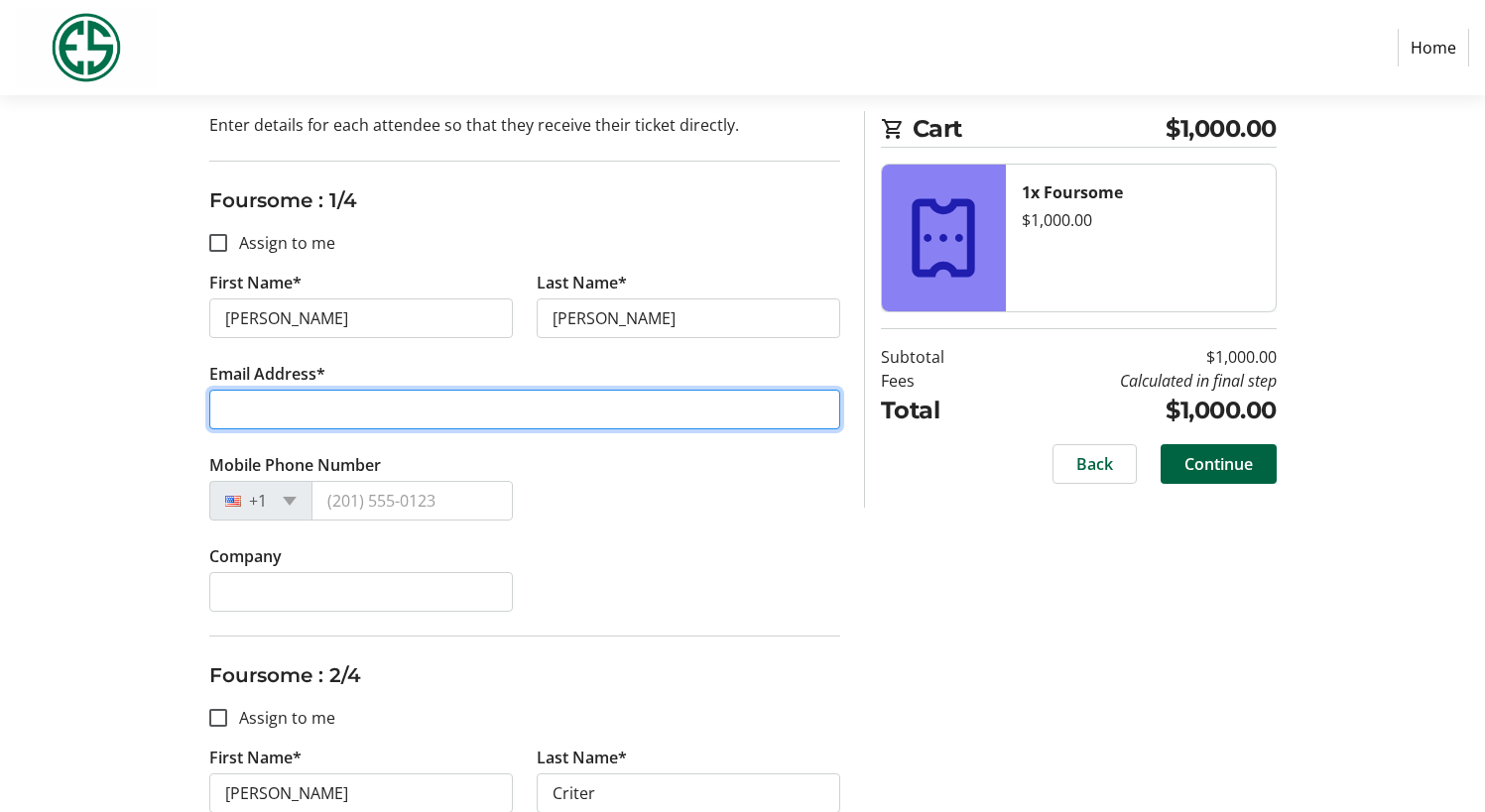 type on "[EMAIL_ADDRESS][DOMAIN_NAME]" 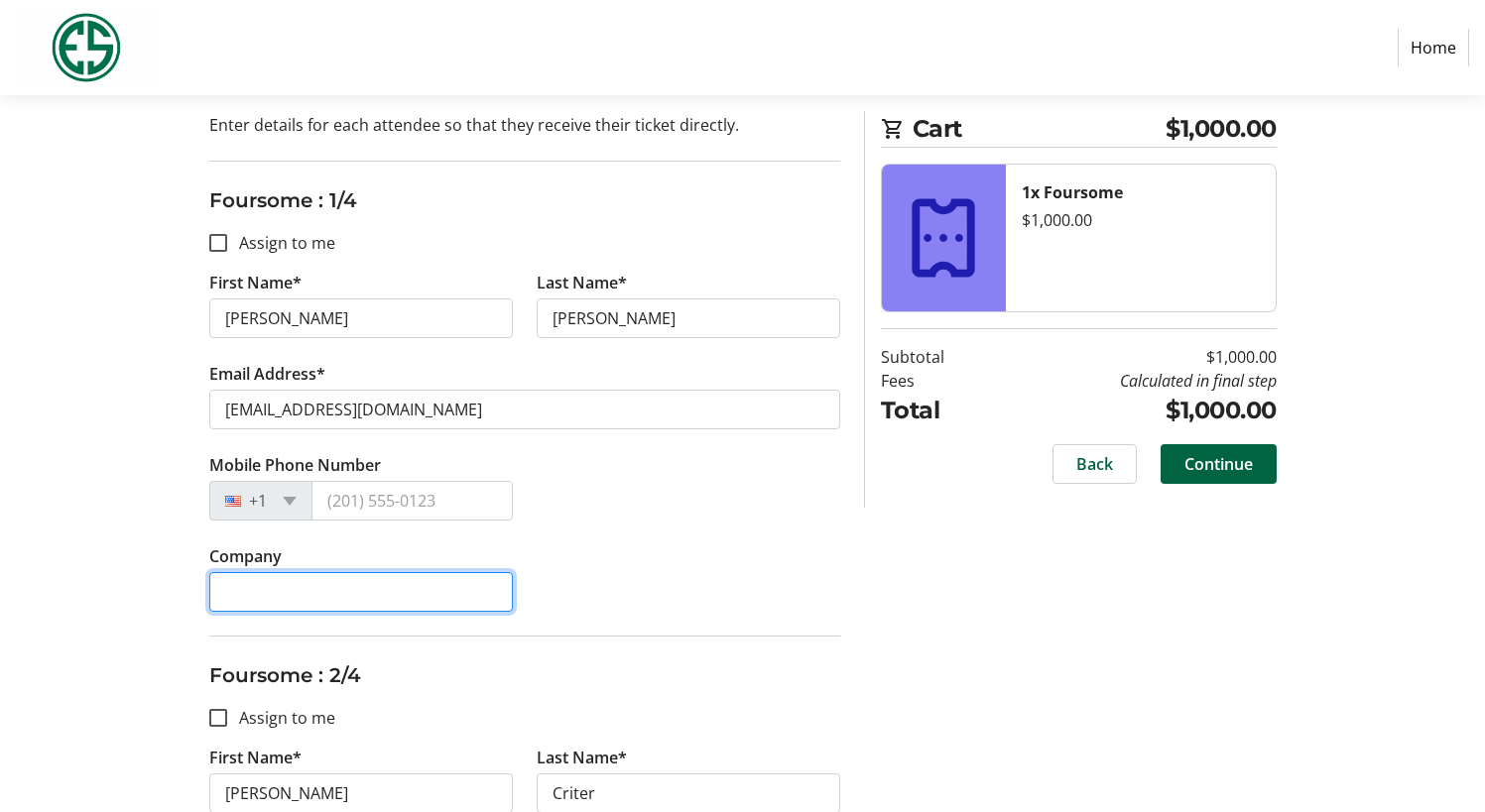 click on "Company" at bounding box center (361, 592) 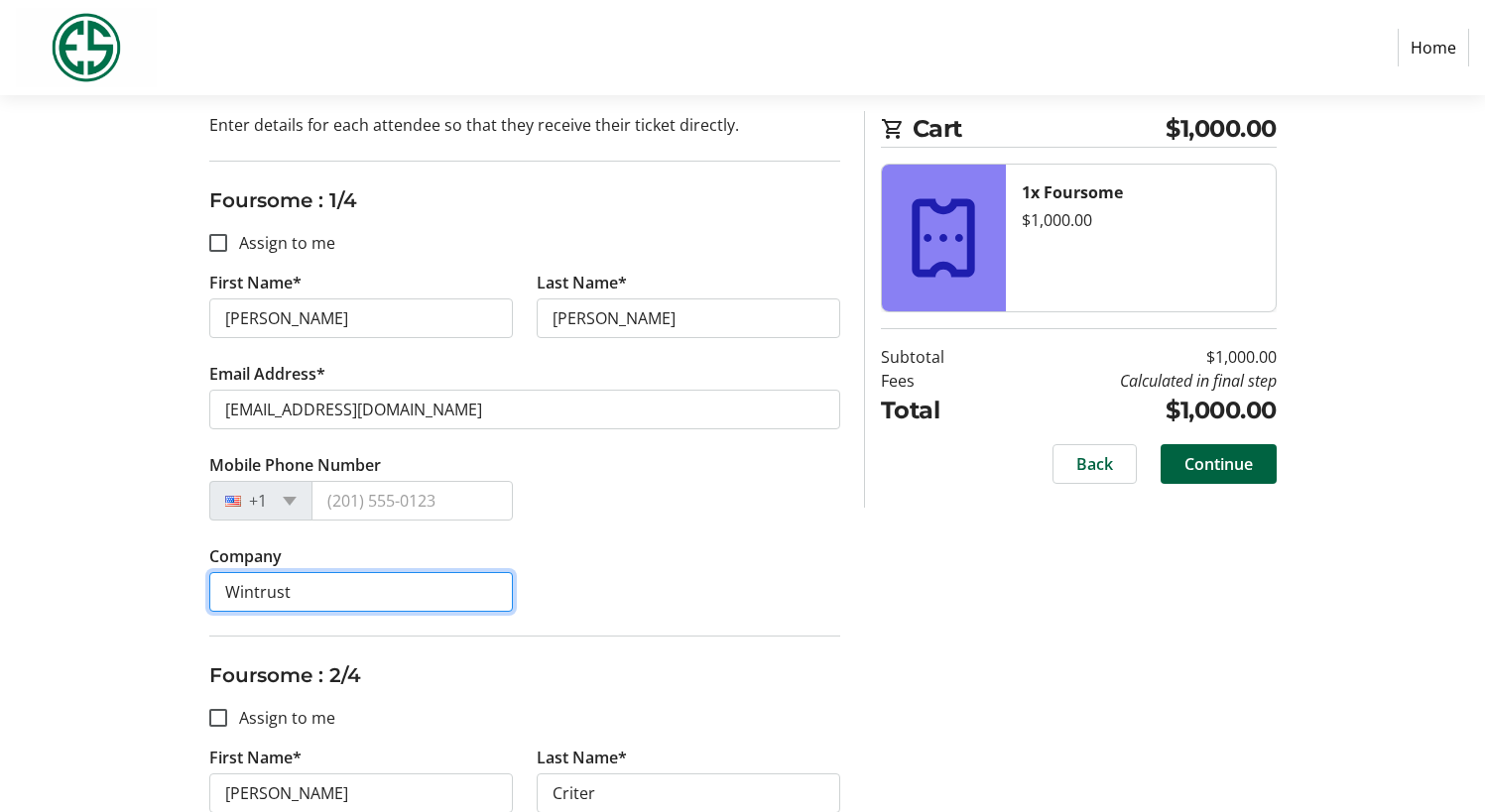 type on "Wintrust" 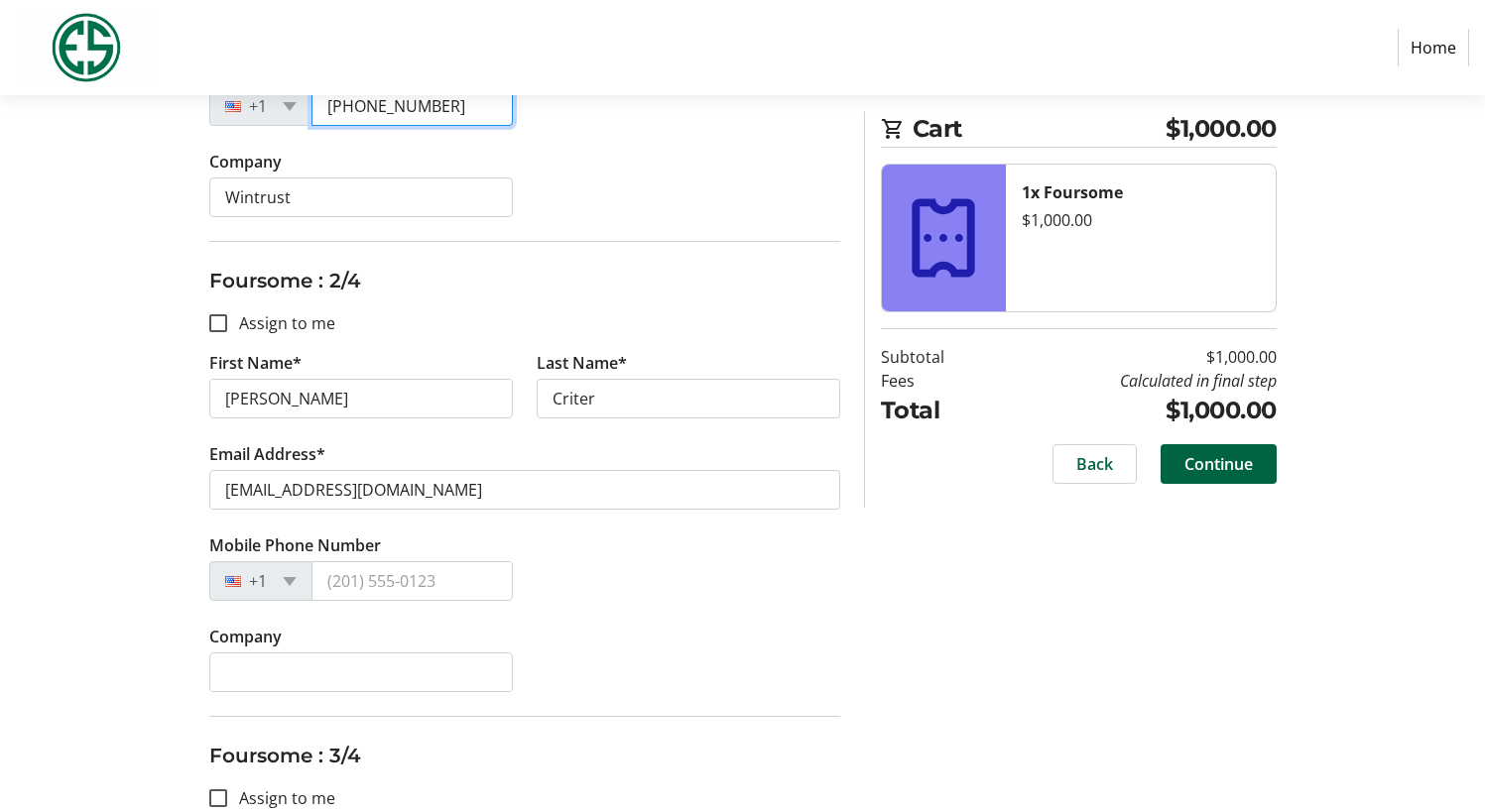 scroll, scrollTop: 595, scrollLeft: 0, axis: vertical 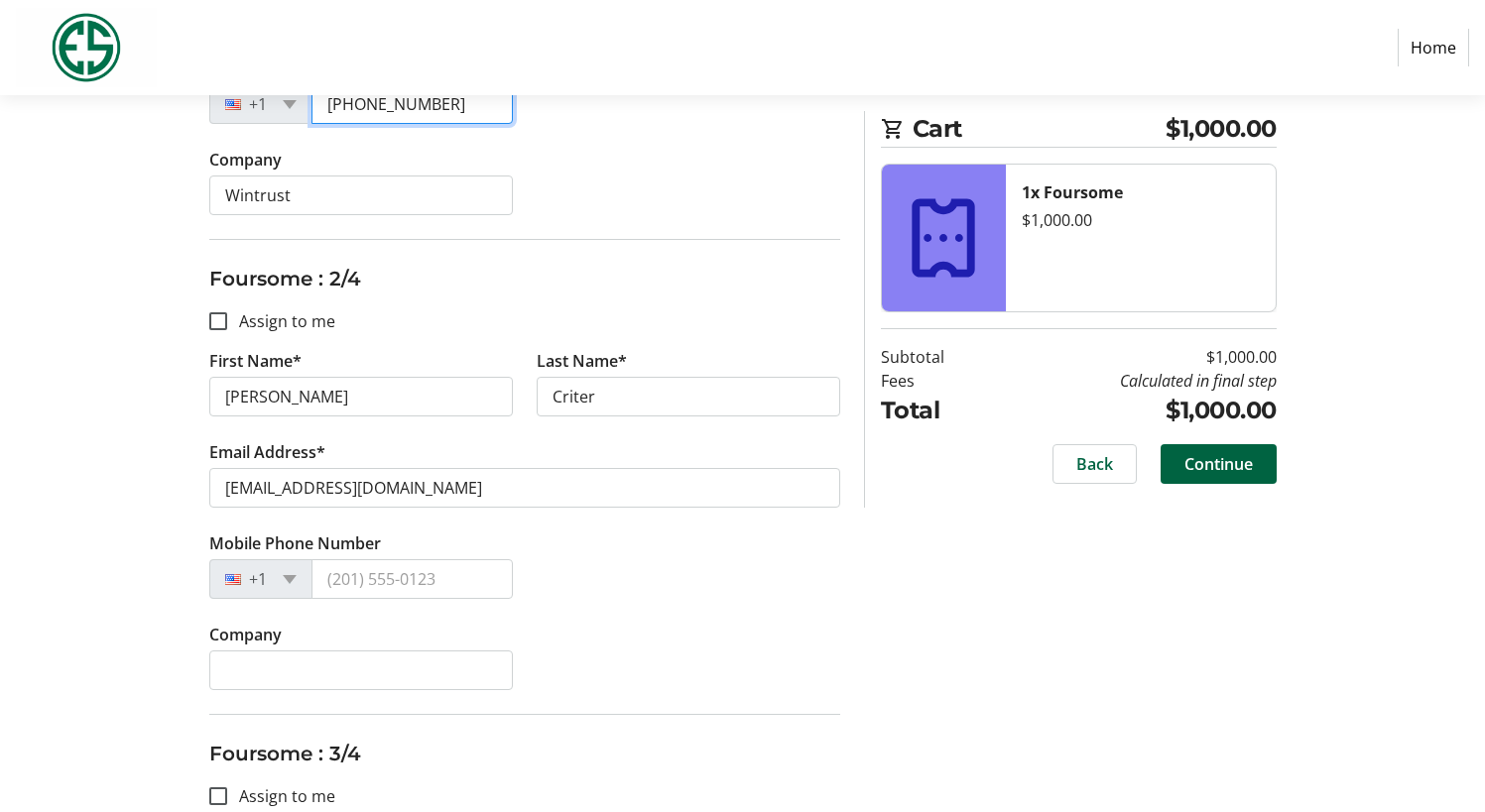 type on "[PHONE_NUMBER]" 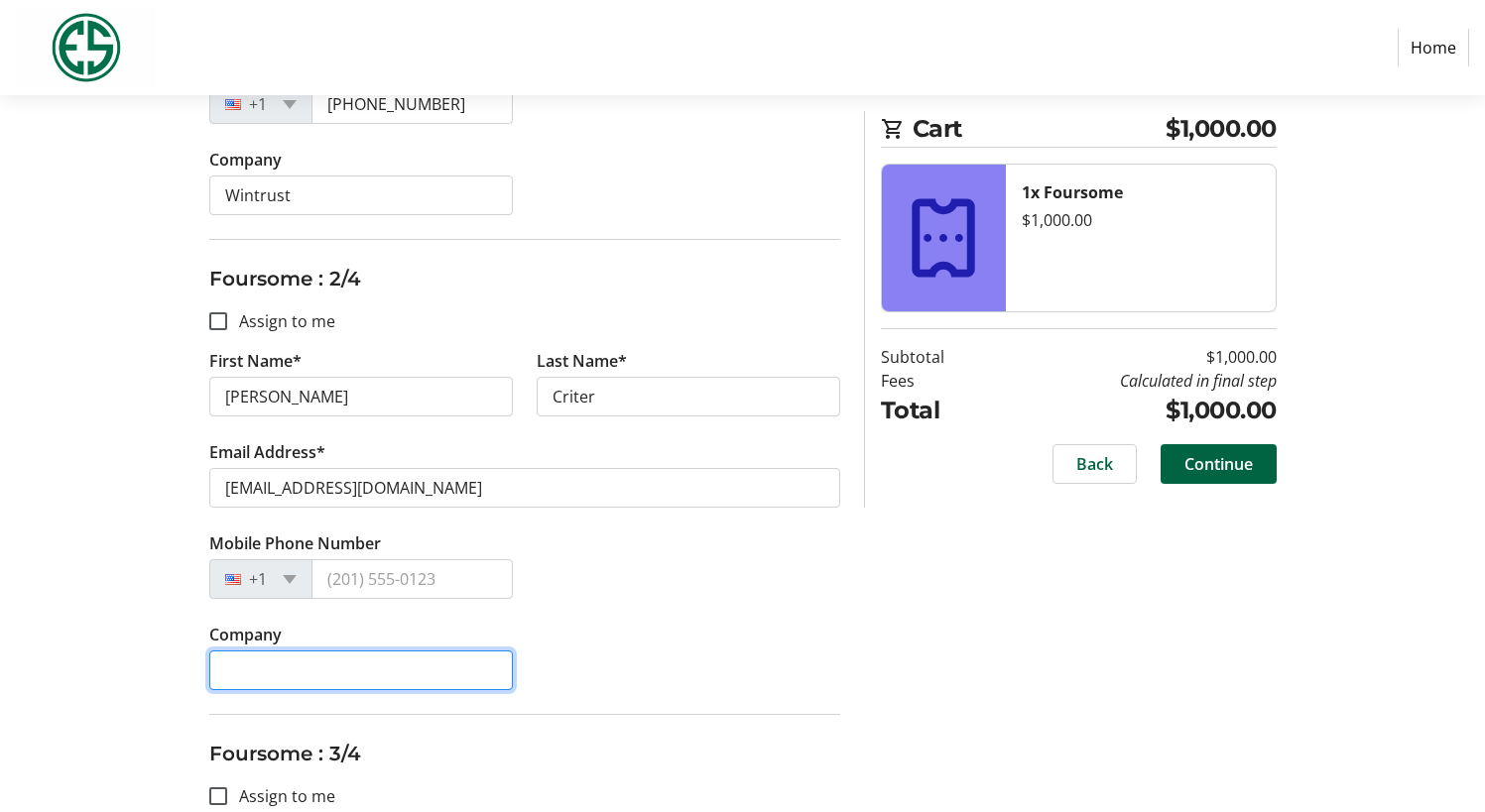 click on "Company" at bounding box center (361, 670) 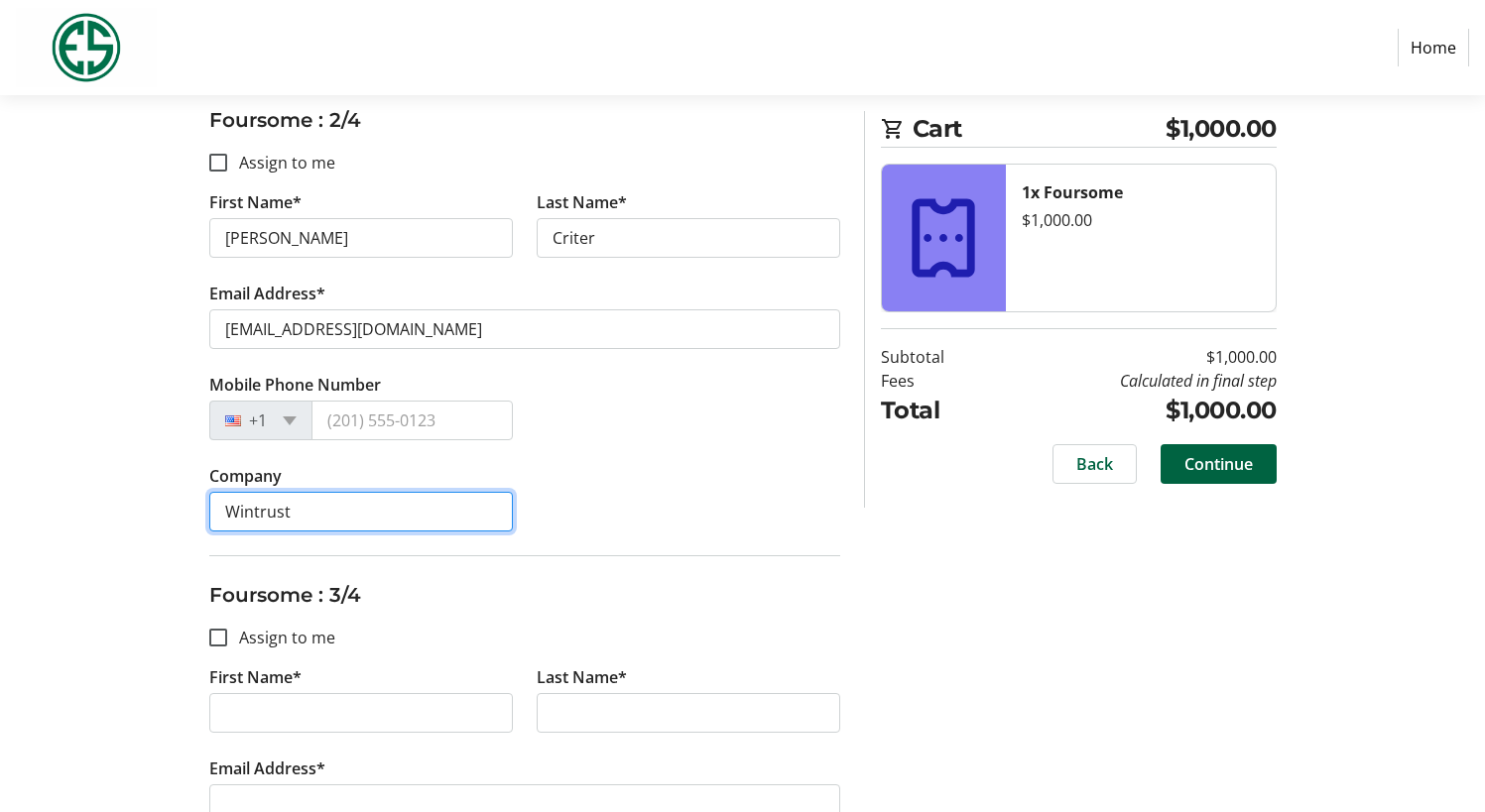 scroll, scrollTop: 991, scrollLeft: 0, axis: vertical 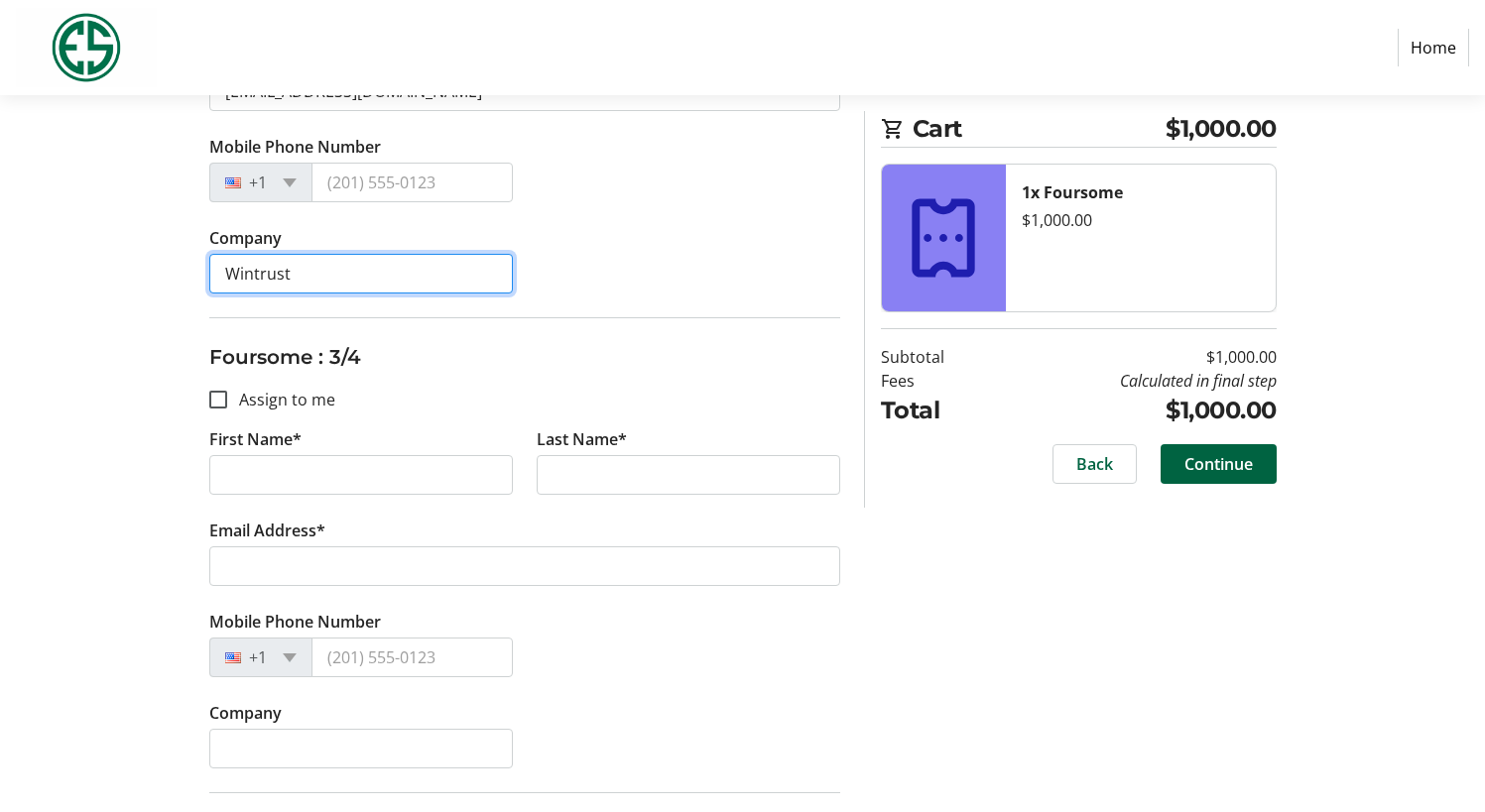 type on "Wintrust" 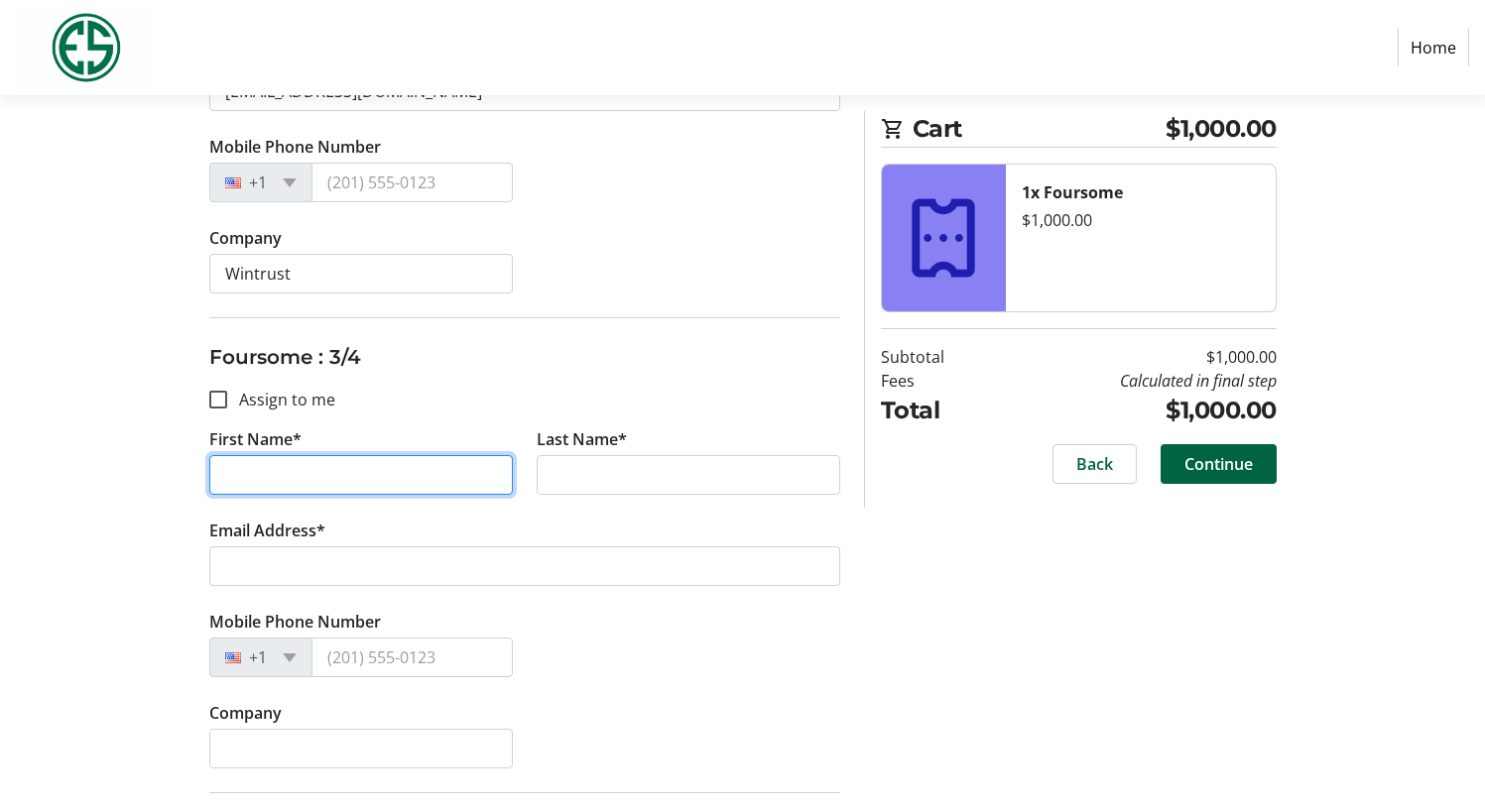 click on "First Name*" at bounding box center (361, 475) 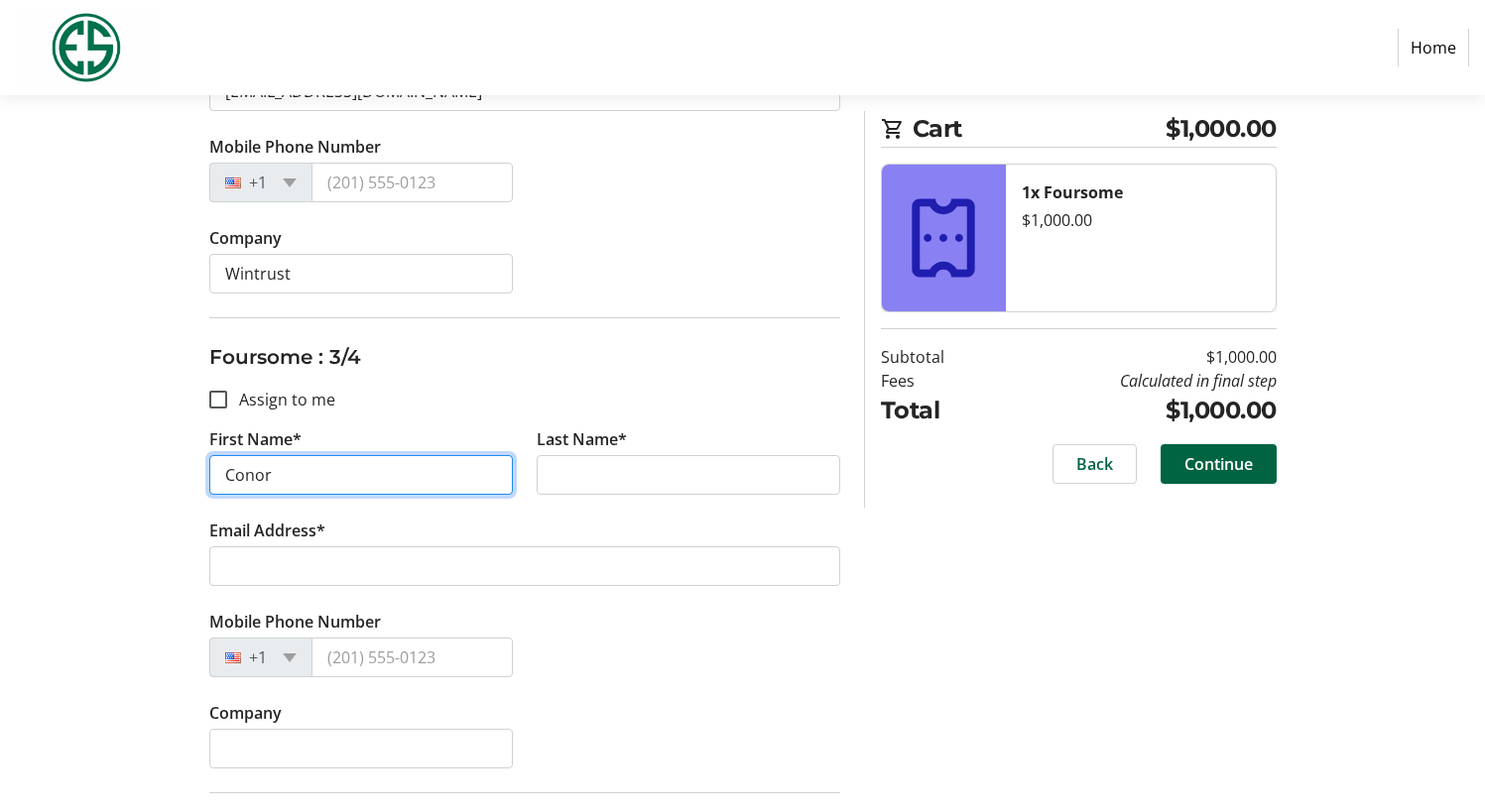 type on "Conor" 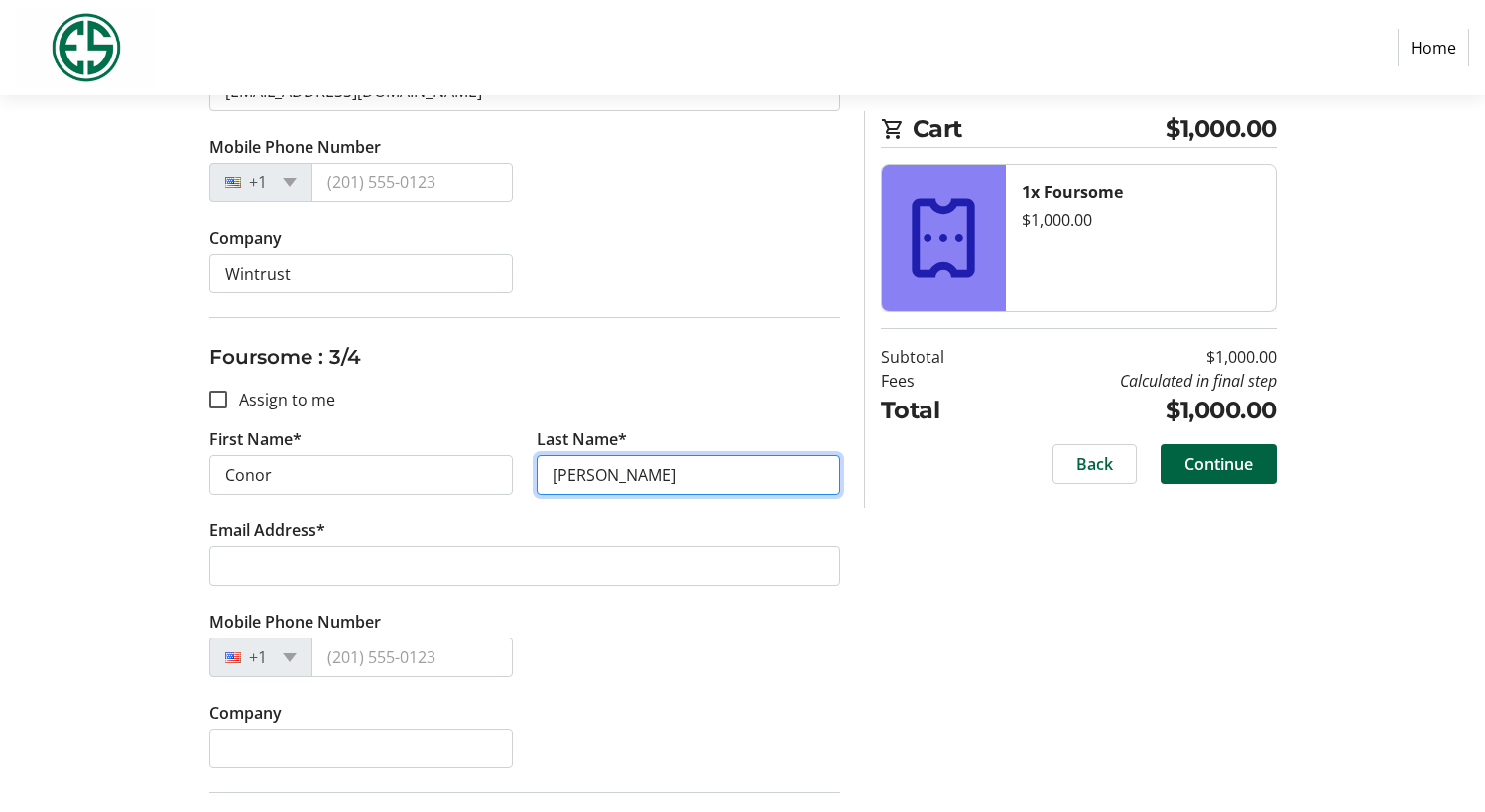 type on "[PERSON_NAME]" 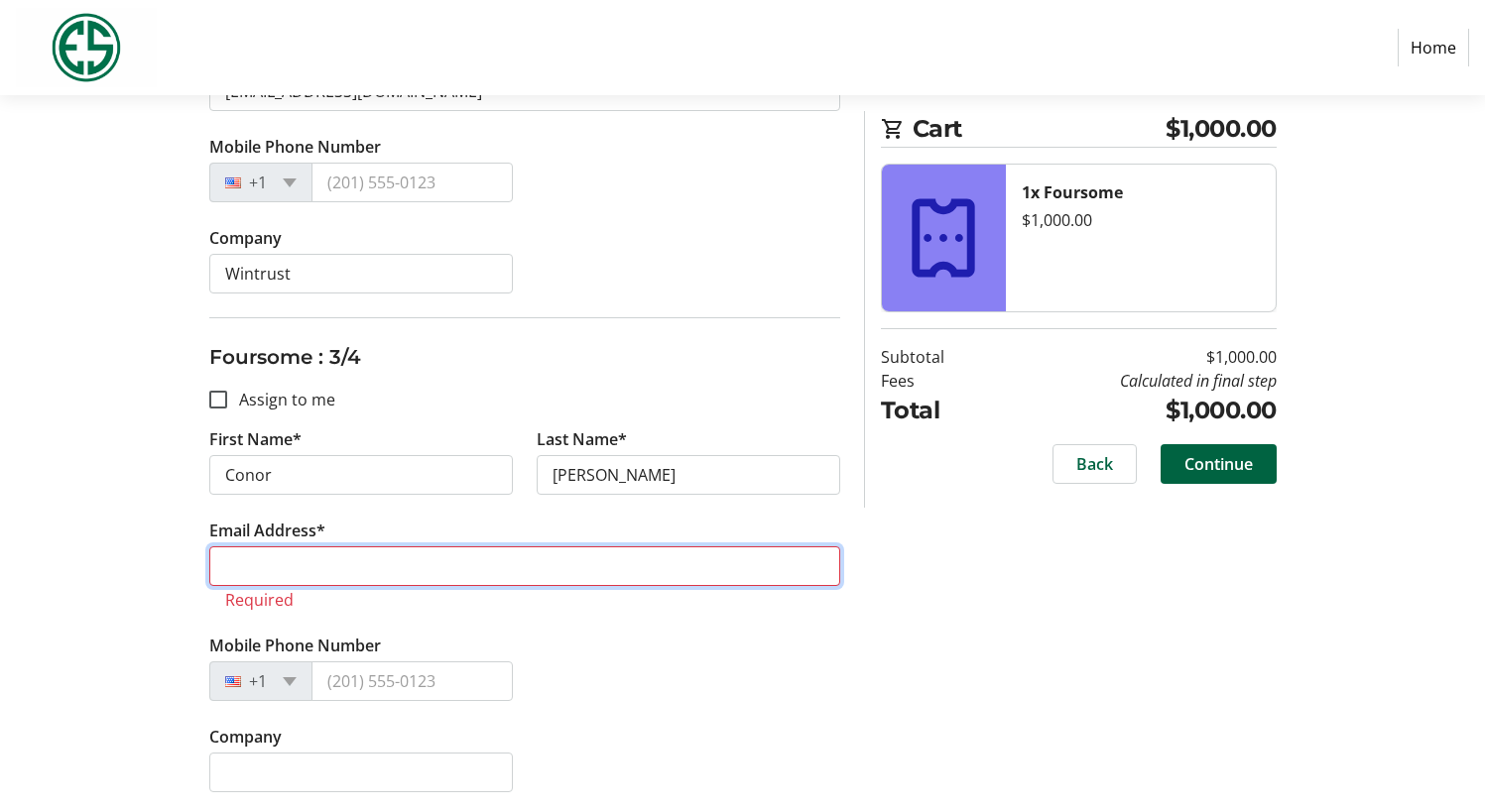 click on "Email Address*" at bounding box center (525, 566) 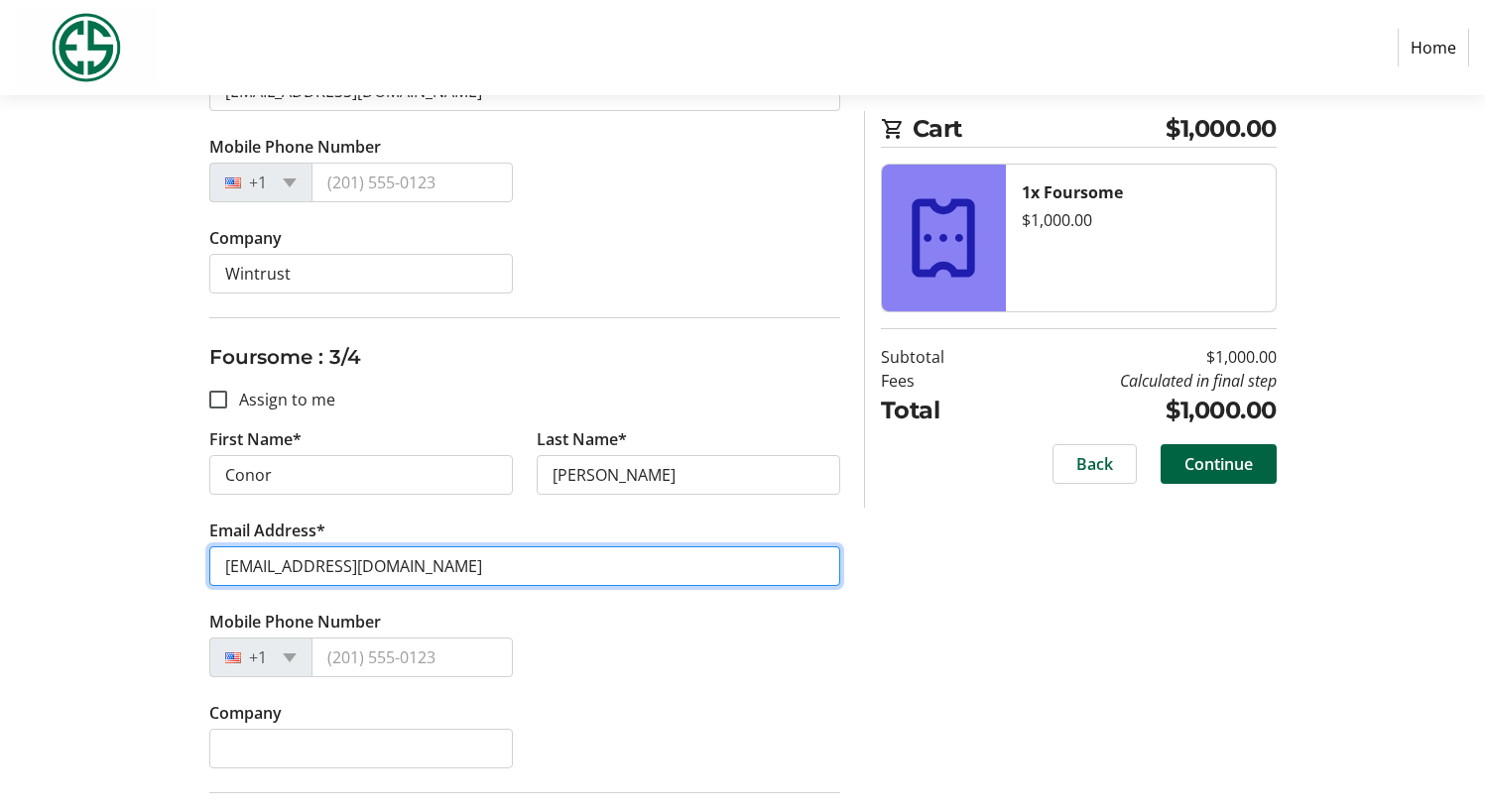 type on "[EMAIL_ADDRESS][DOMAIN_NAME]" 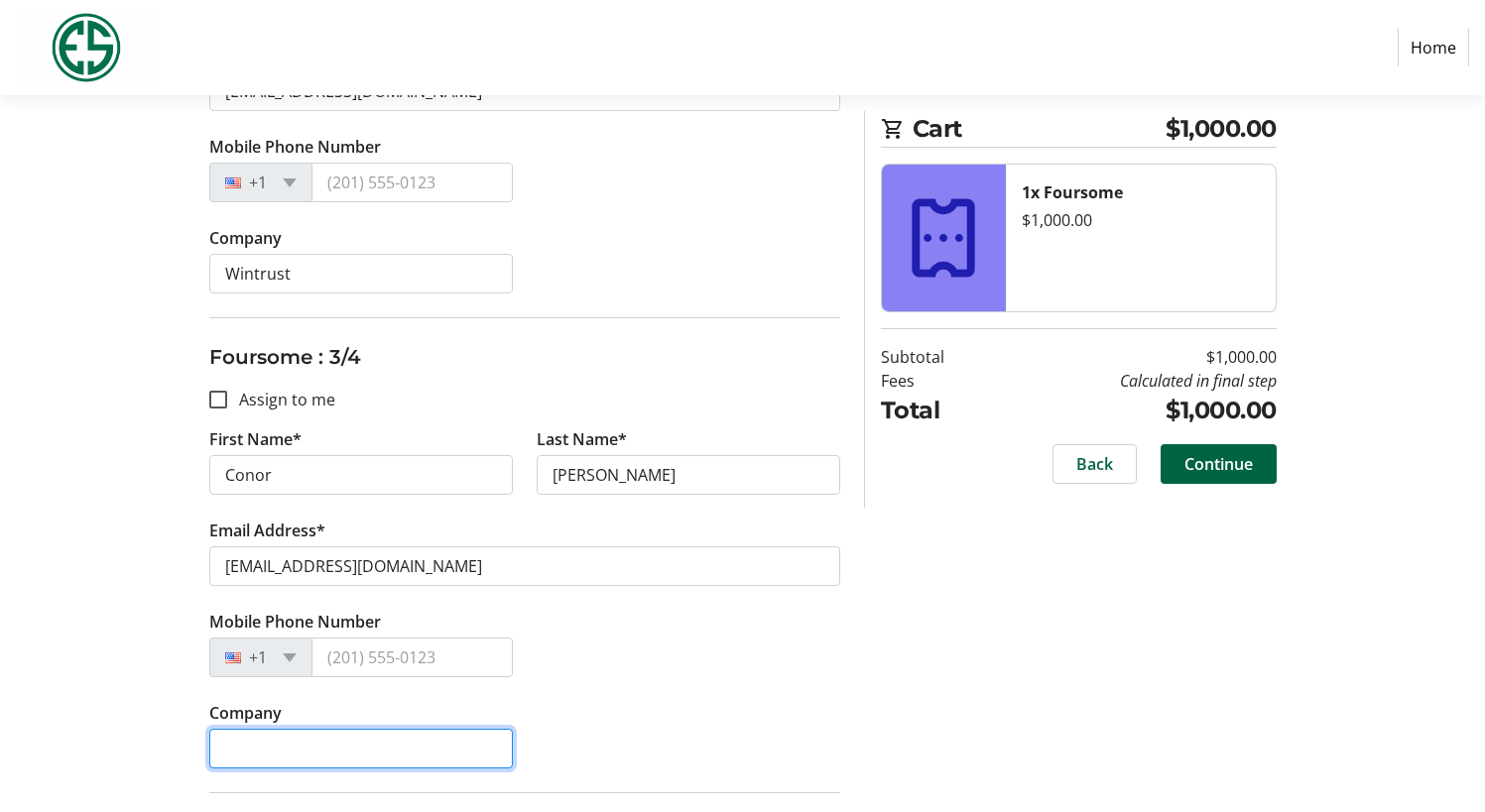 click on "Company" at bounding box center (361, 749) 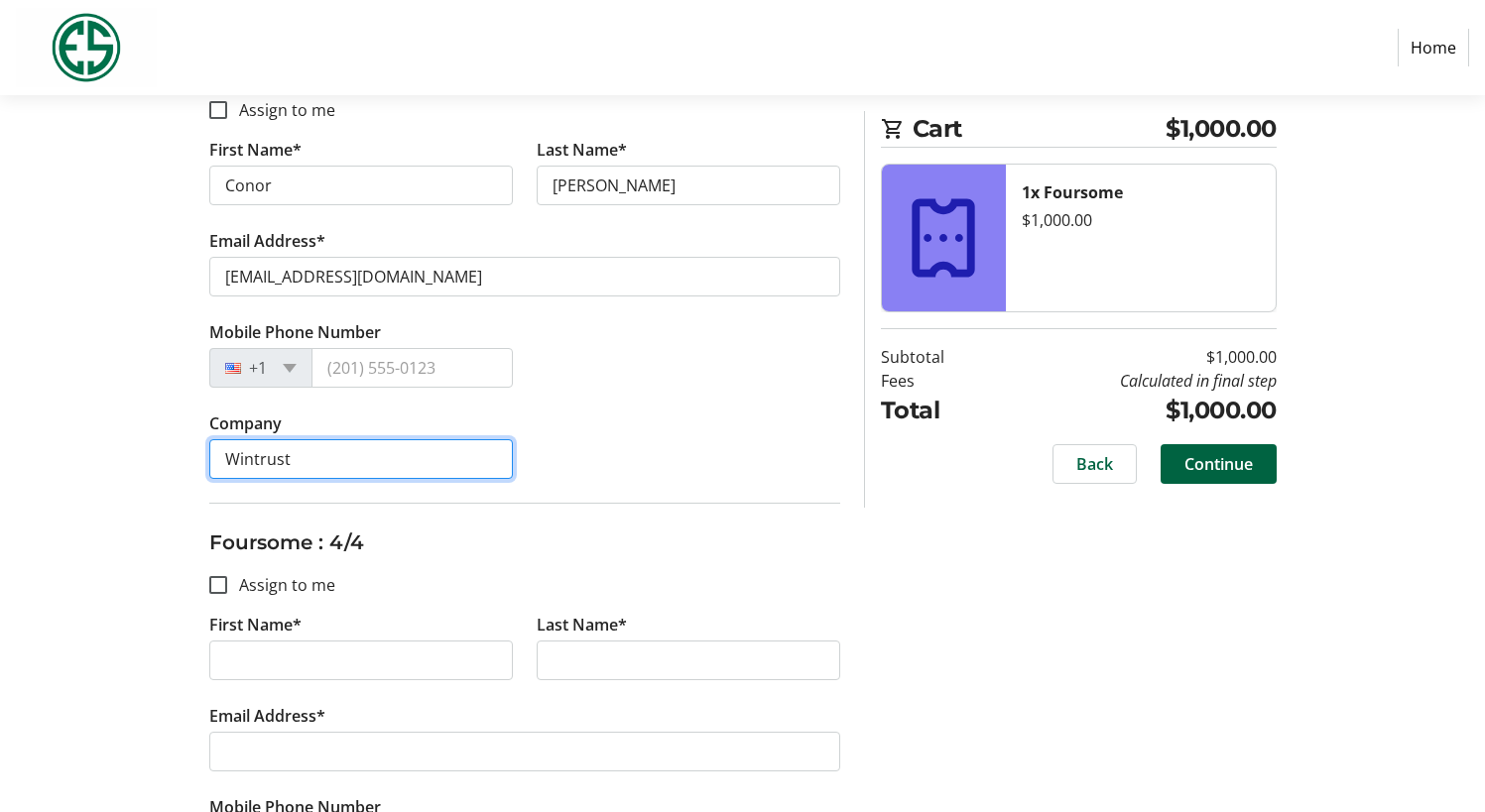 scroll, scrollTop: 1447, scrollLeft: 0, axis: vertical 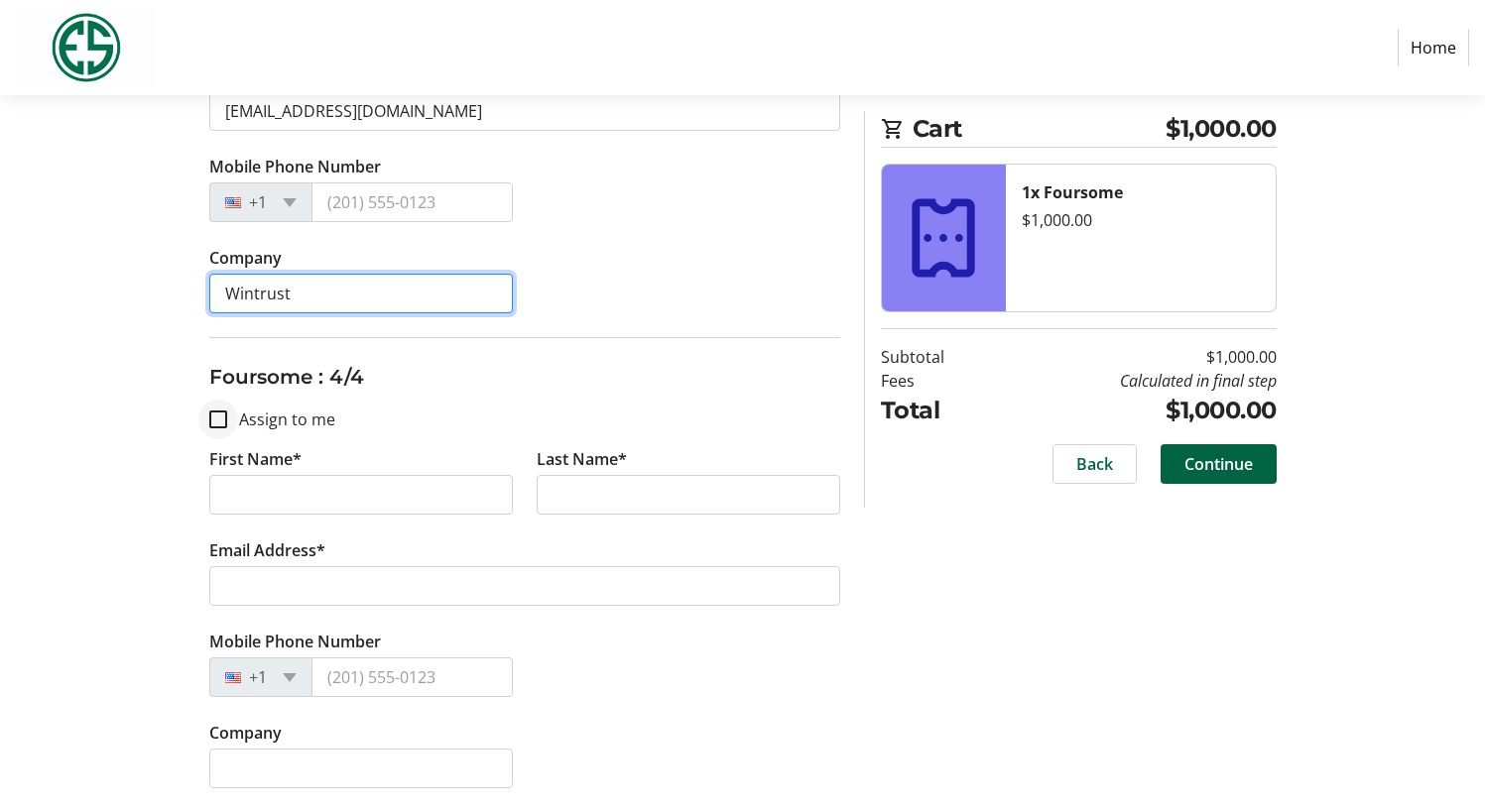 type on "Wintrust" 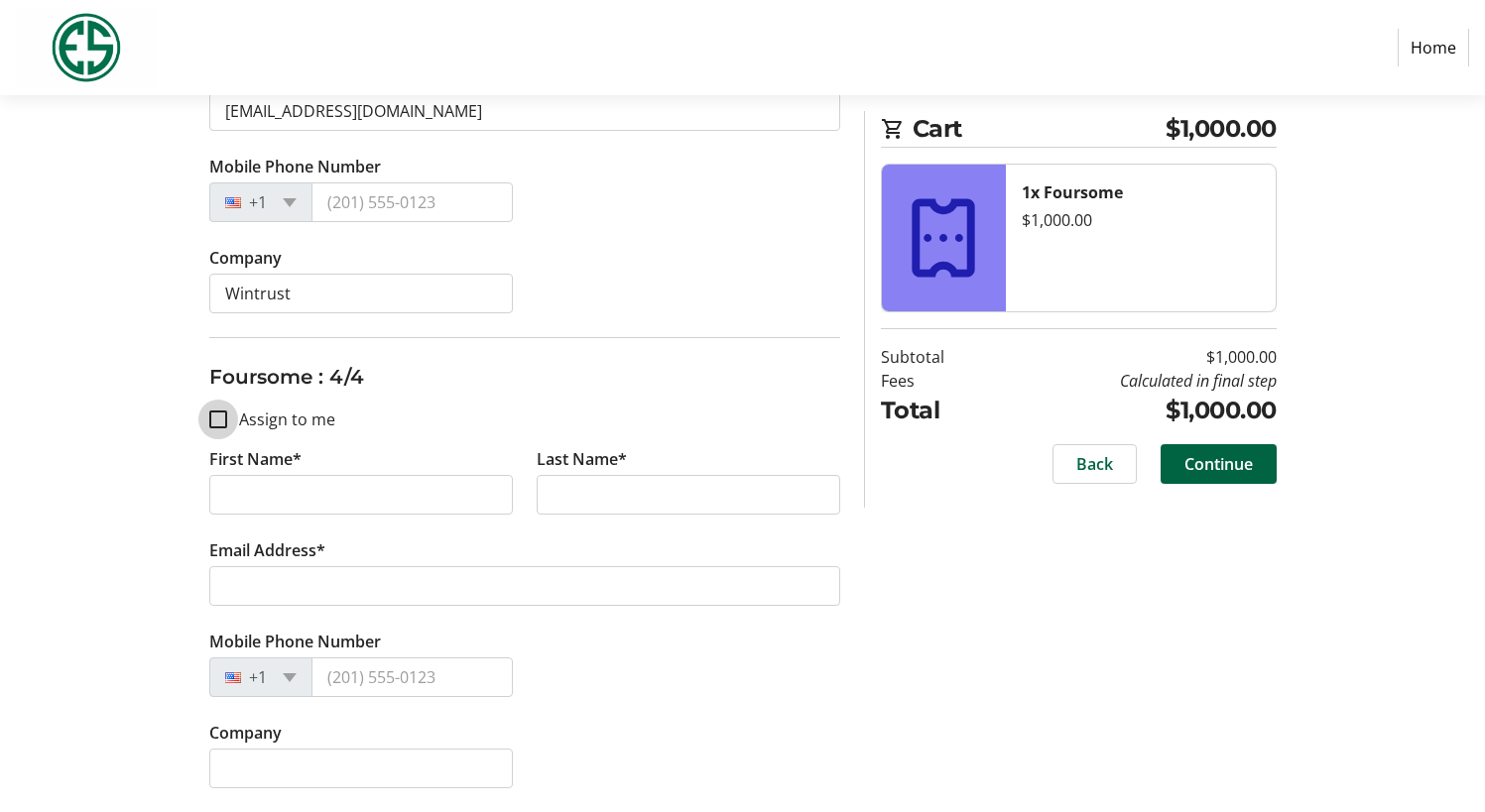 click on "Assign to me" at bounding box center (218, 419) 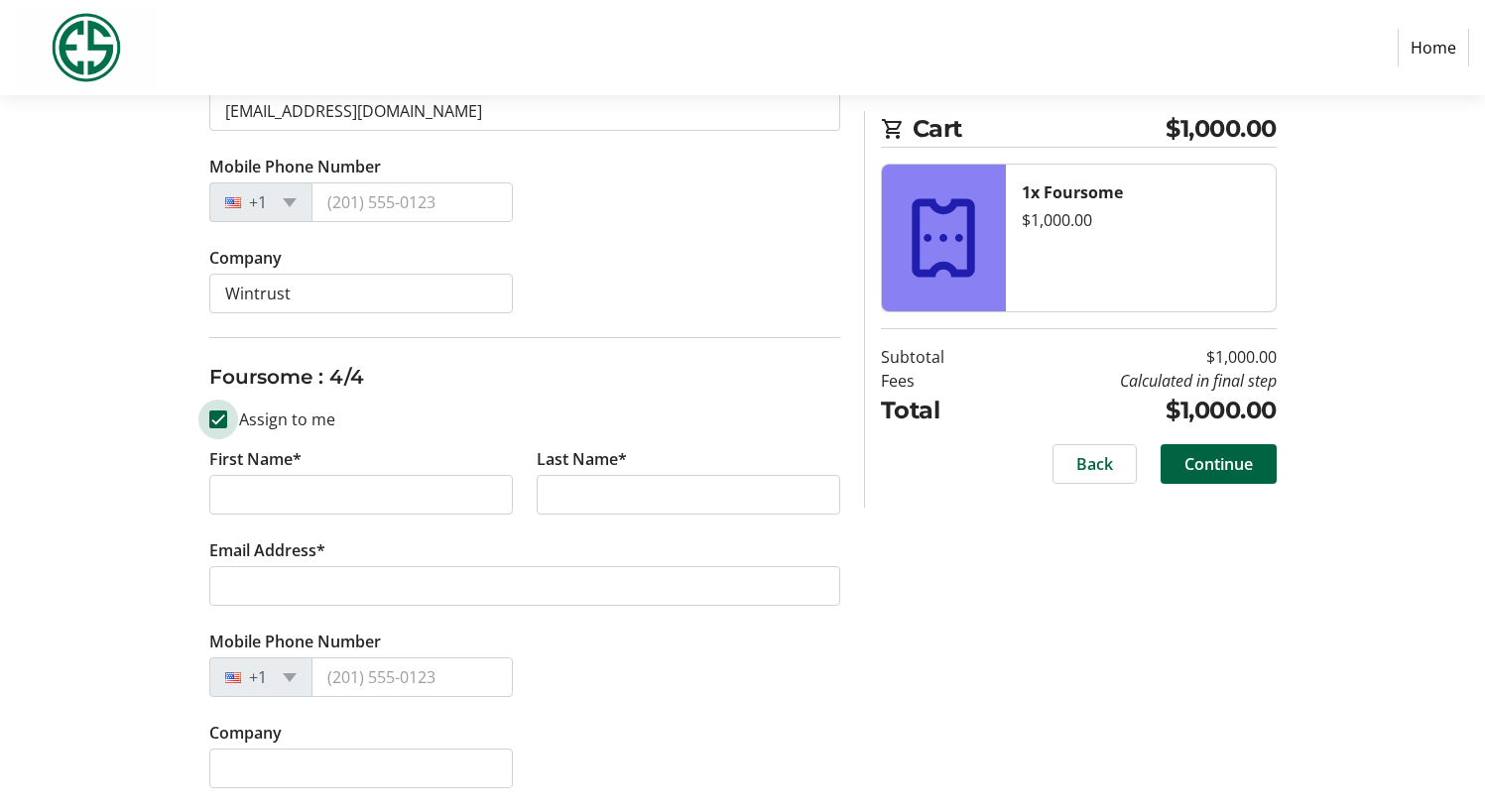 checkbox on "true" 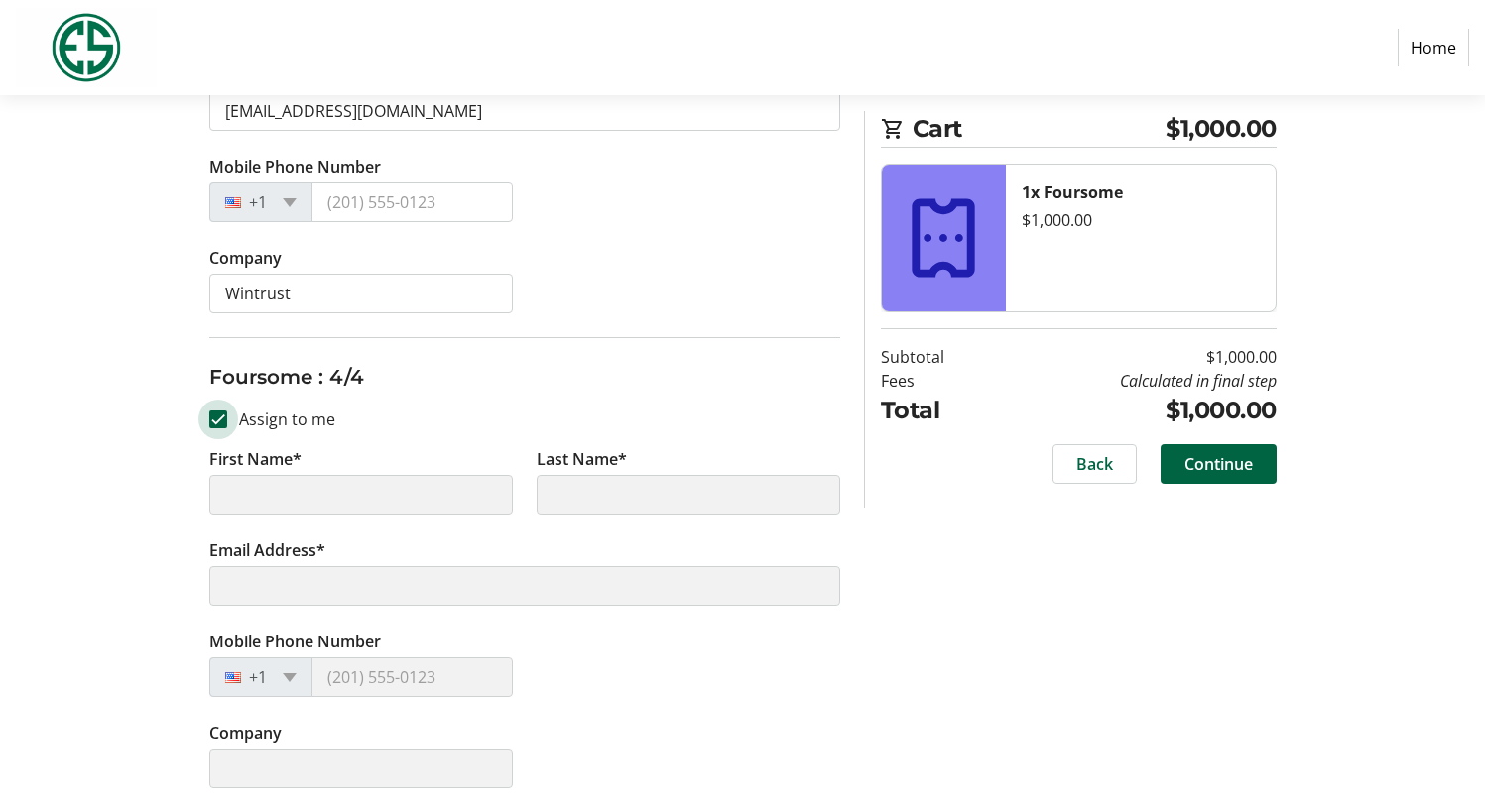 type on "[PERSON_NAME]" 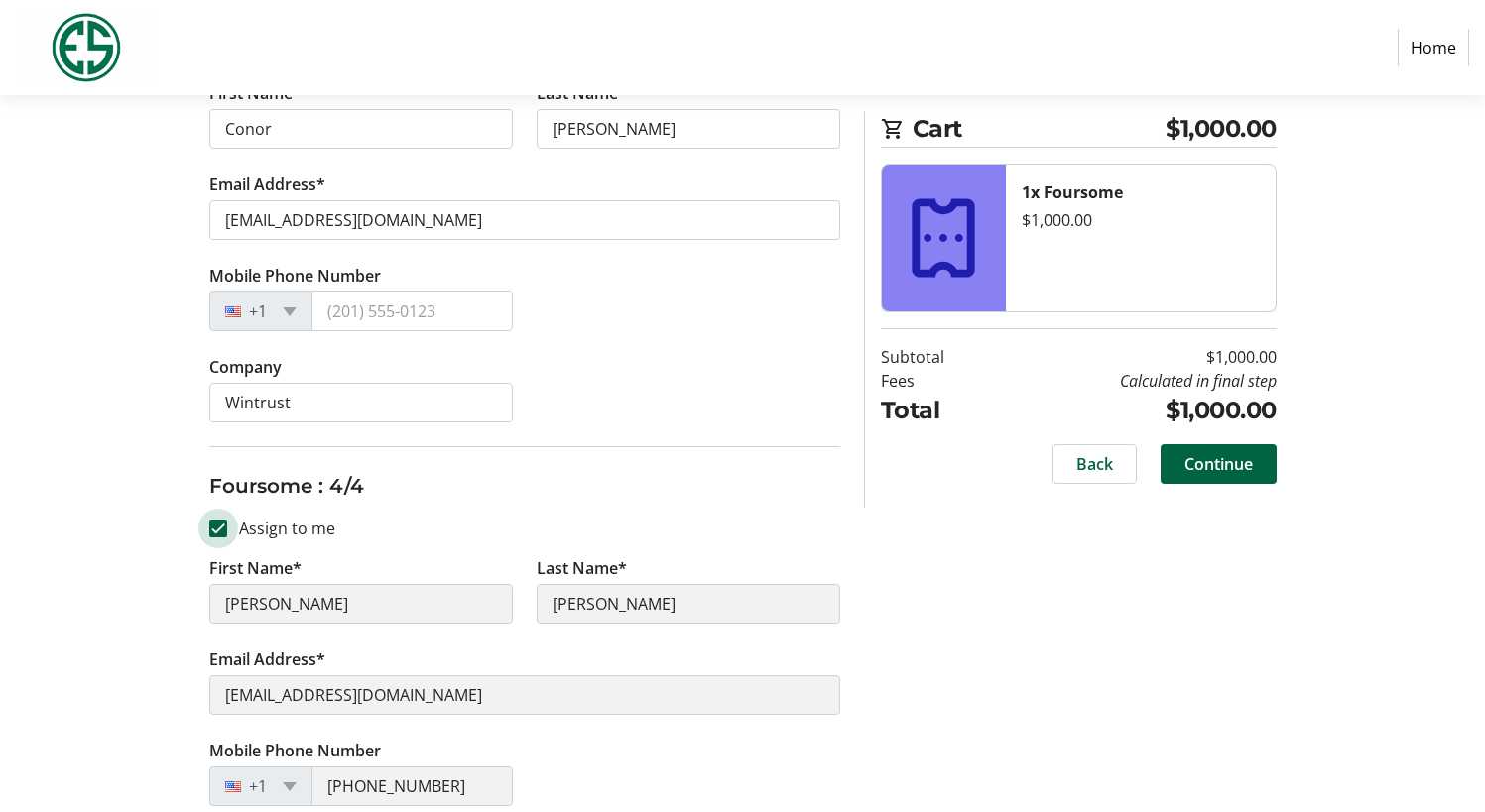 scroll, scrollTop: 1447, scrollLeft: 0, axis: vertical 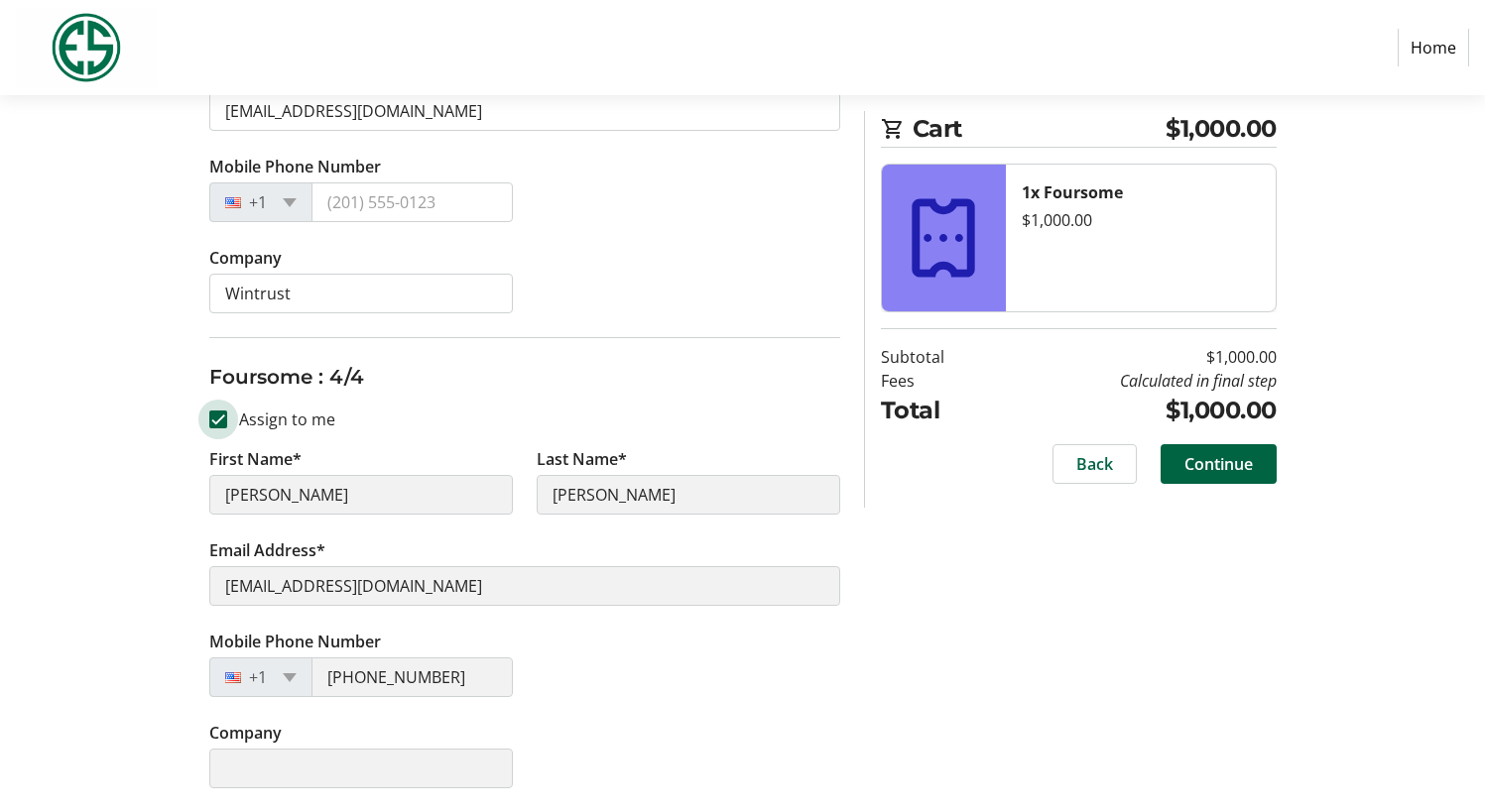 click on "Assign to me" at bounding box center [218, 419] 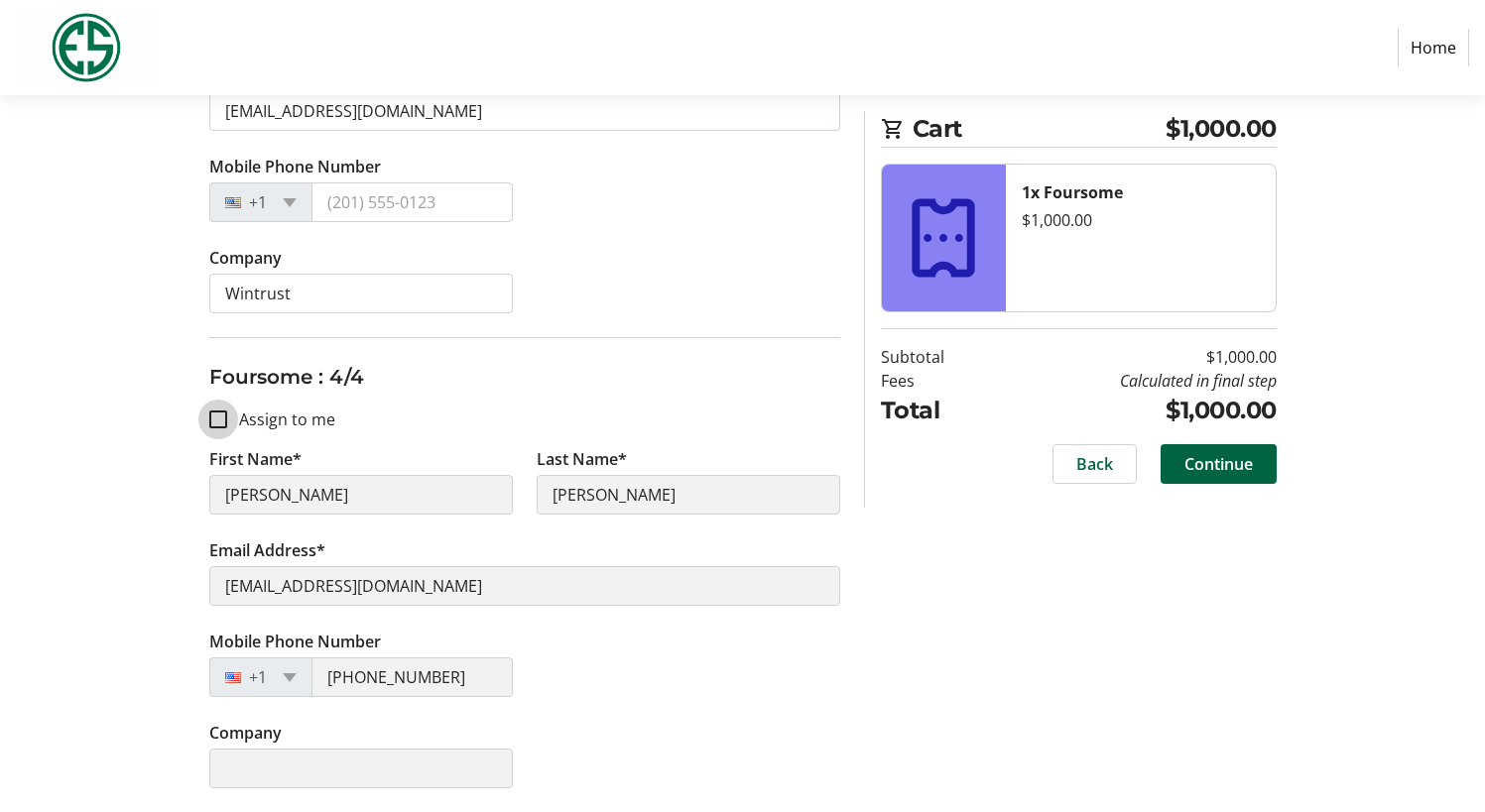 checkbox on "false" 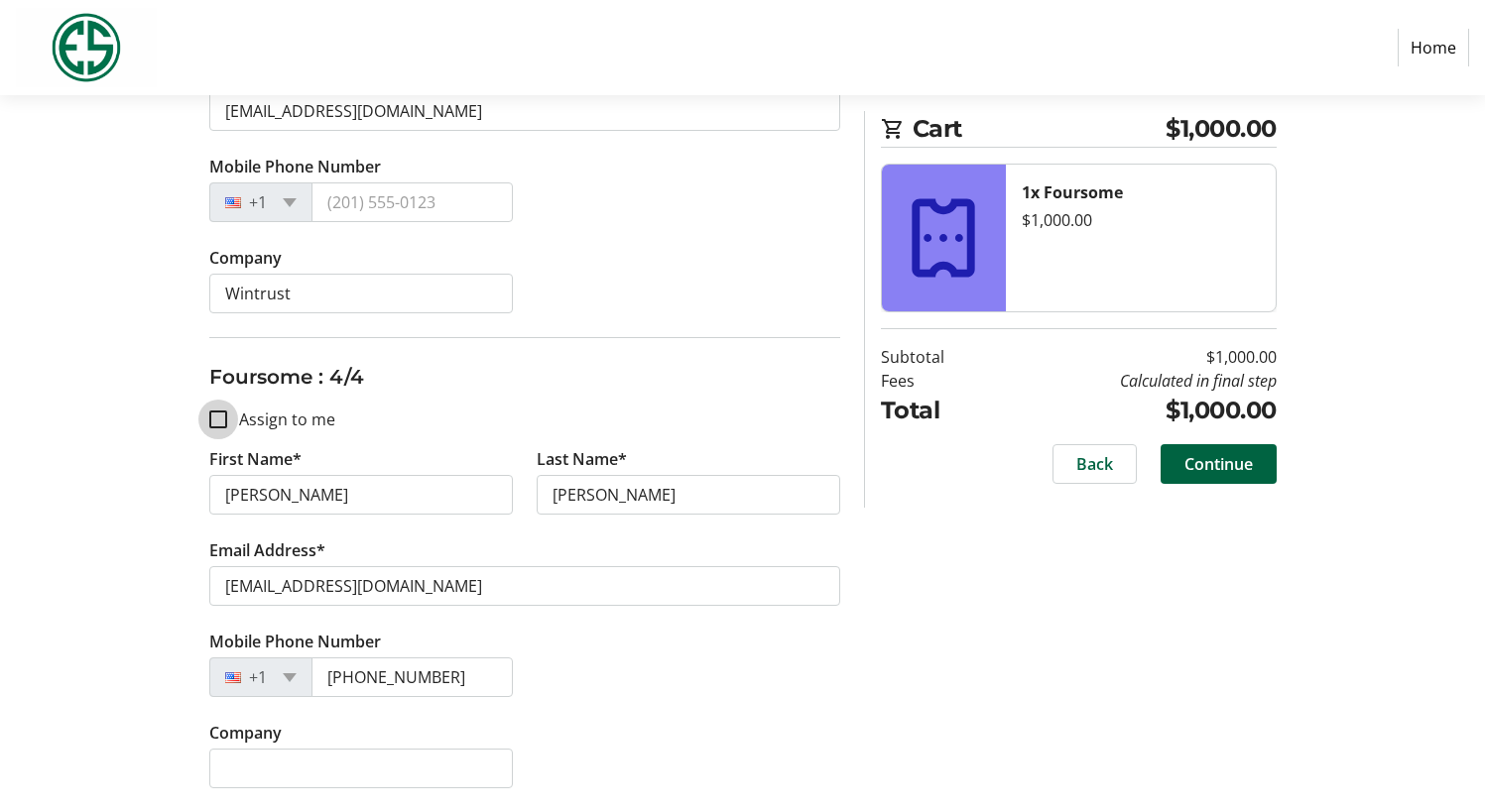type 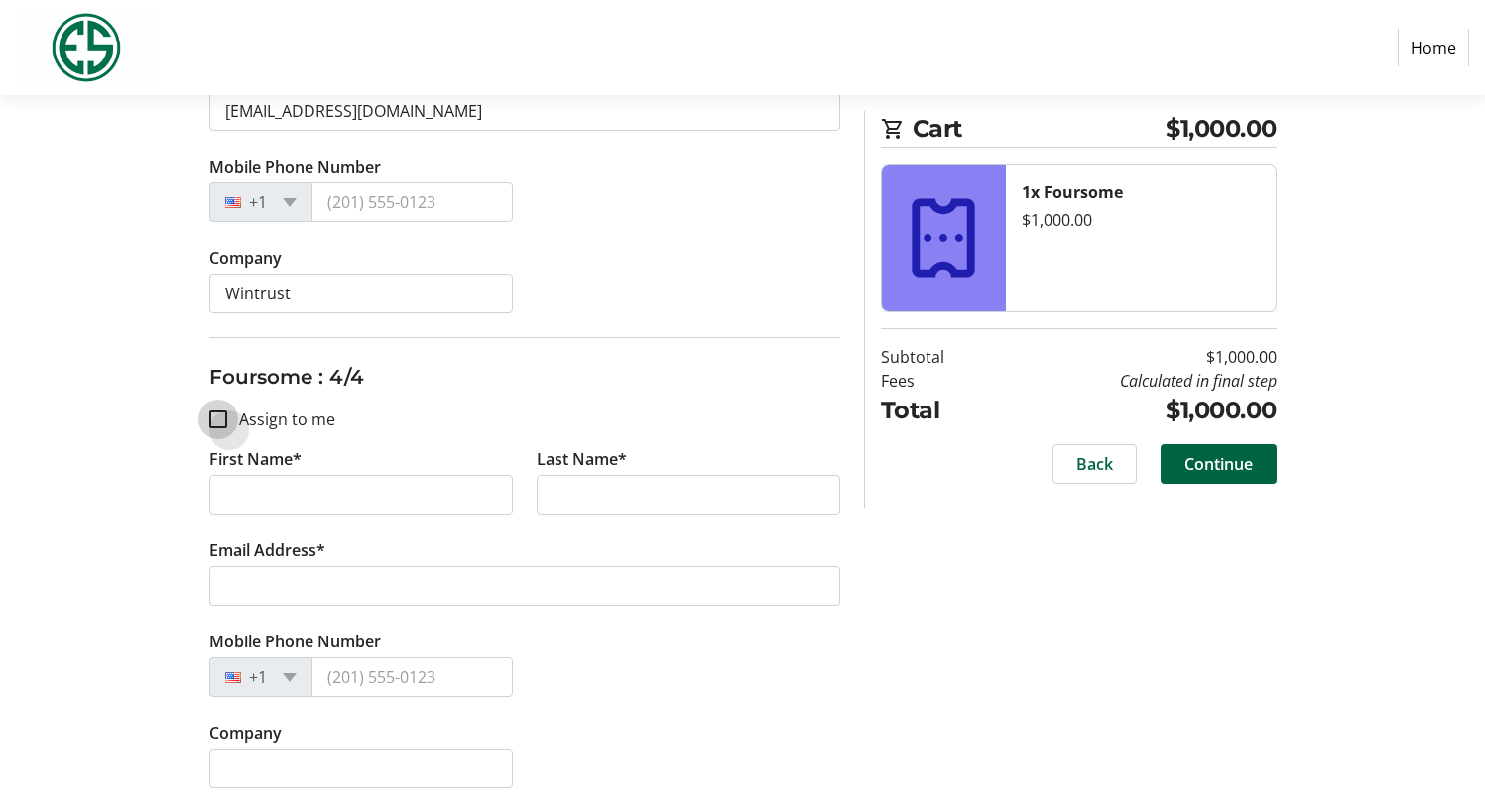 click on "Assign to me" at bounding box center [218, 419] 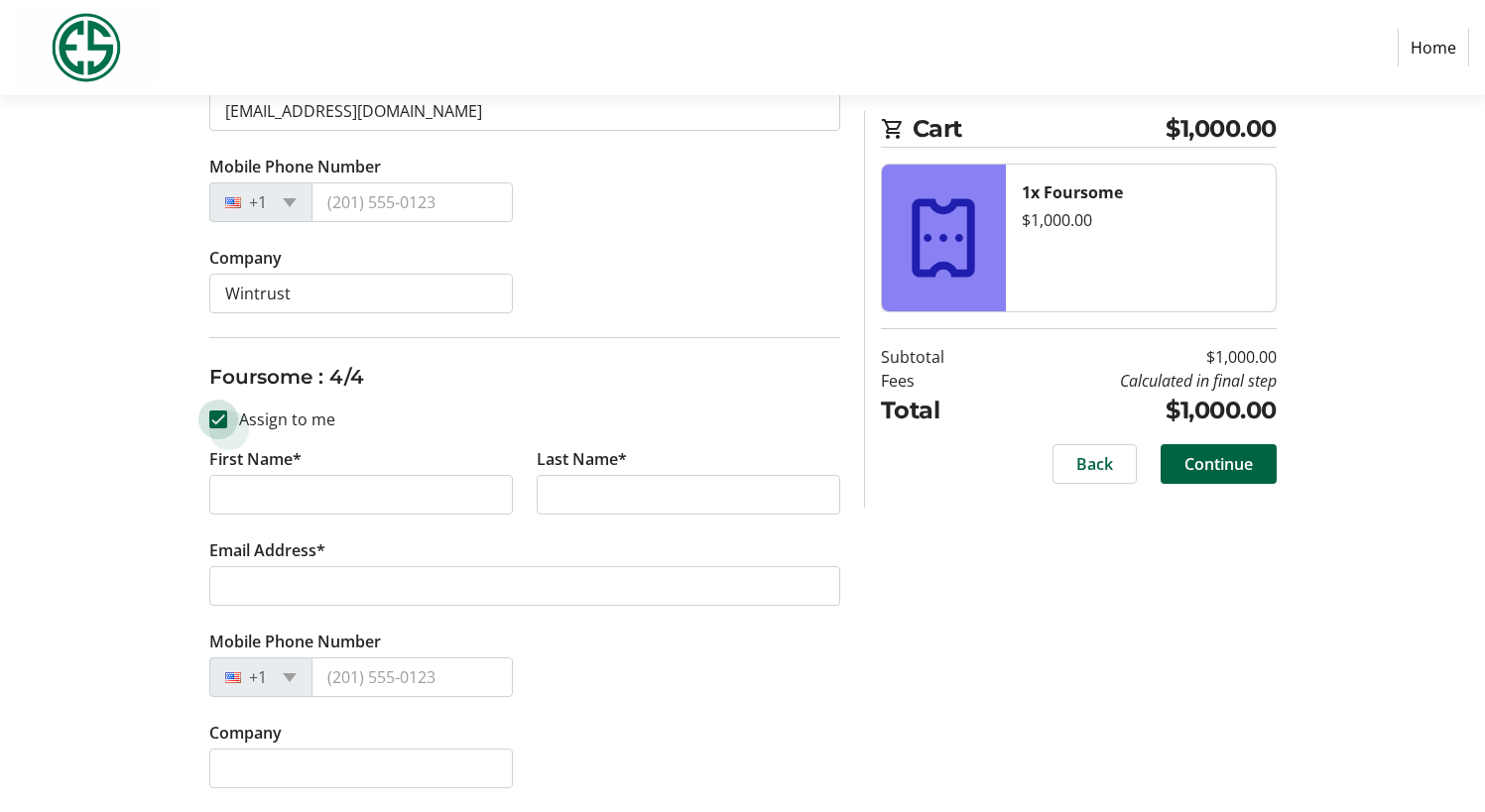 checkbox on "true" 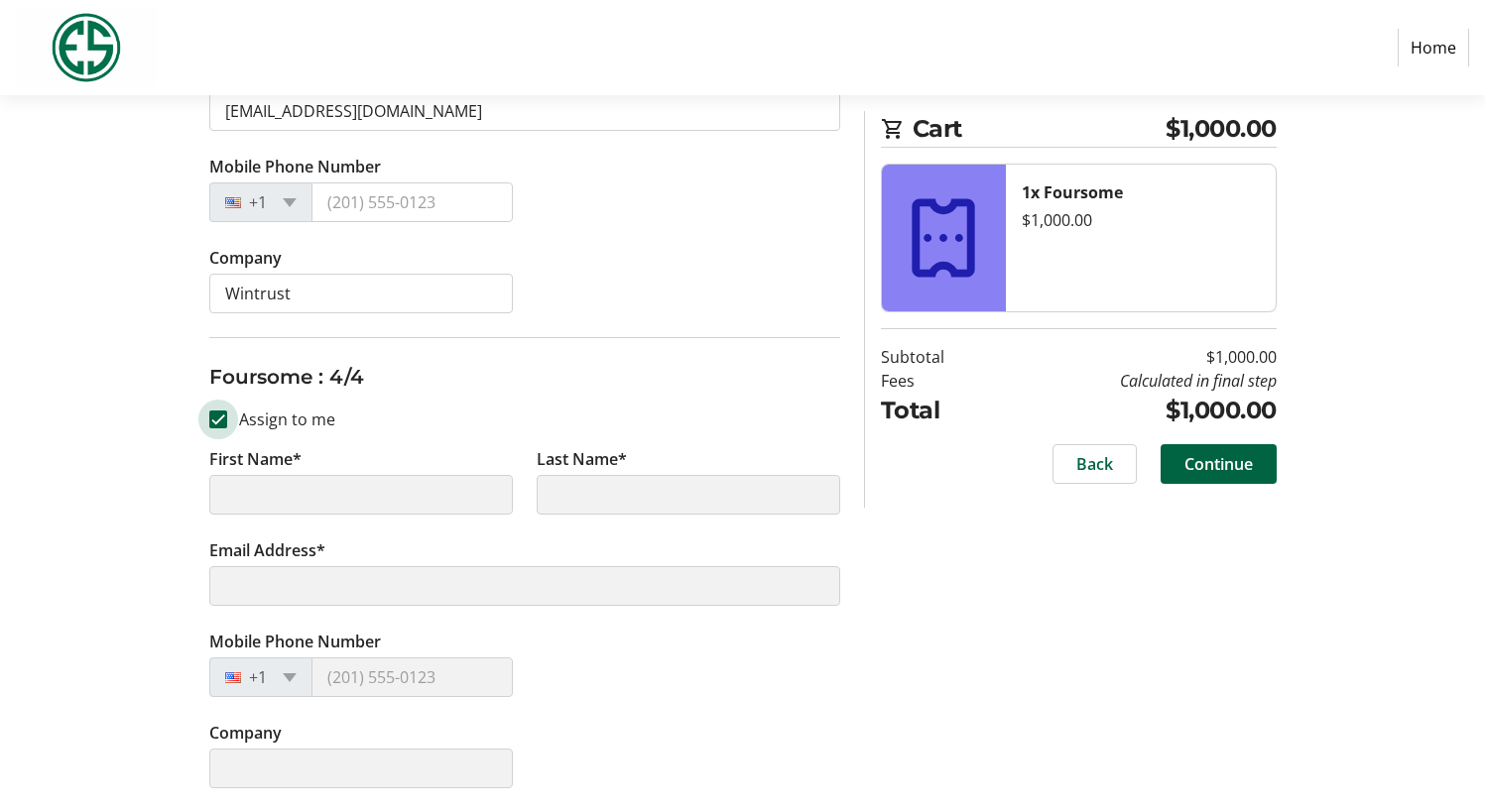 type on "[PERSON_NAME]" 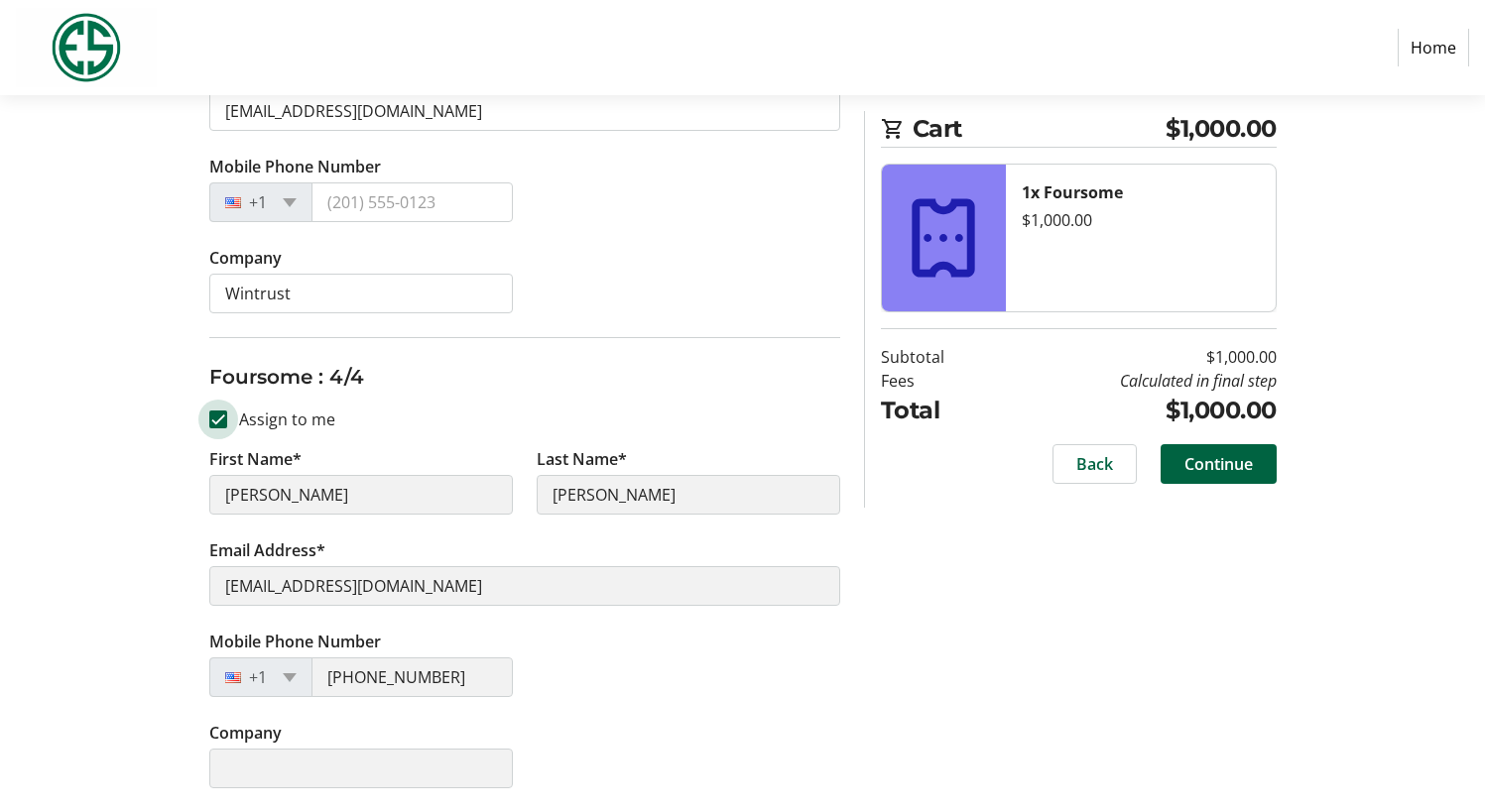 click on "Assign to me" at bounding box center [218, 419] 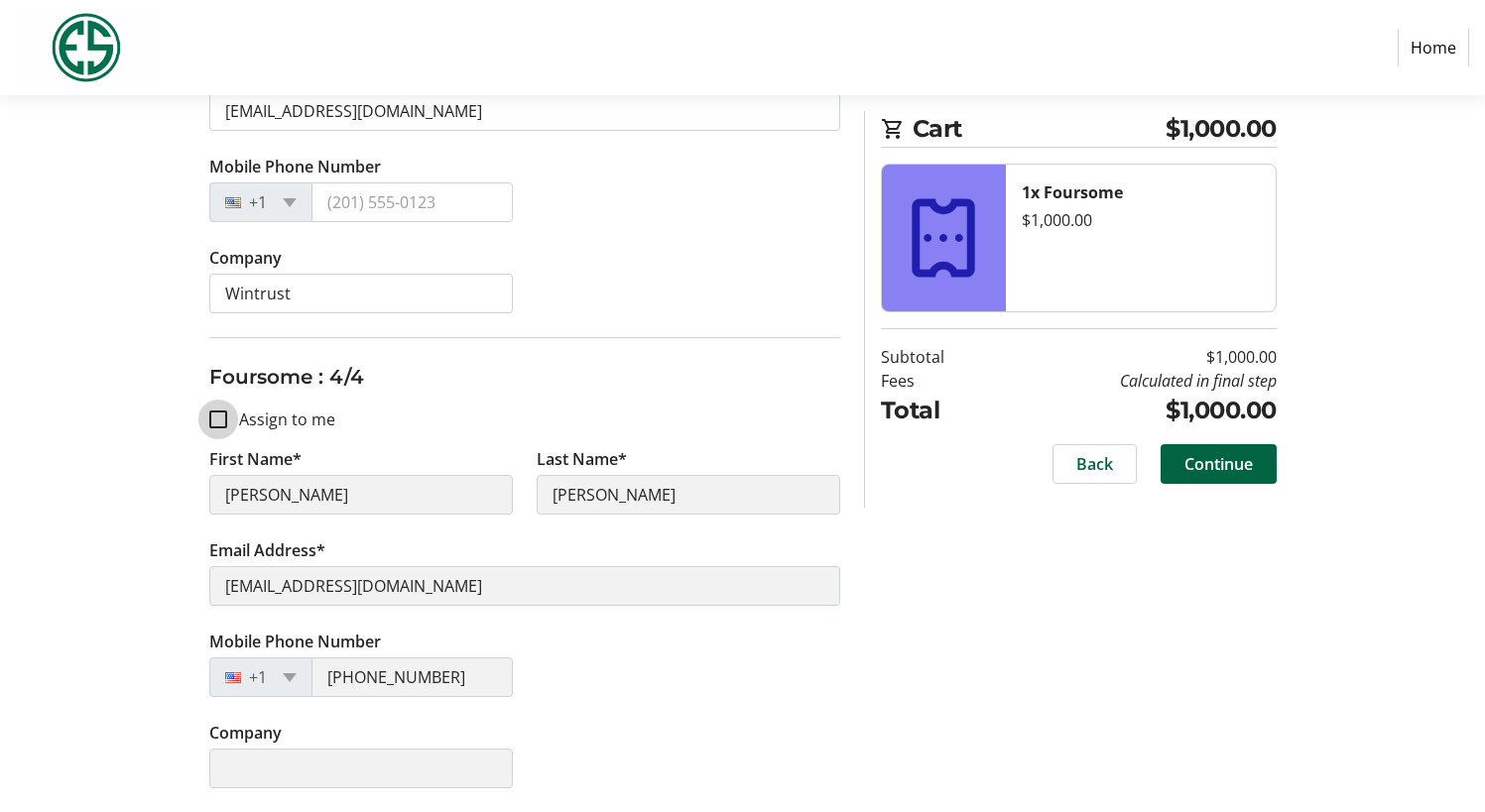 checkbox on "false" 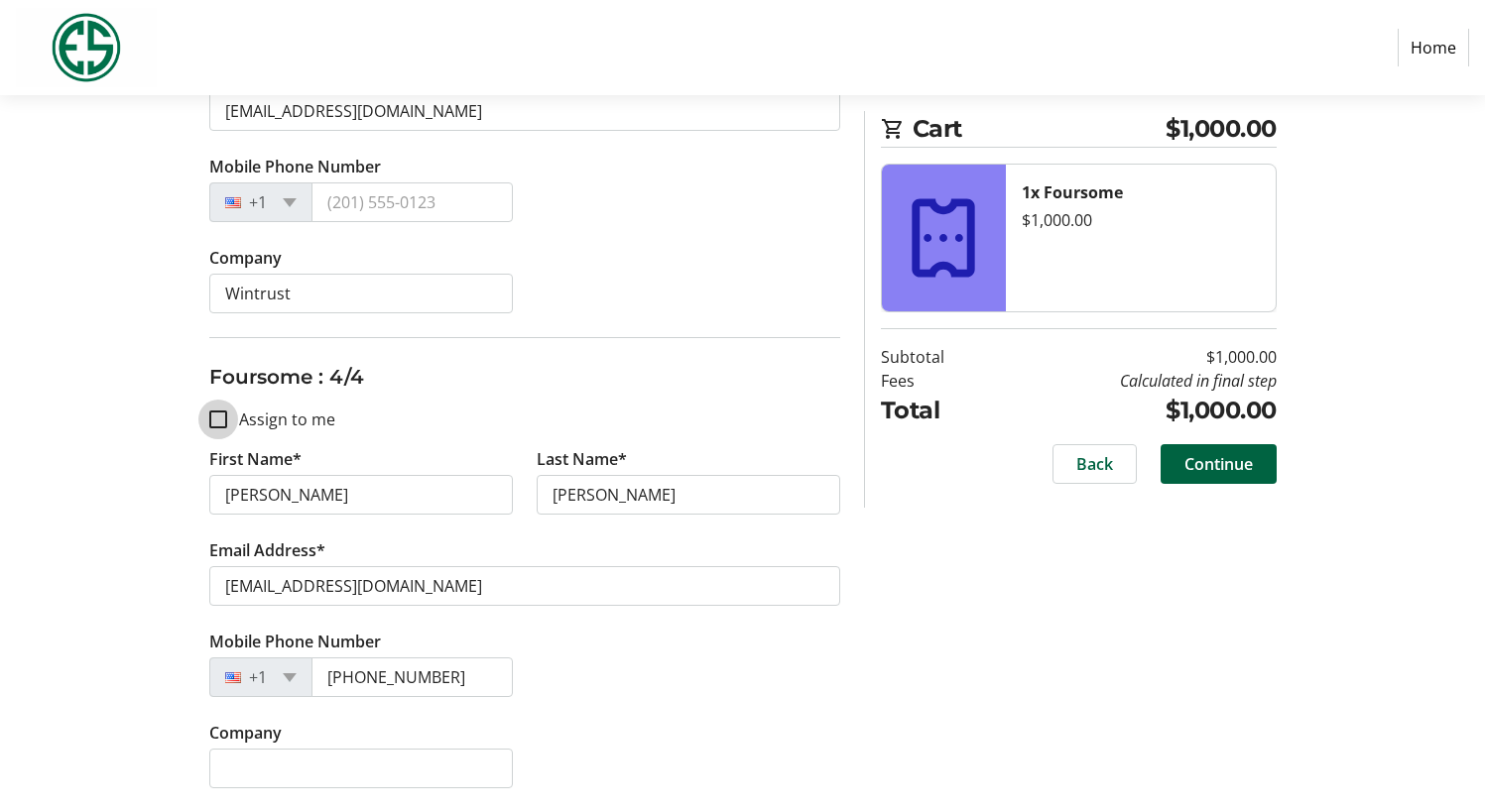 type 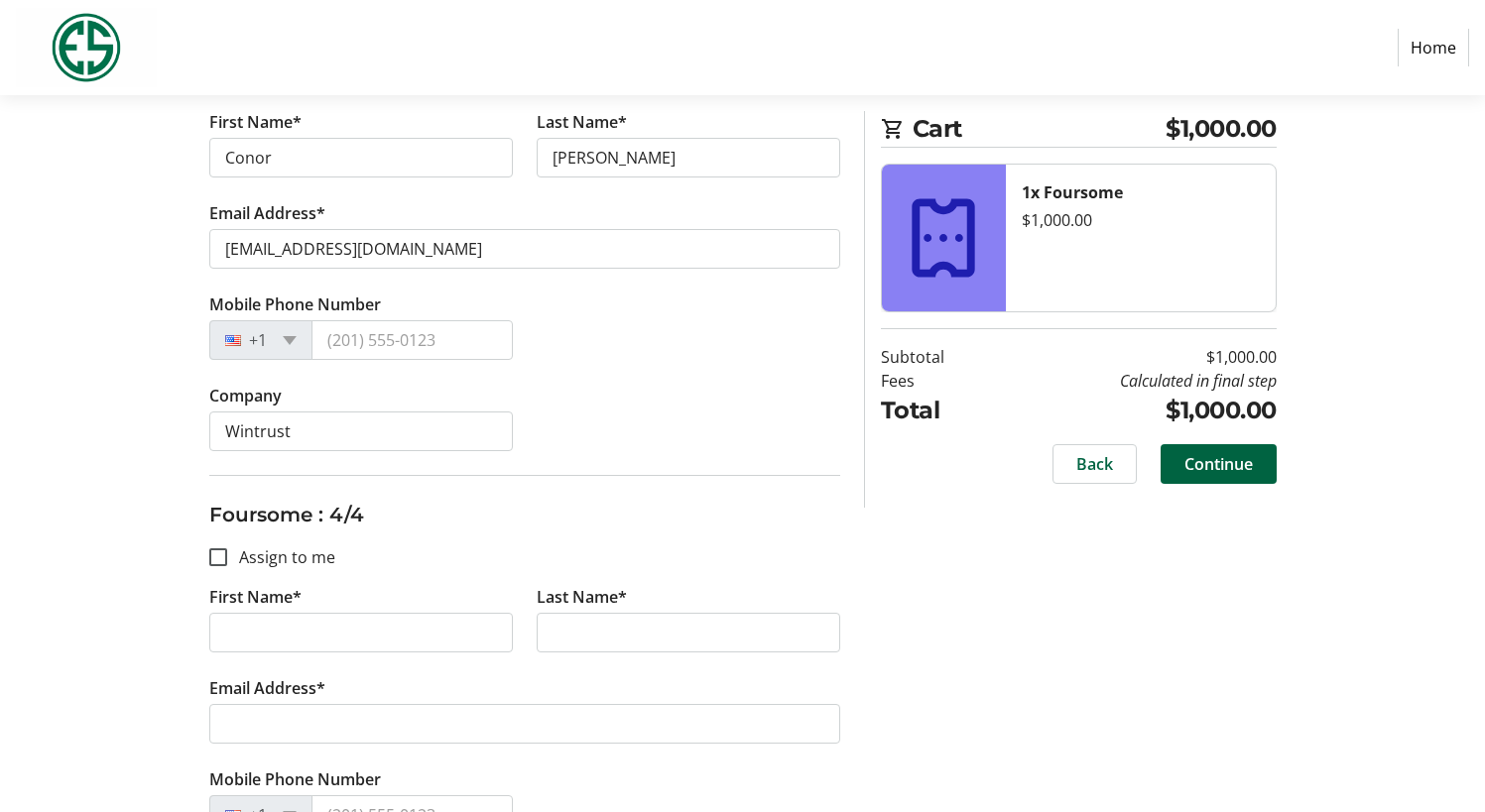 scroll, scrollTop: 1447, scrollLeft: 0, axis: vertical 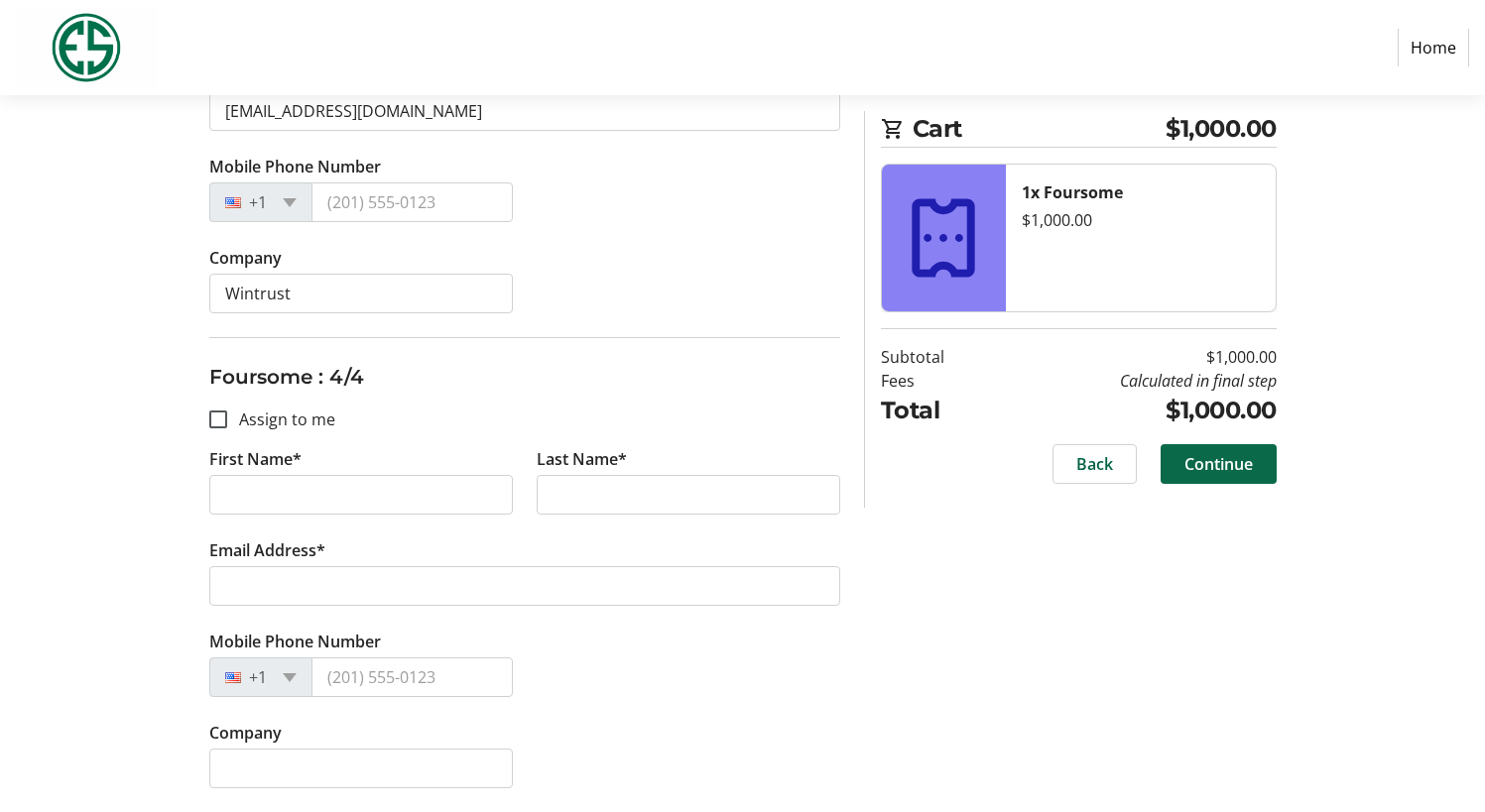 click on "Continue" 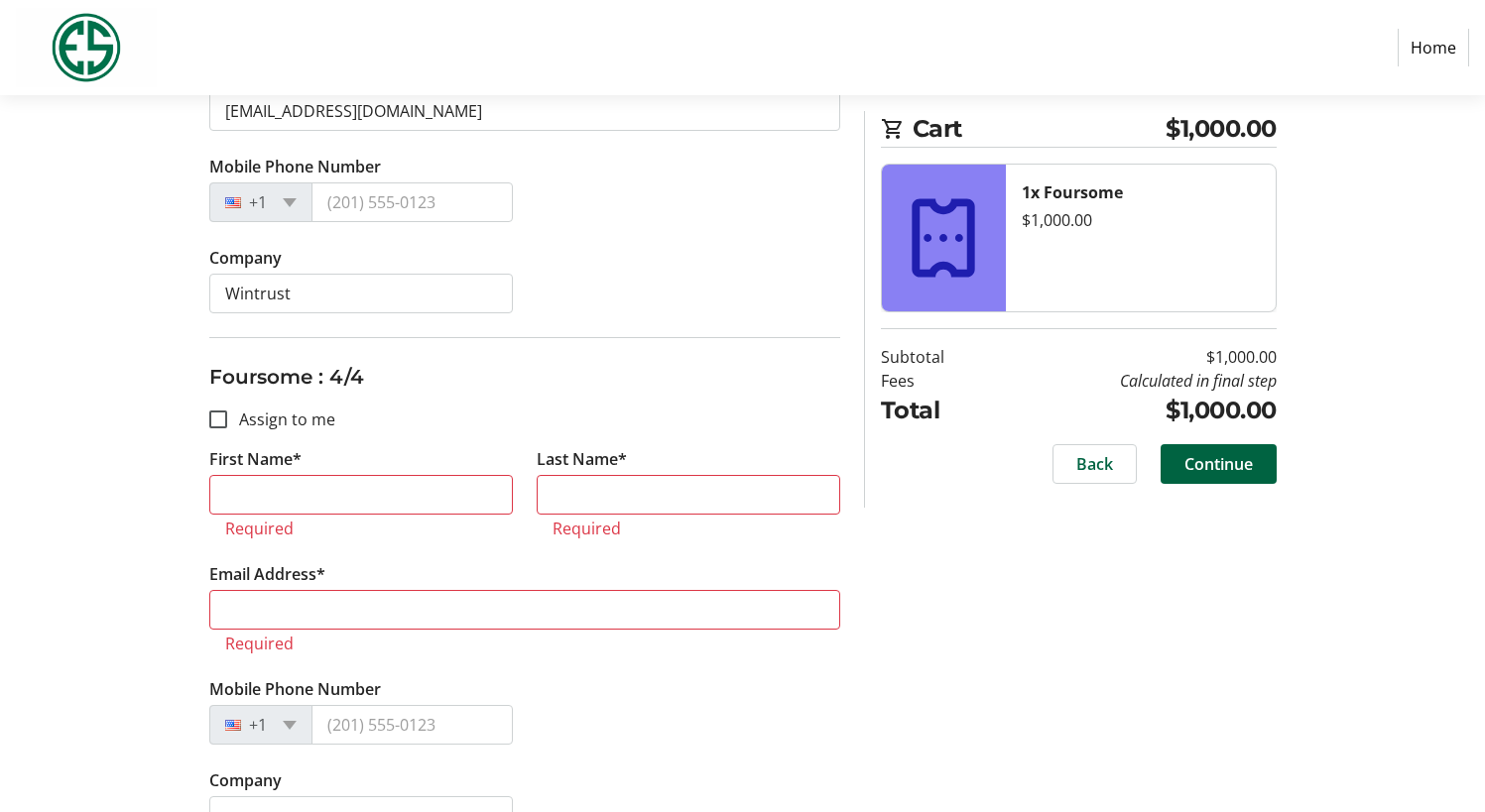 click on "Purchase Step 2 of 5 Cart $1,000.00 1x Foursome   $1,000.00  Subtotal  $1,000.00  Fees  Calculated in final step  Total  $1,000.00   Close  Assign Tickets  Enter details for each attendee so that they receive their ticket directly.  Foursome : 1/4  Assign to me  First Name* Tony Last Name* Kwilosz Email Address* akwilosz@wintrust.com Mobile Phone Number +1 (630) 210-1335 Company Wintrust Foursome : 2/4  Assign to me  First Name* David Last Name* Criter Email Address* dcriter@wintrust.com Mobile Phone Number +1 Company Wintrust Foursome : 3/4  Assign to me  First Name* Conor Last Name* Feehan Email Address* cfeehan@wintrust.com Mobile Phone Number +1 Company Wintrust Foursome : 4/4  Assign to me  First Name*  Required  Last Name*  Required  Email Address*  Required  Mobile Phone Number +1 Company Cart $1,000.00 1x Foursome   $1,000.00  Subtotal  $1,000.00  Fees  Calculated in final step  Total  $1,000.00   Back   Continue   Back   Continue" 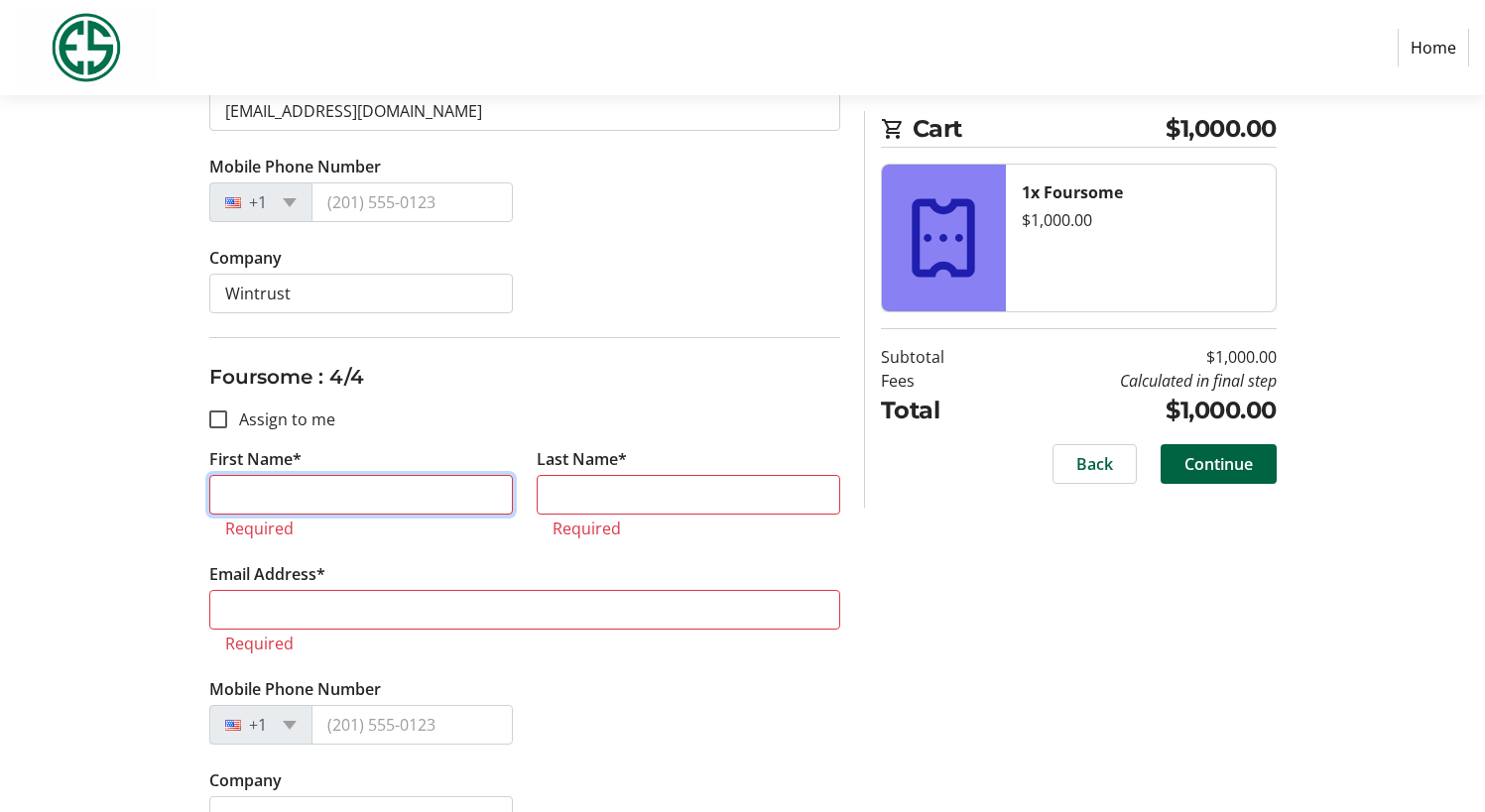 click on "First Name*" at bounding box center (361, 495) 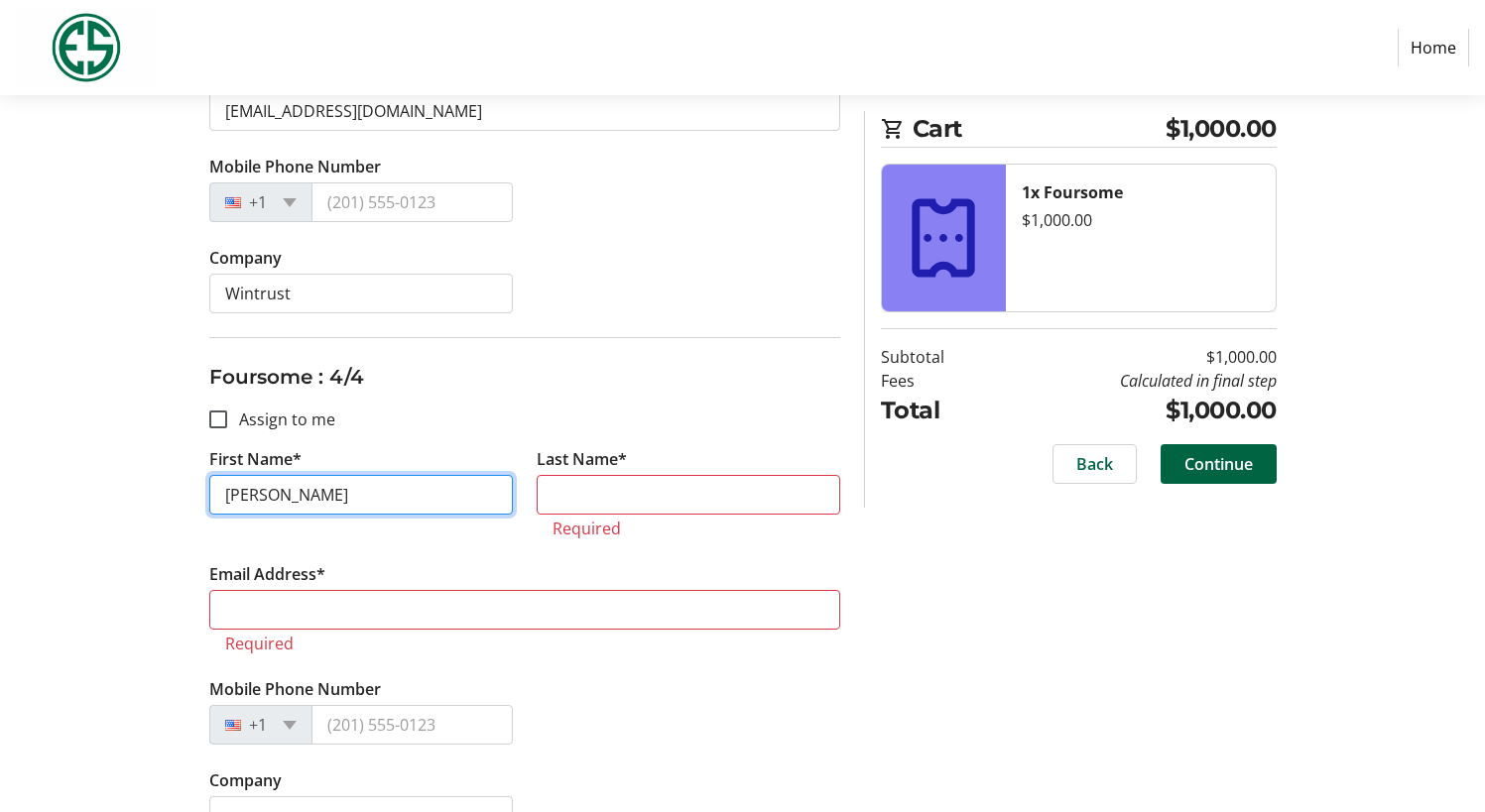 type on "[PERSON_NAME]" 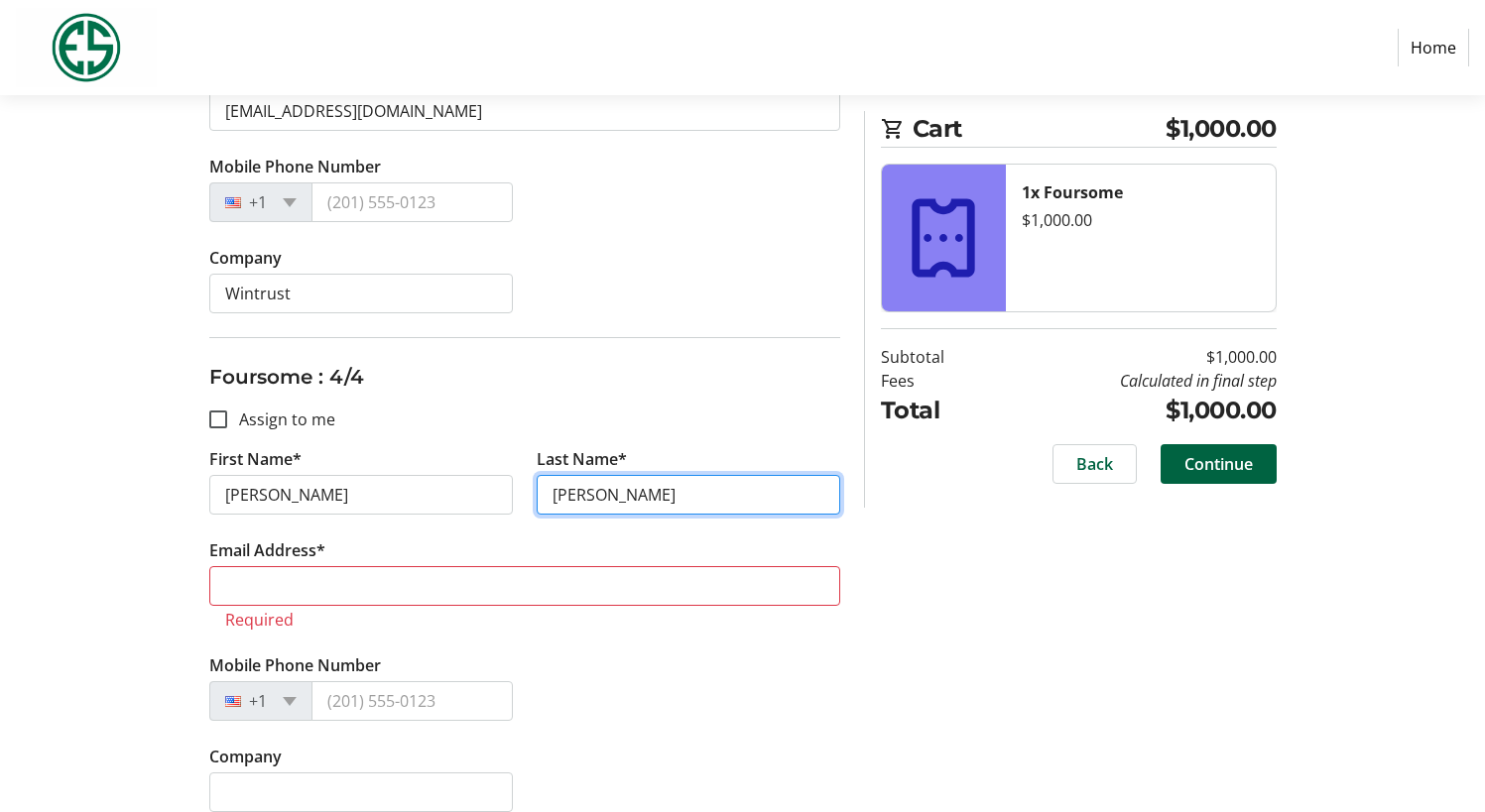 type on "[PERSON_NAME]" 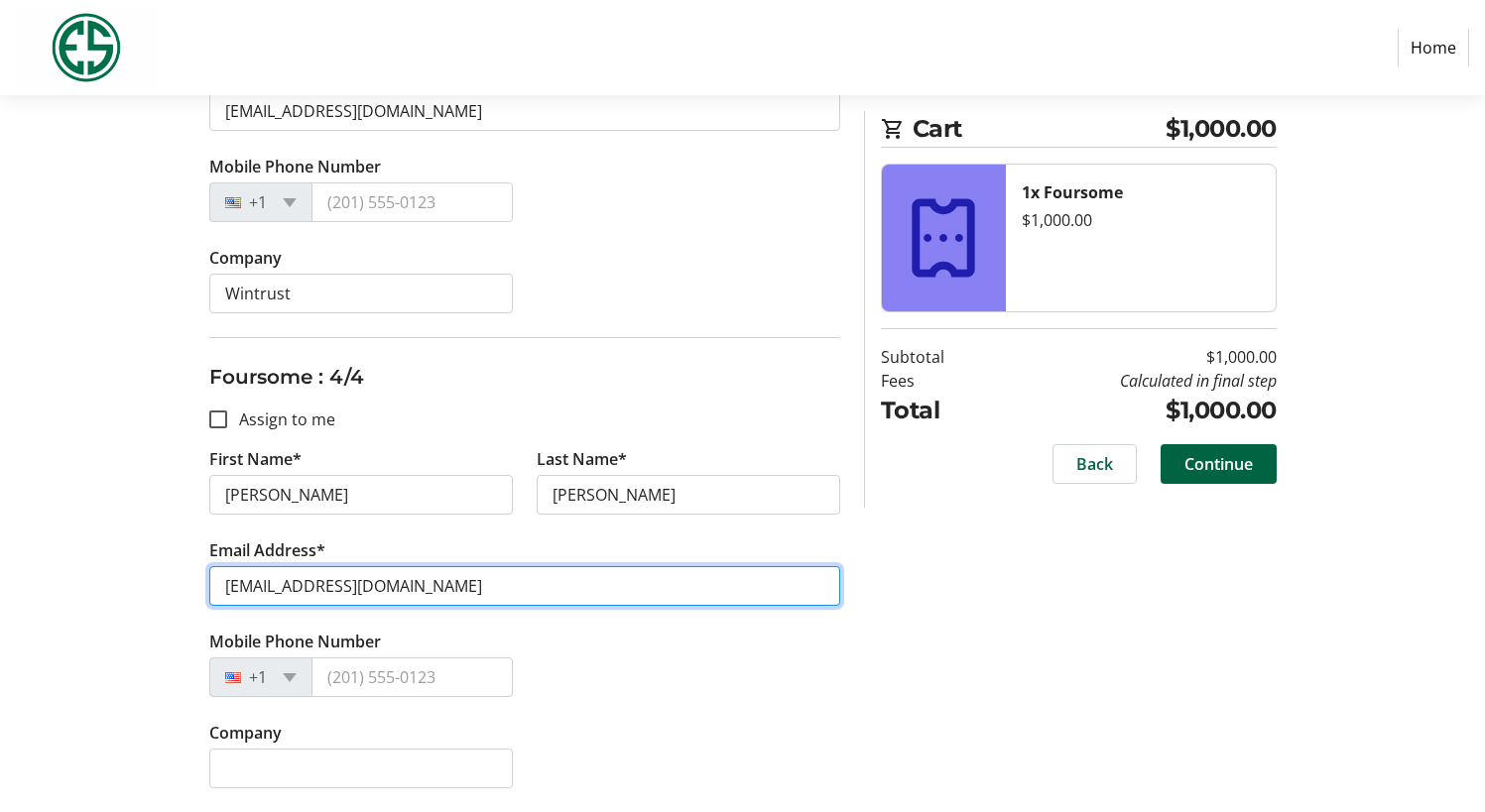type on "[EMAIL_ADDRESS][DOMAIN_NAME]" 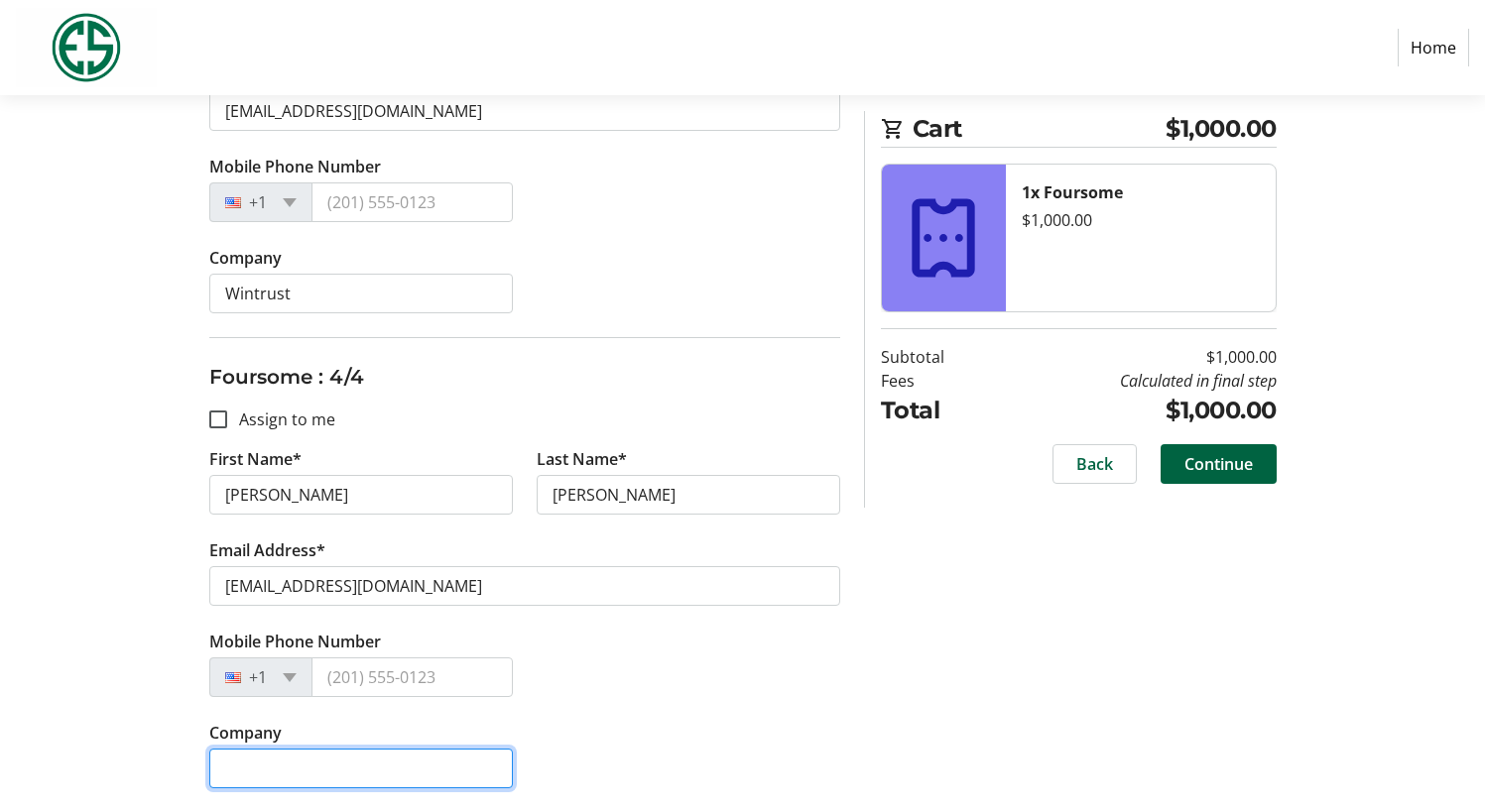 click on "Company" at bounding box center (361, 768) 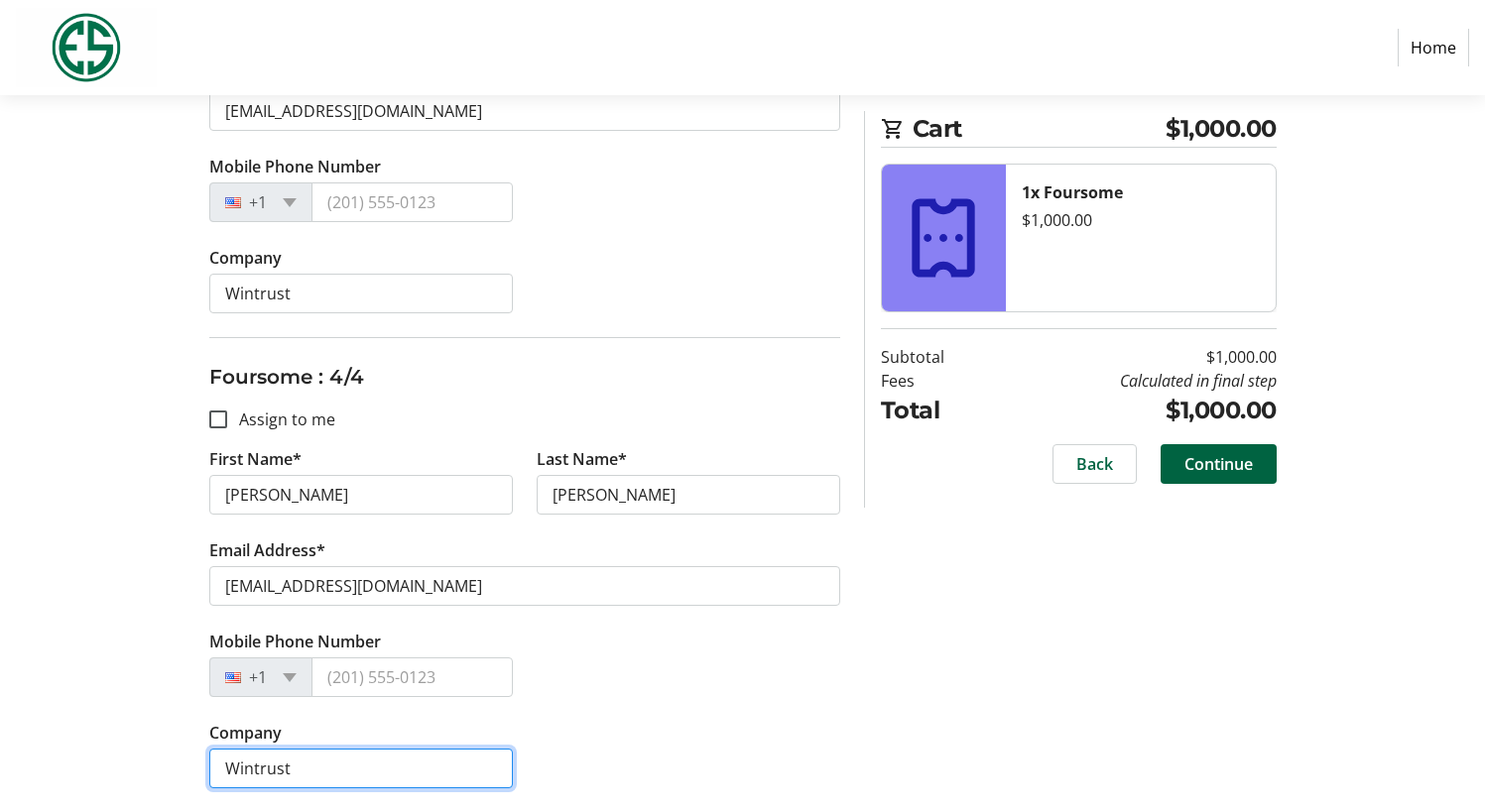 type on "Wintrust" 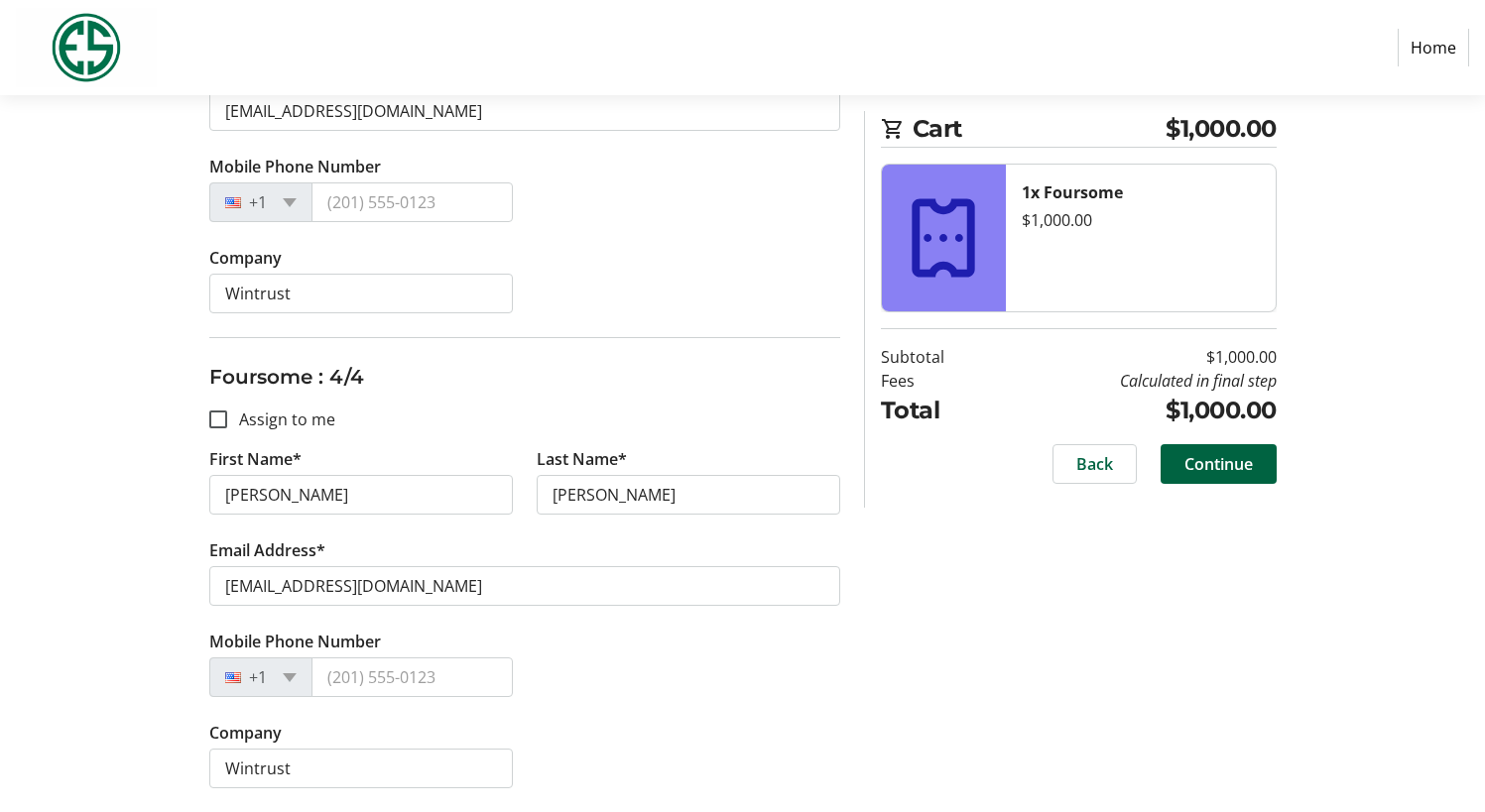 click on "Company Wintrust" 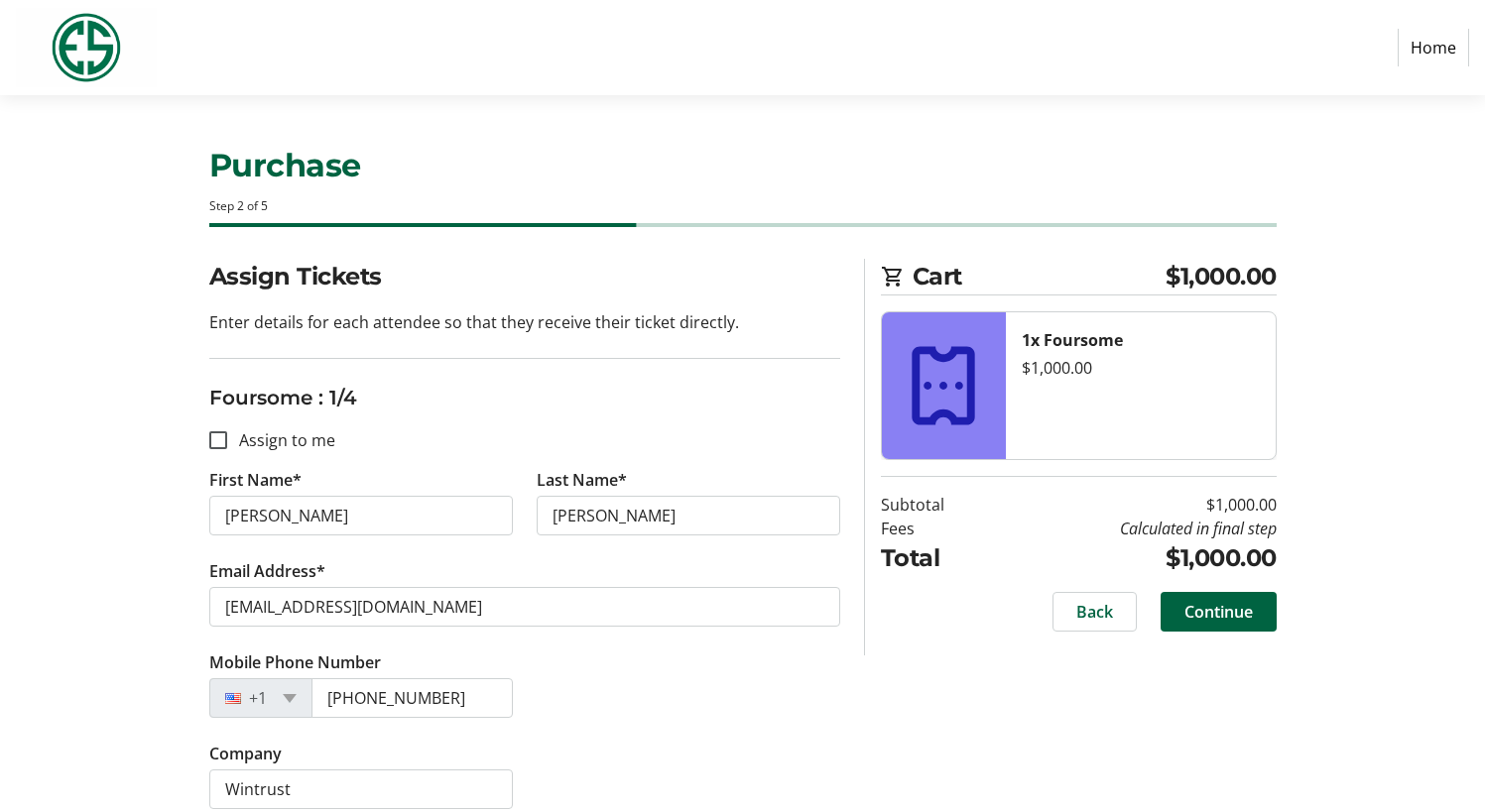 scroll, scrollTop: 0, scrollLeft: 0, axis: both 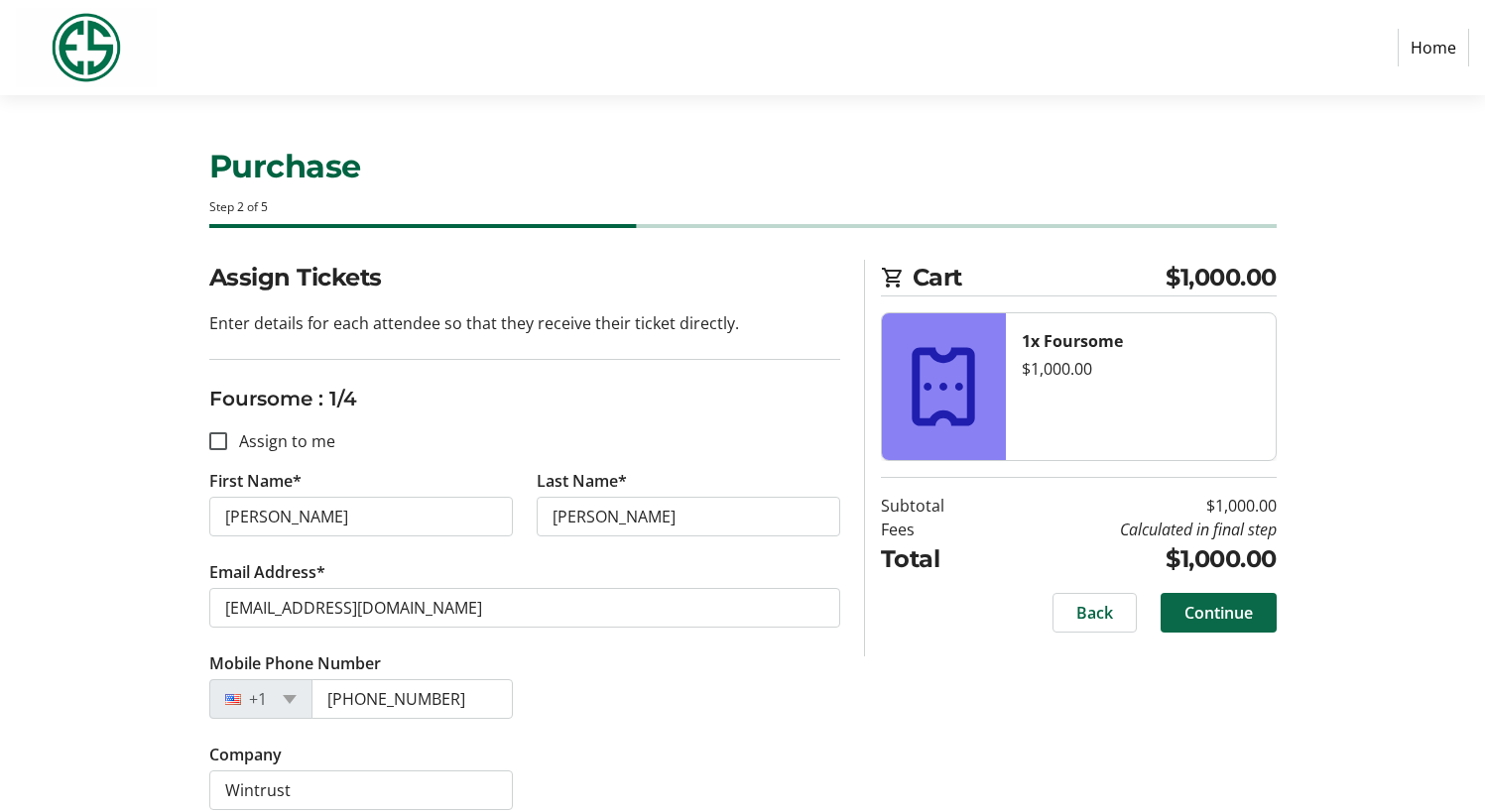 click on "Continue" 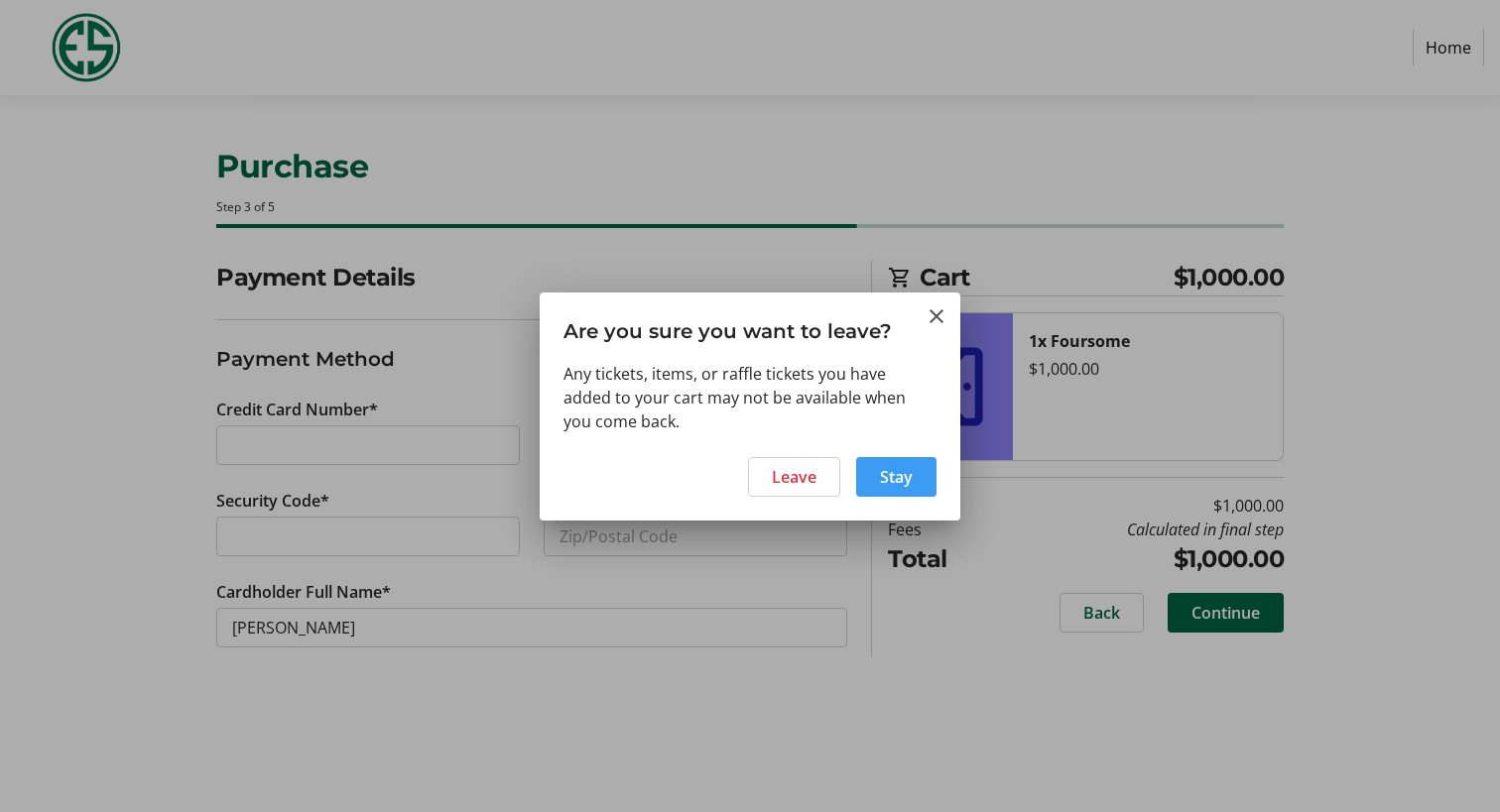 click on "Stay" at bounding box center (896, 477) 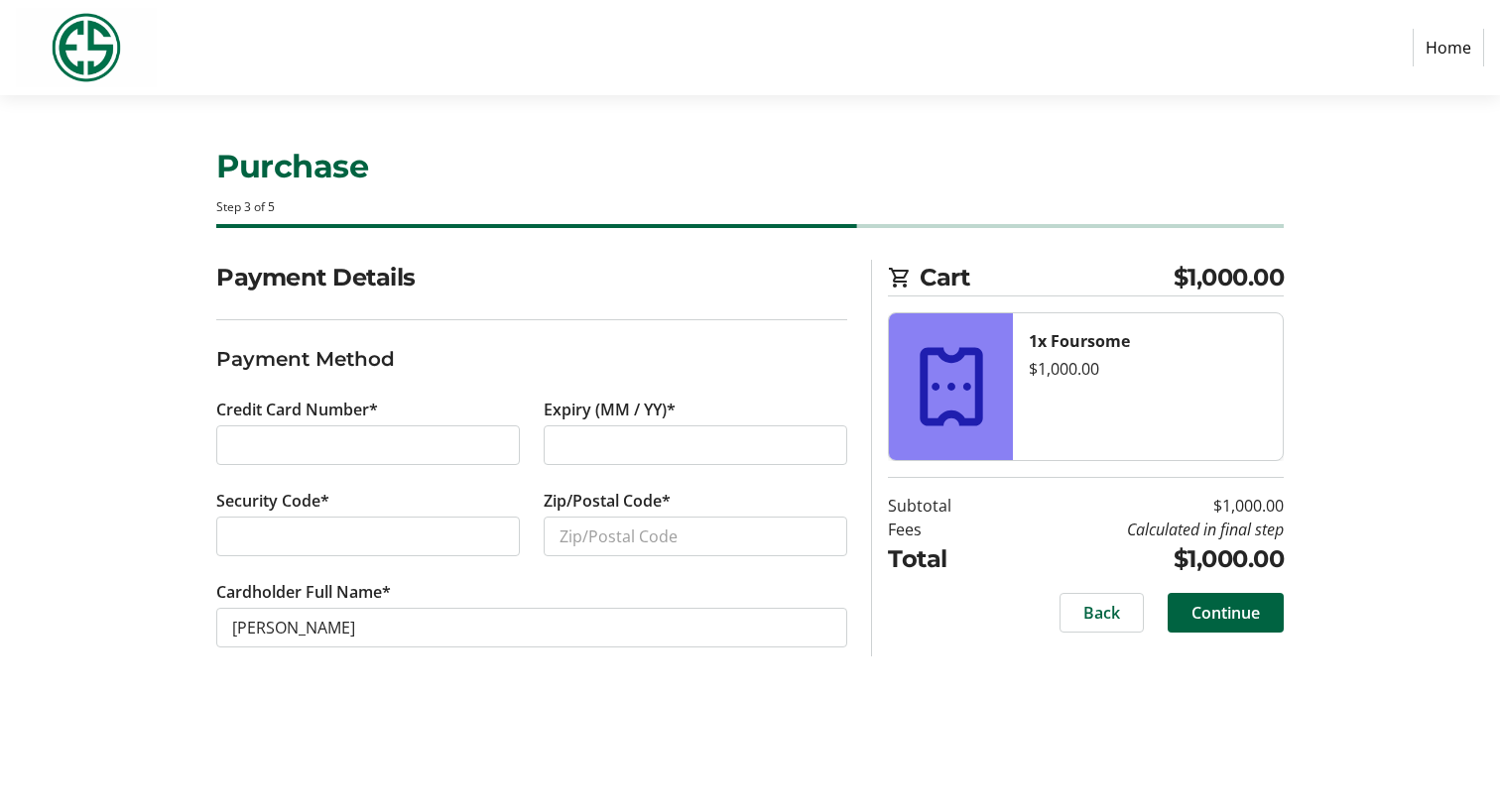 click at bounding box center [695, 445] 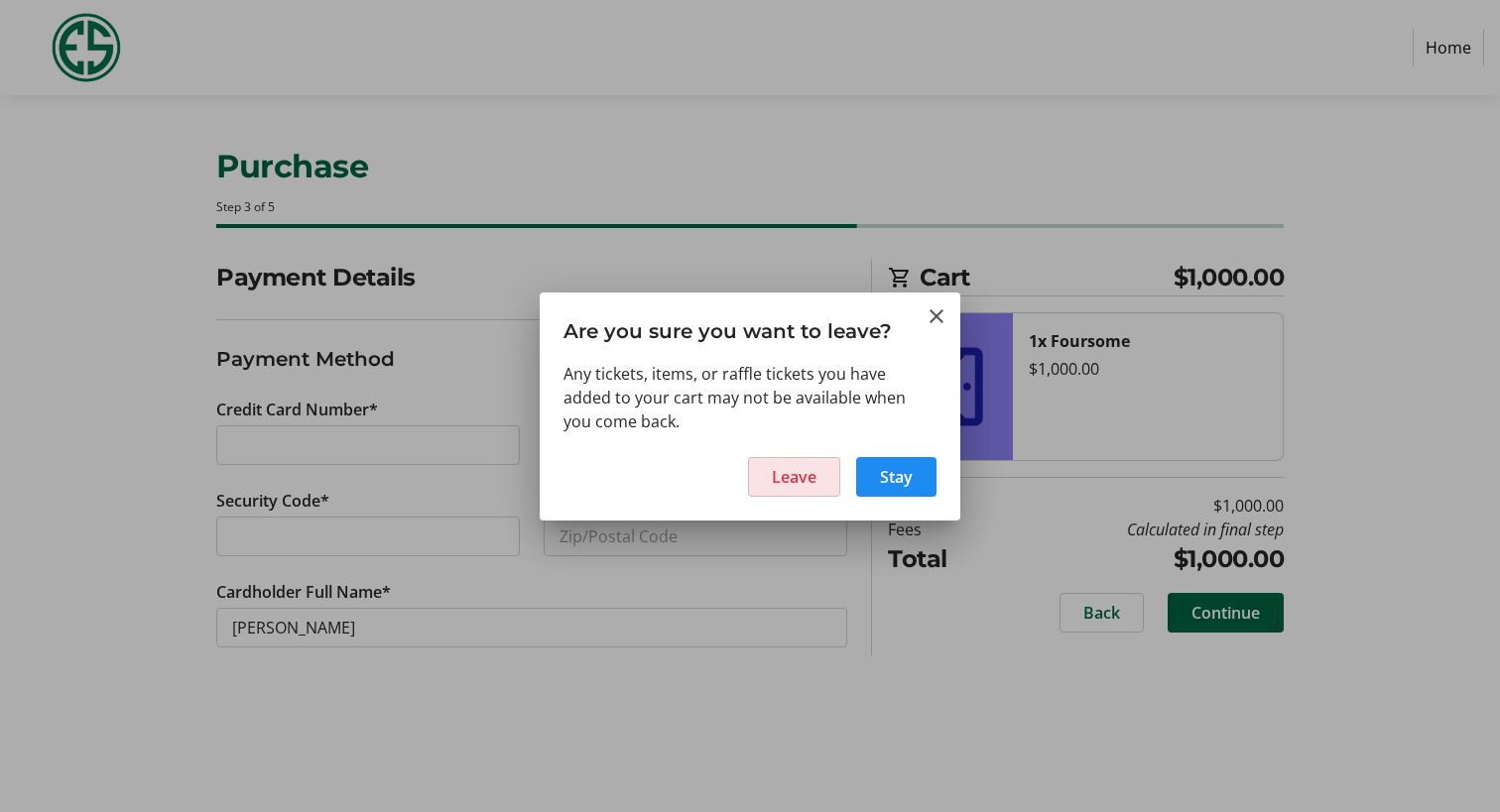 click at bounding box center [794, 477] 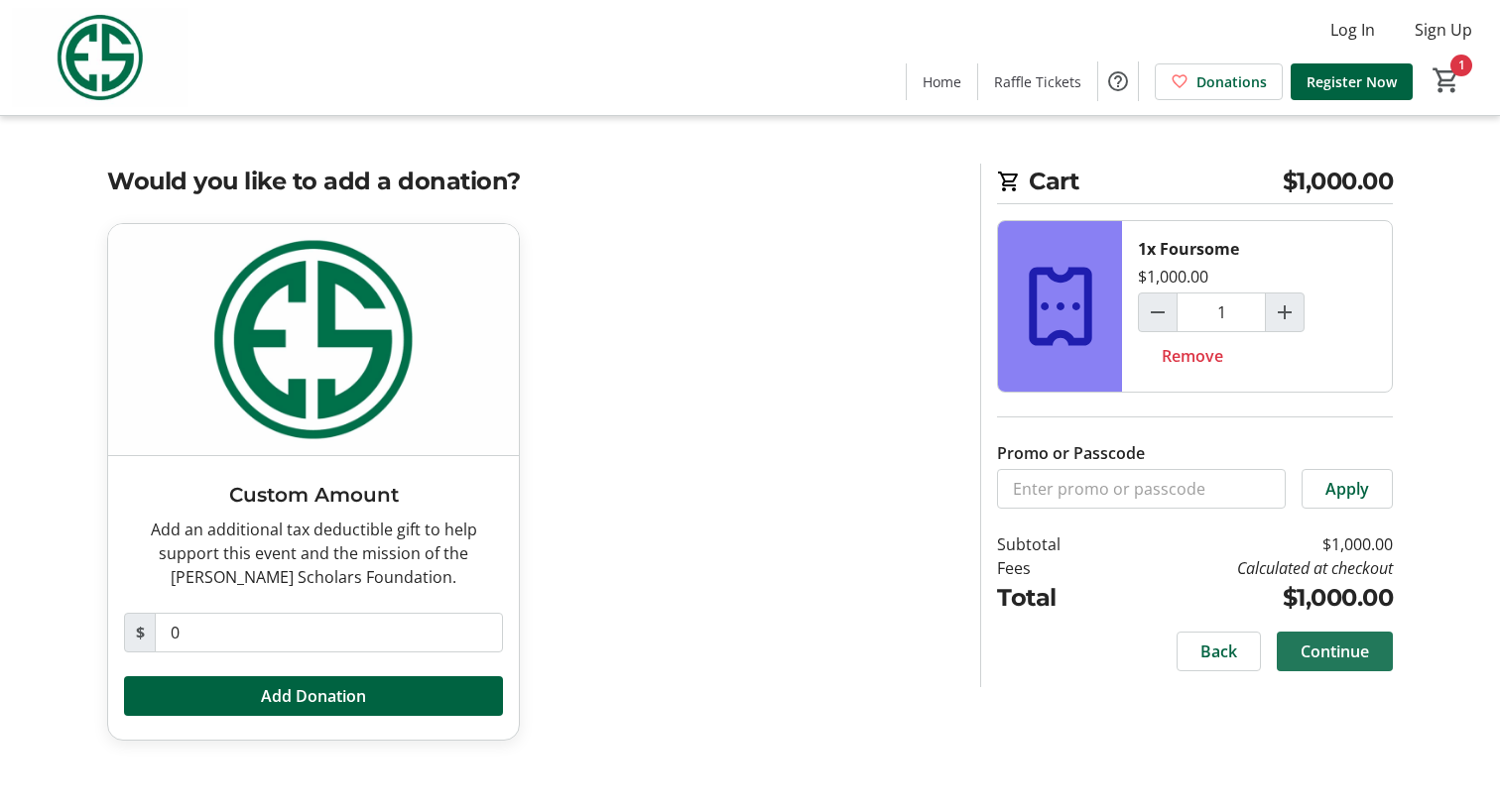 click on "Continue" 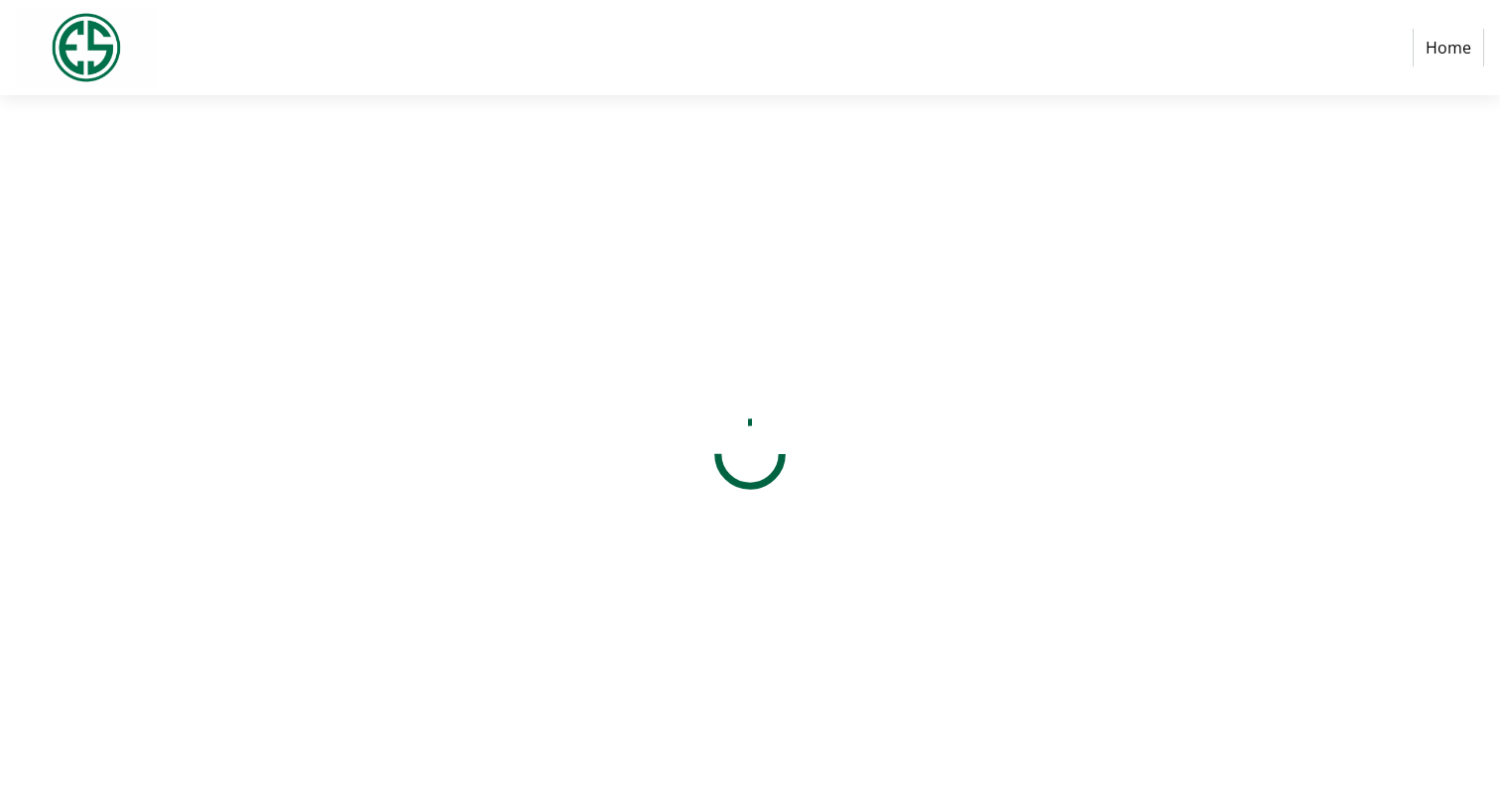 select on "US" 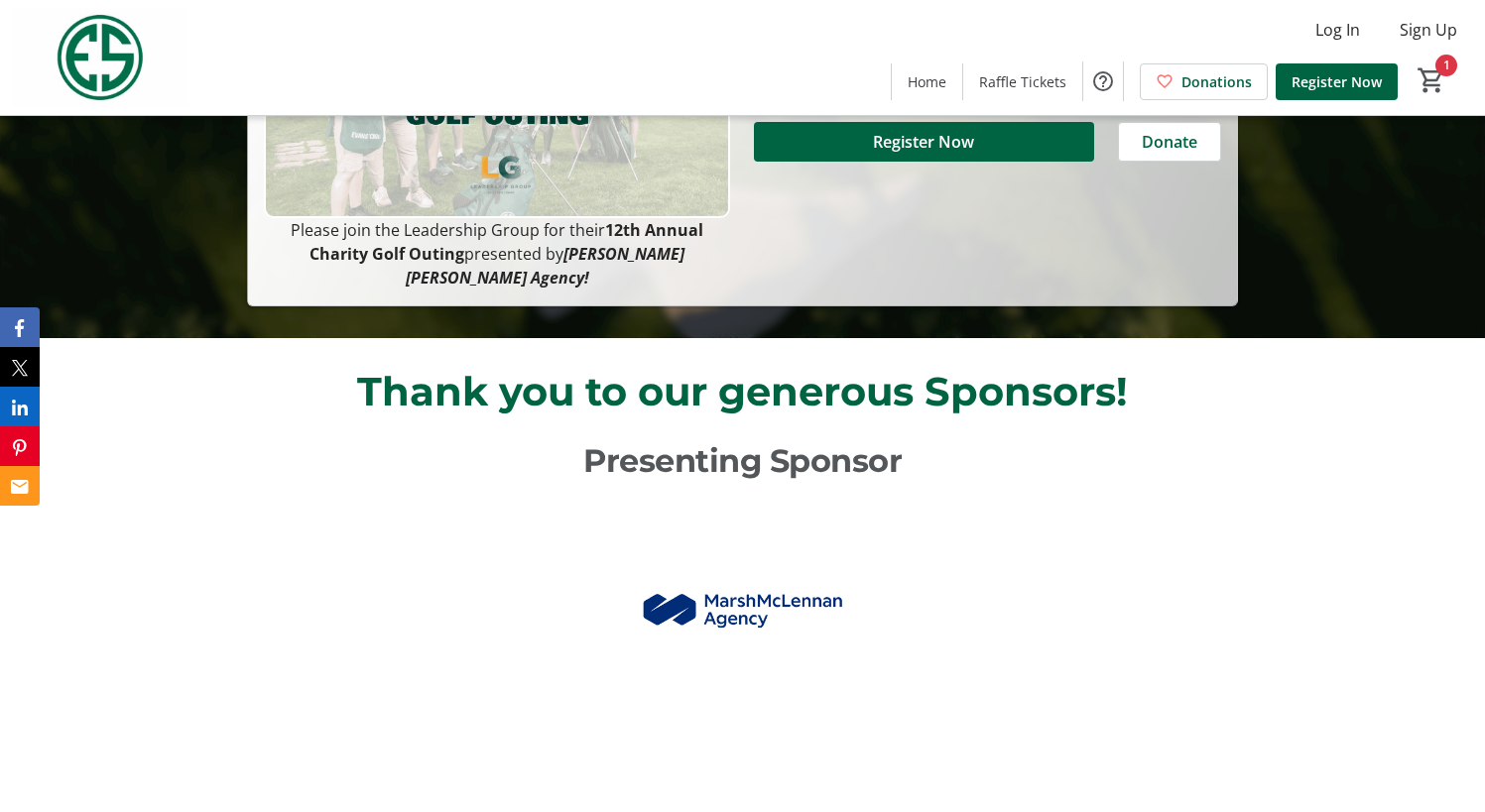 scroll, scrollTop: 297, scrollLeft: 0, axis: vertical 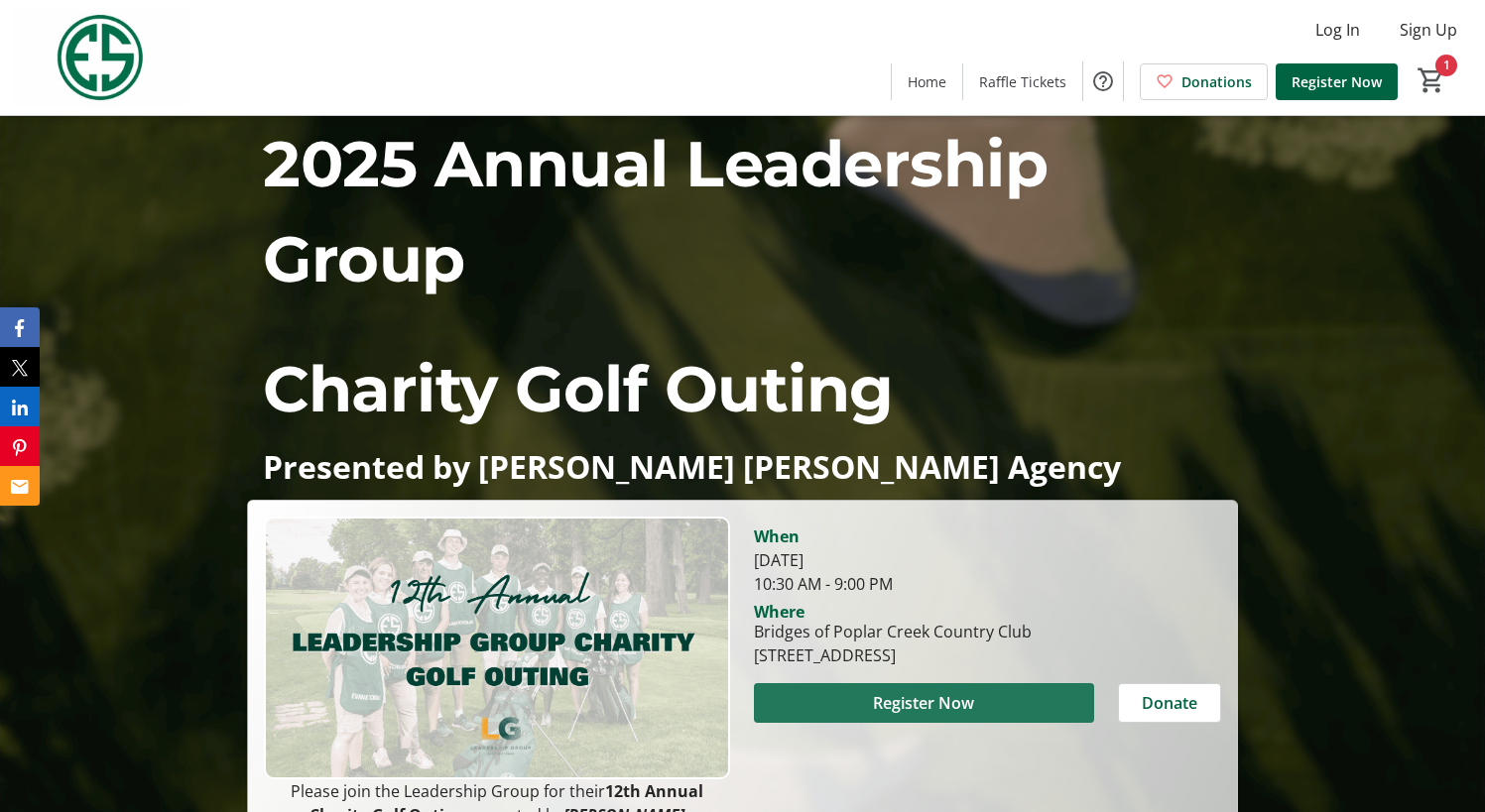 click on "Register Now" at bounding box center (924, 703) 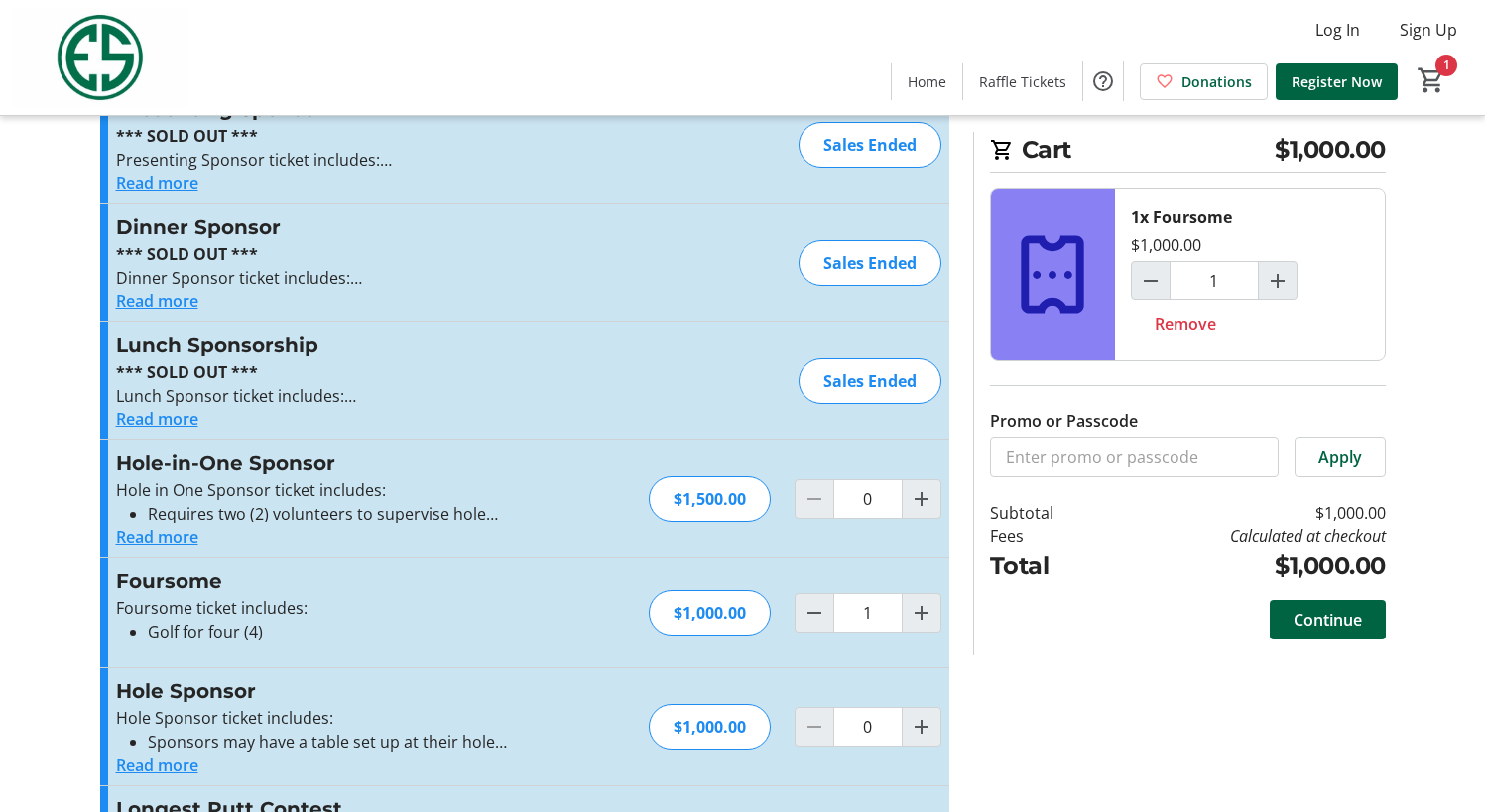 scroll, scrollTop: 297, scrollLeft: 0, axis: vertical 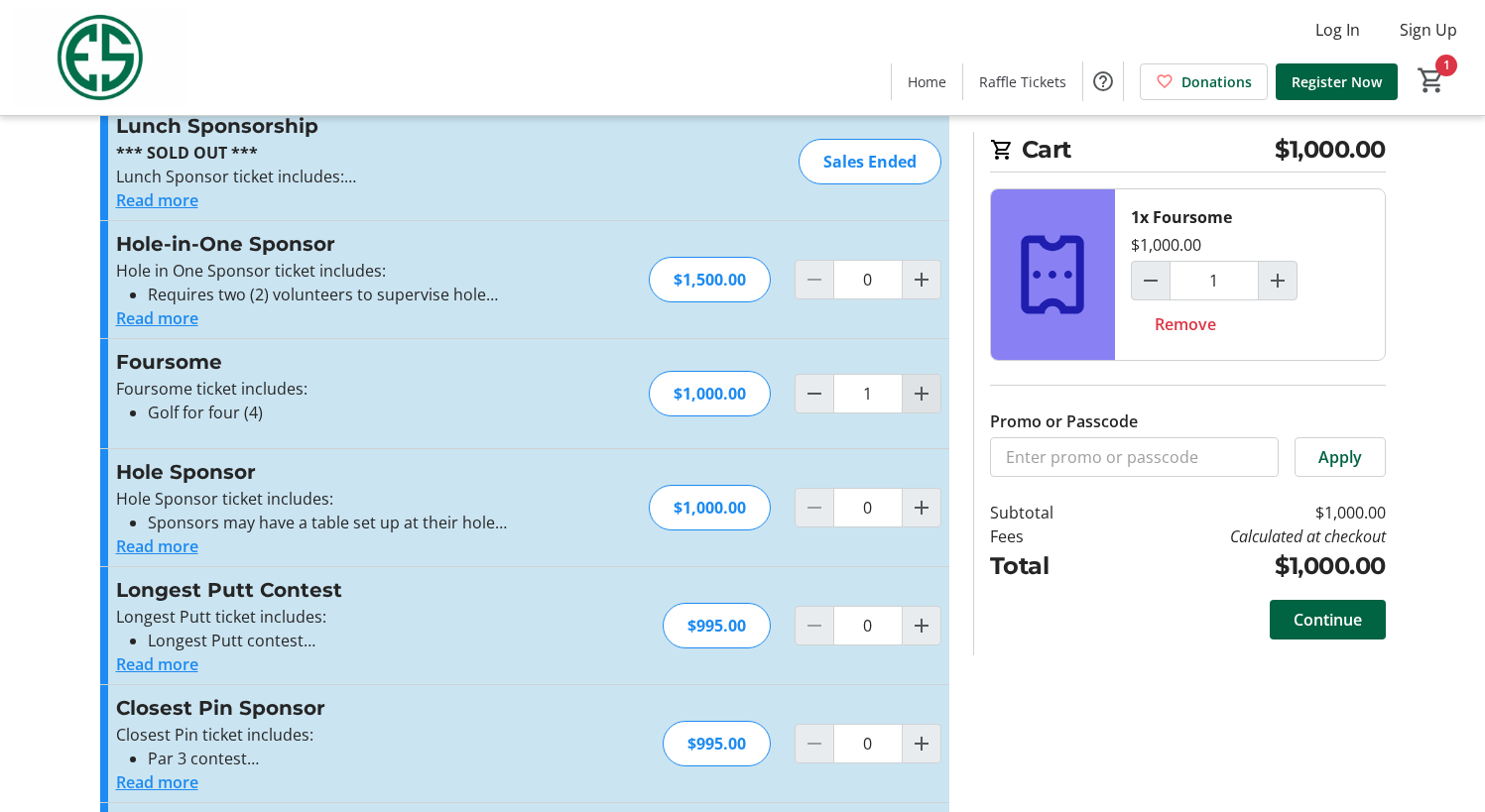 click 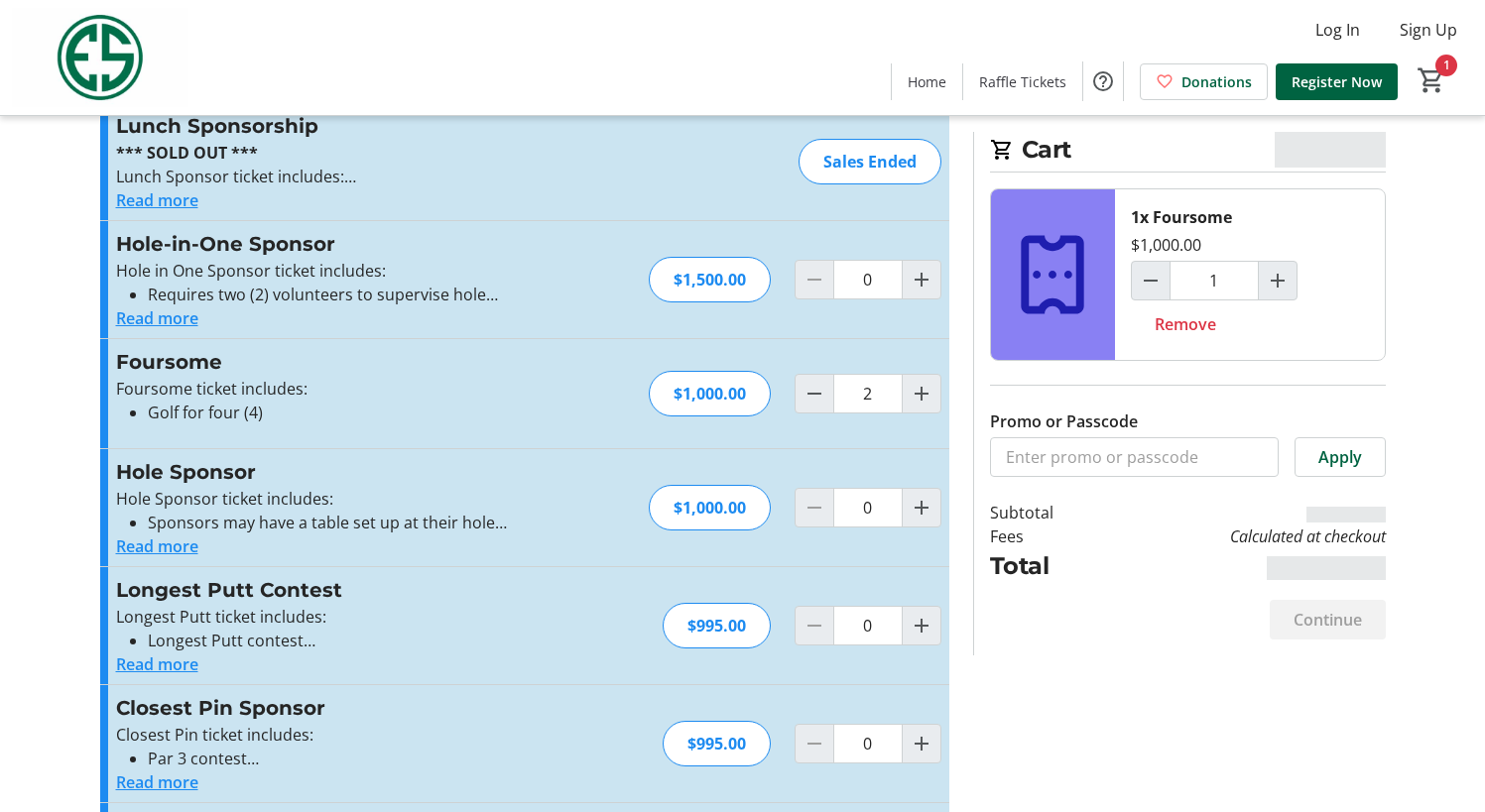 type on "2" 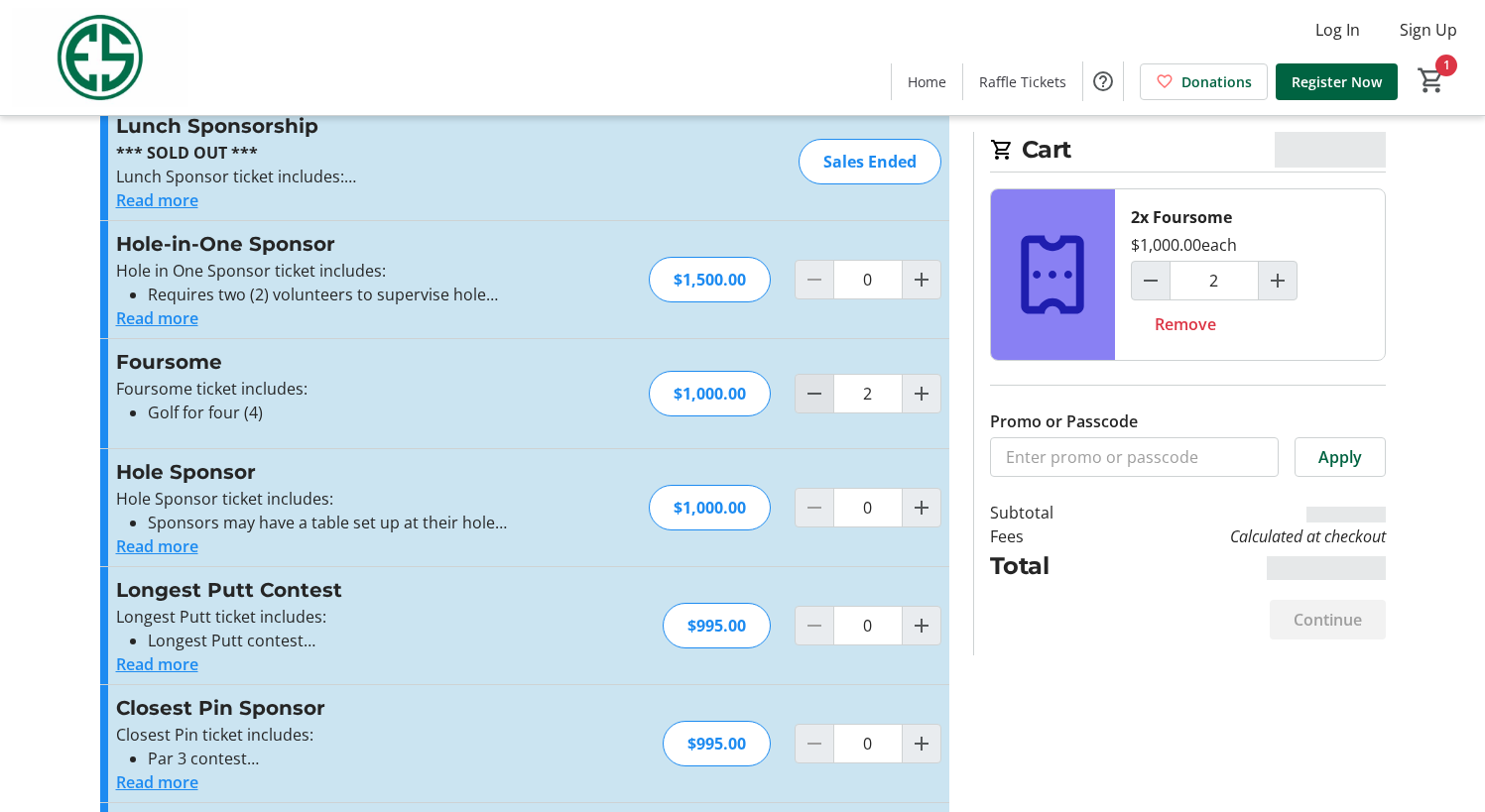 click 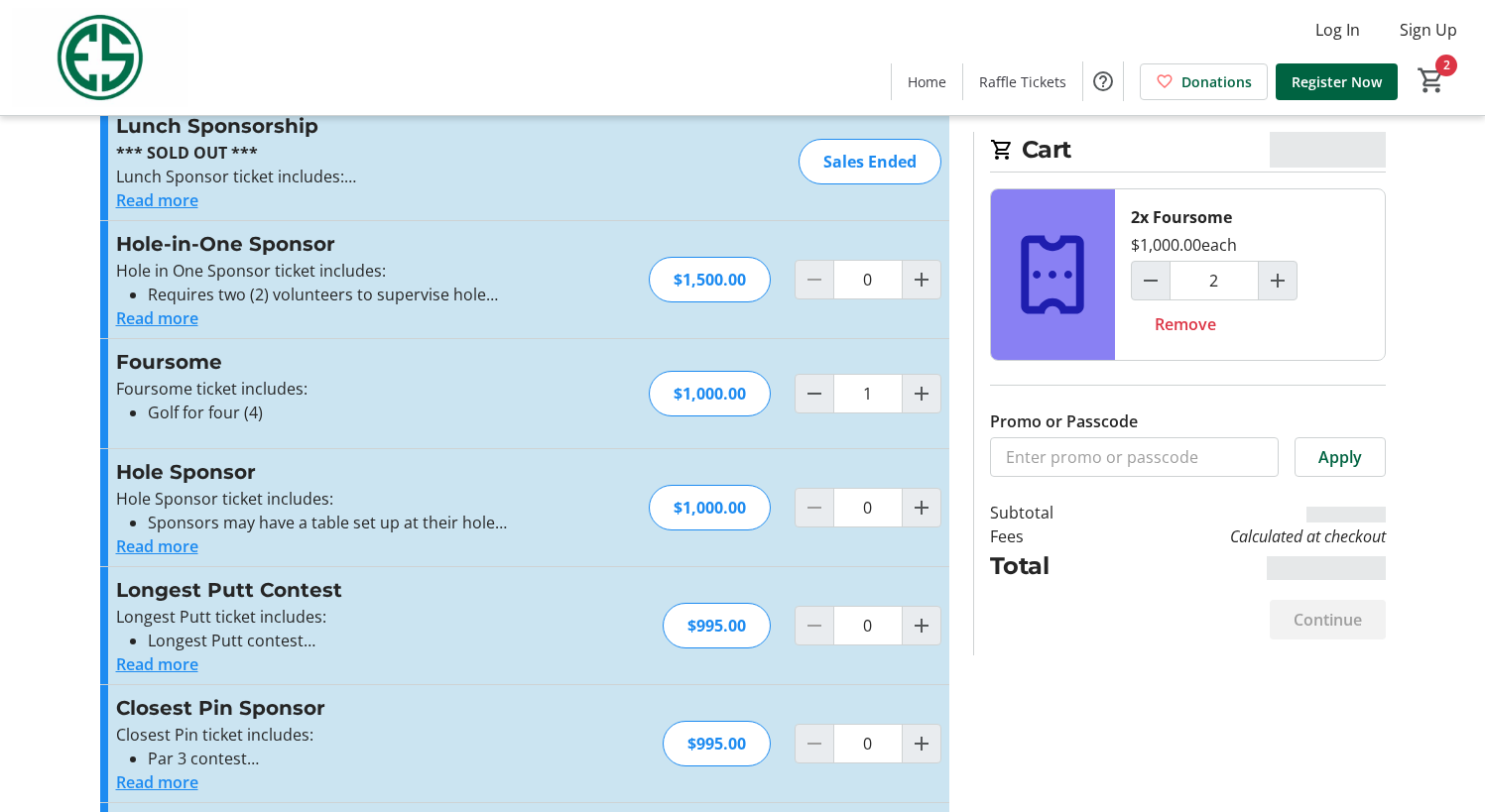type on "1" 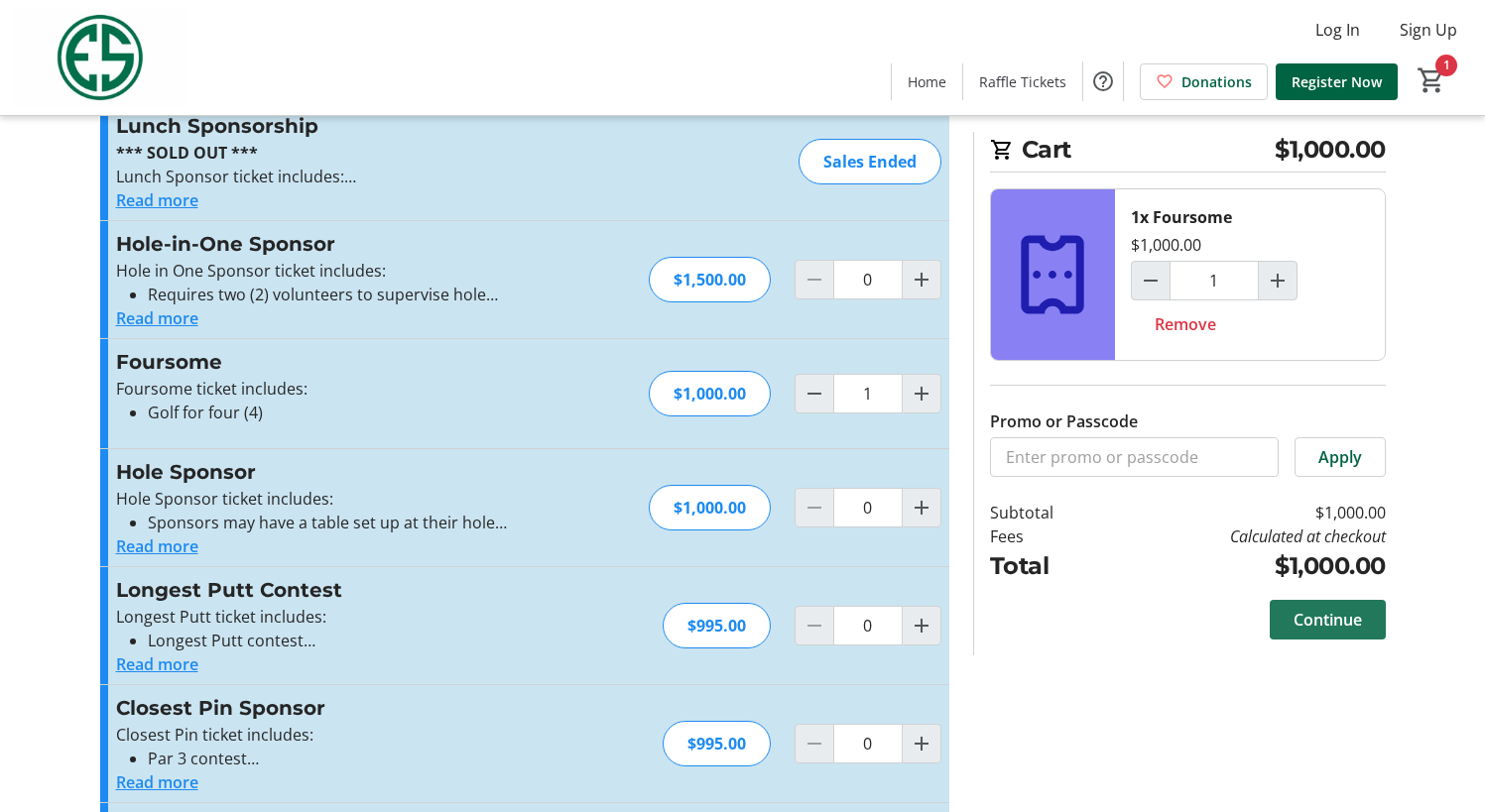 click on "Continue" 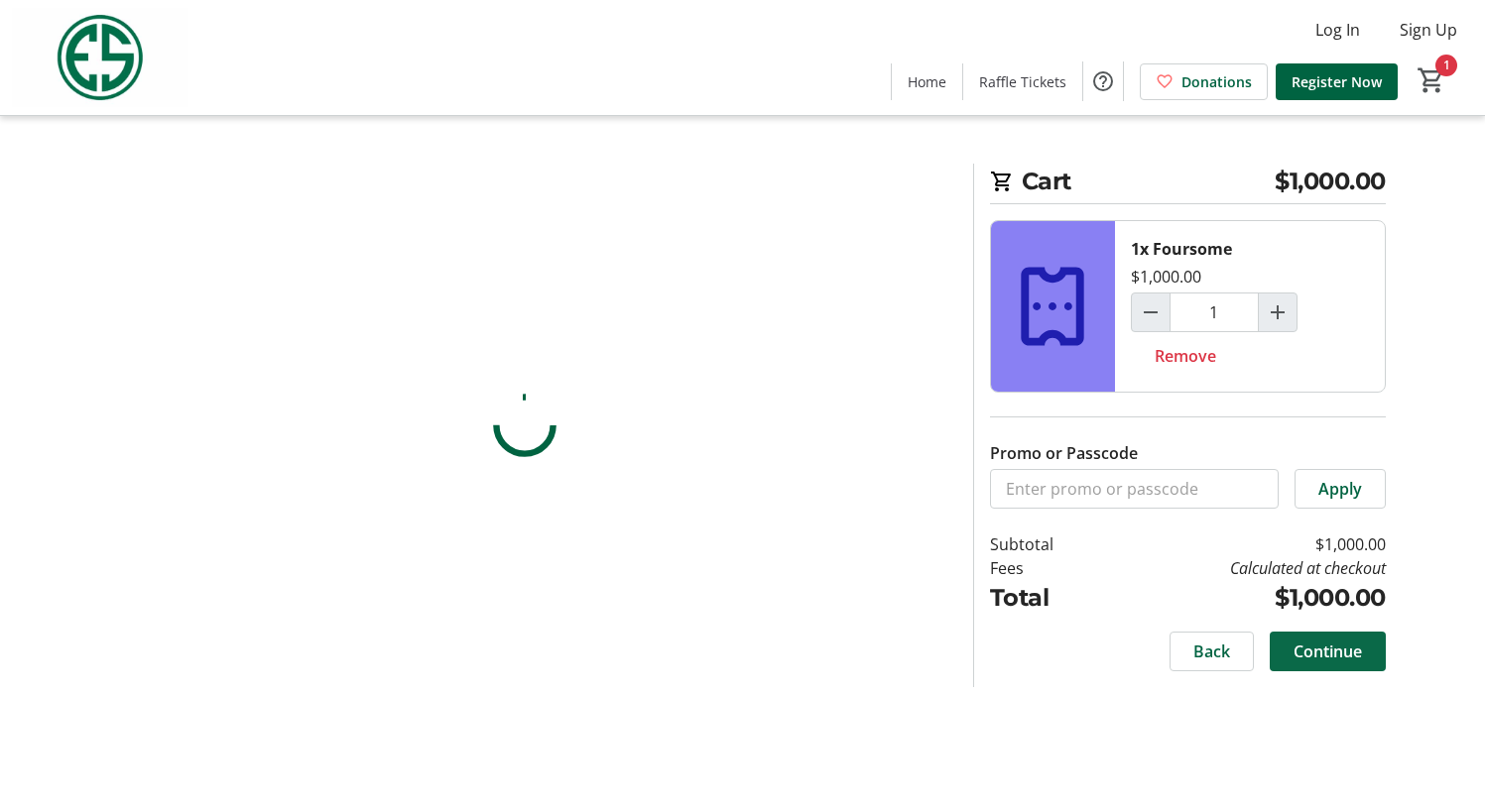 scroll, scrollTop: 0, scrollLeft: 0, axis: both 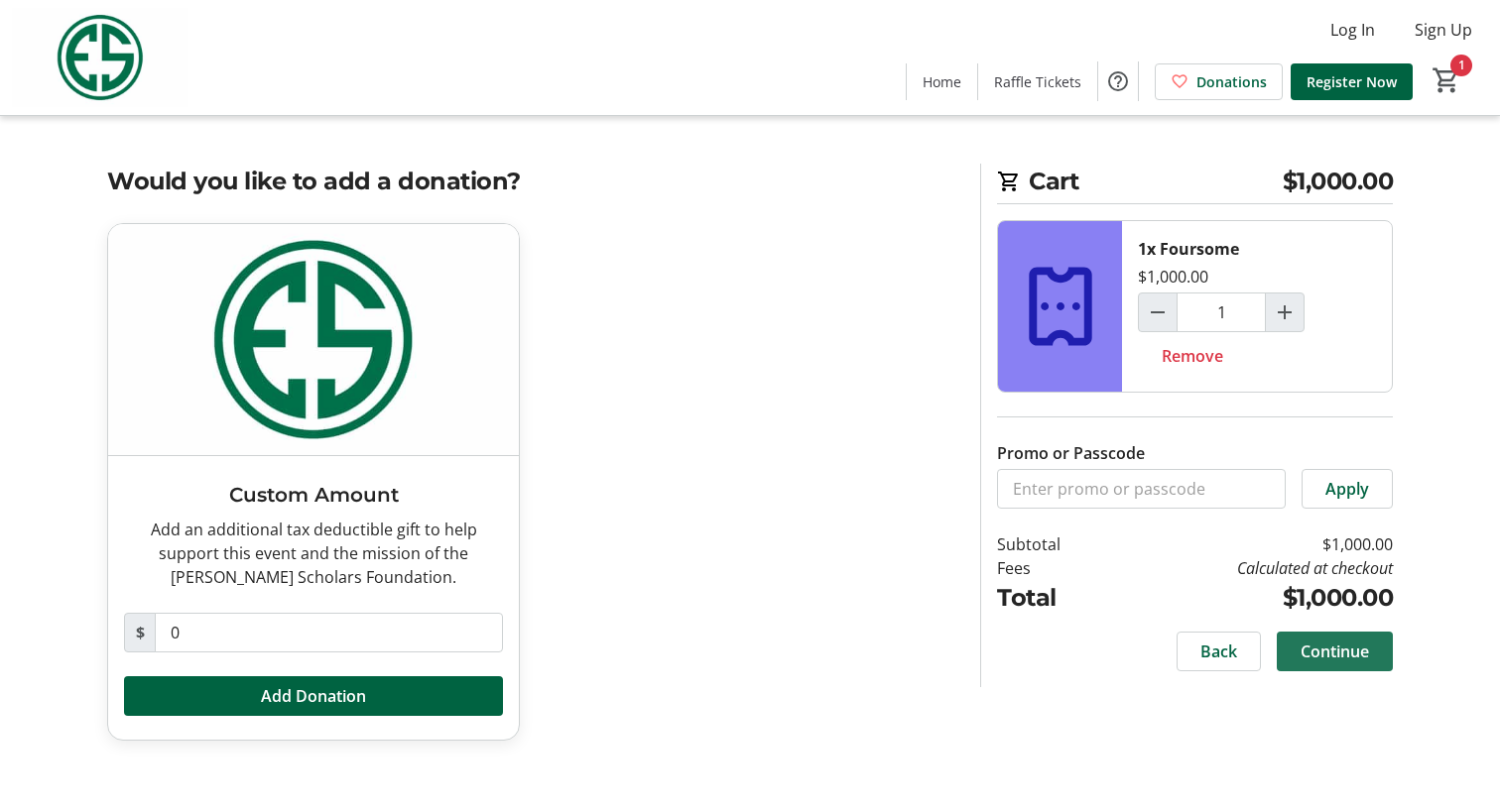 click on "Continue" 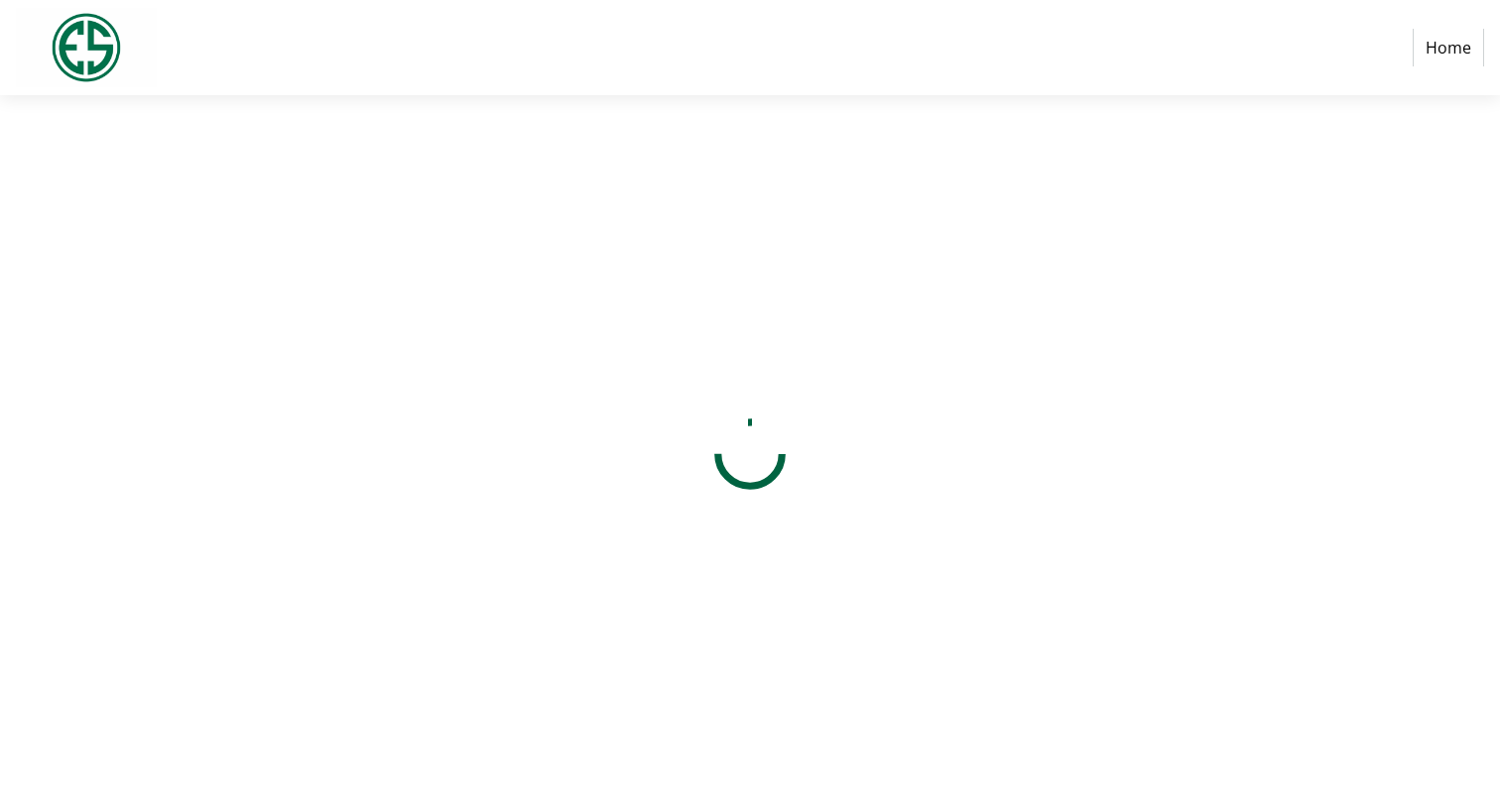 select on "US" 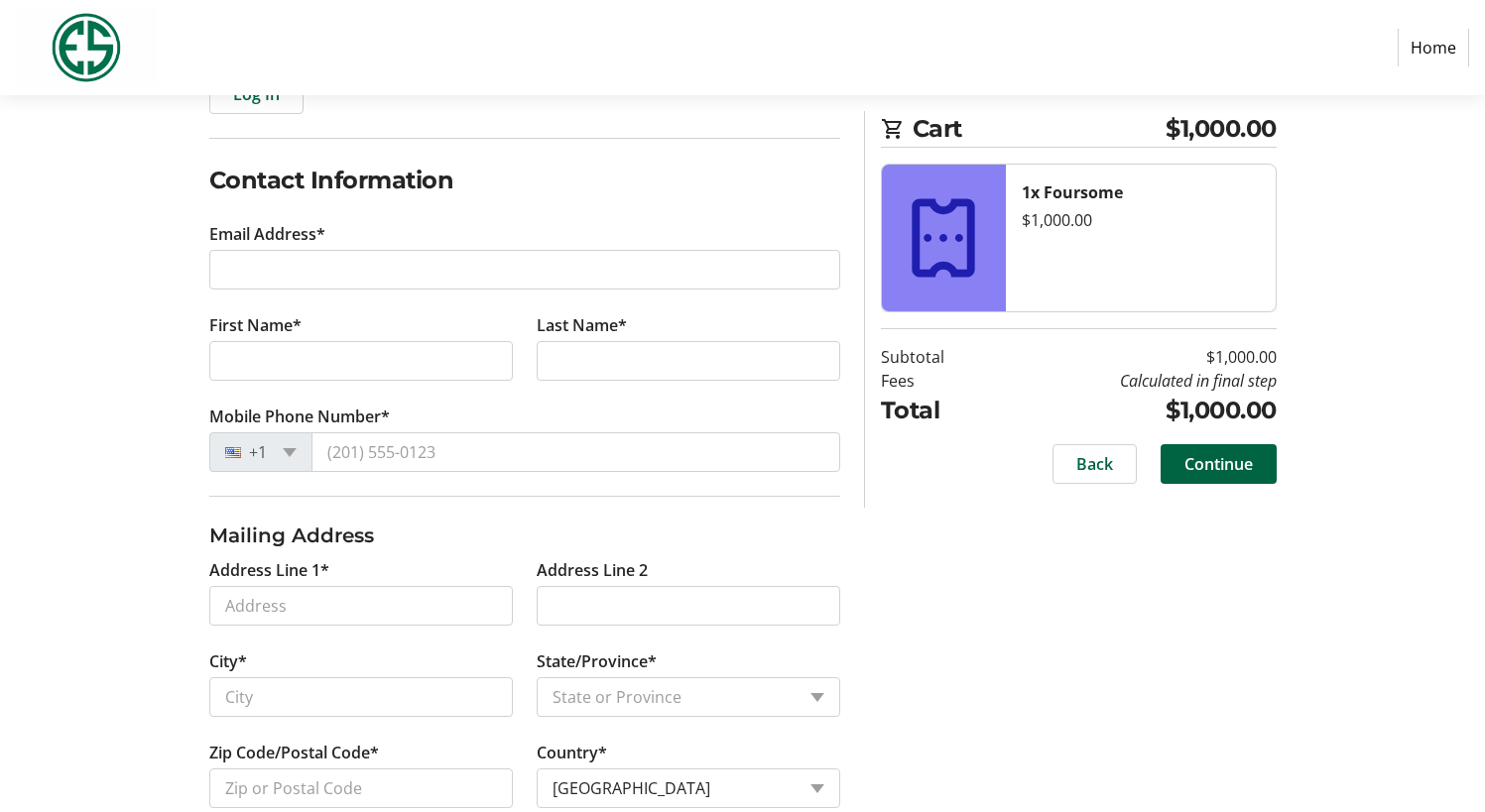 scroll, scrollTop: 320, scrollLeft: 0, axis: vertical 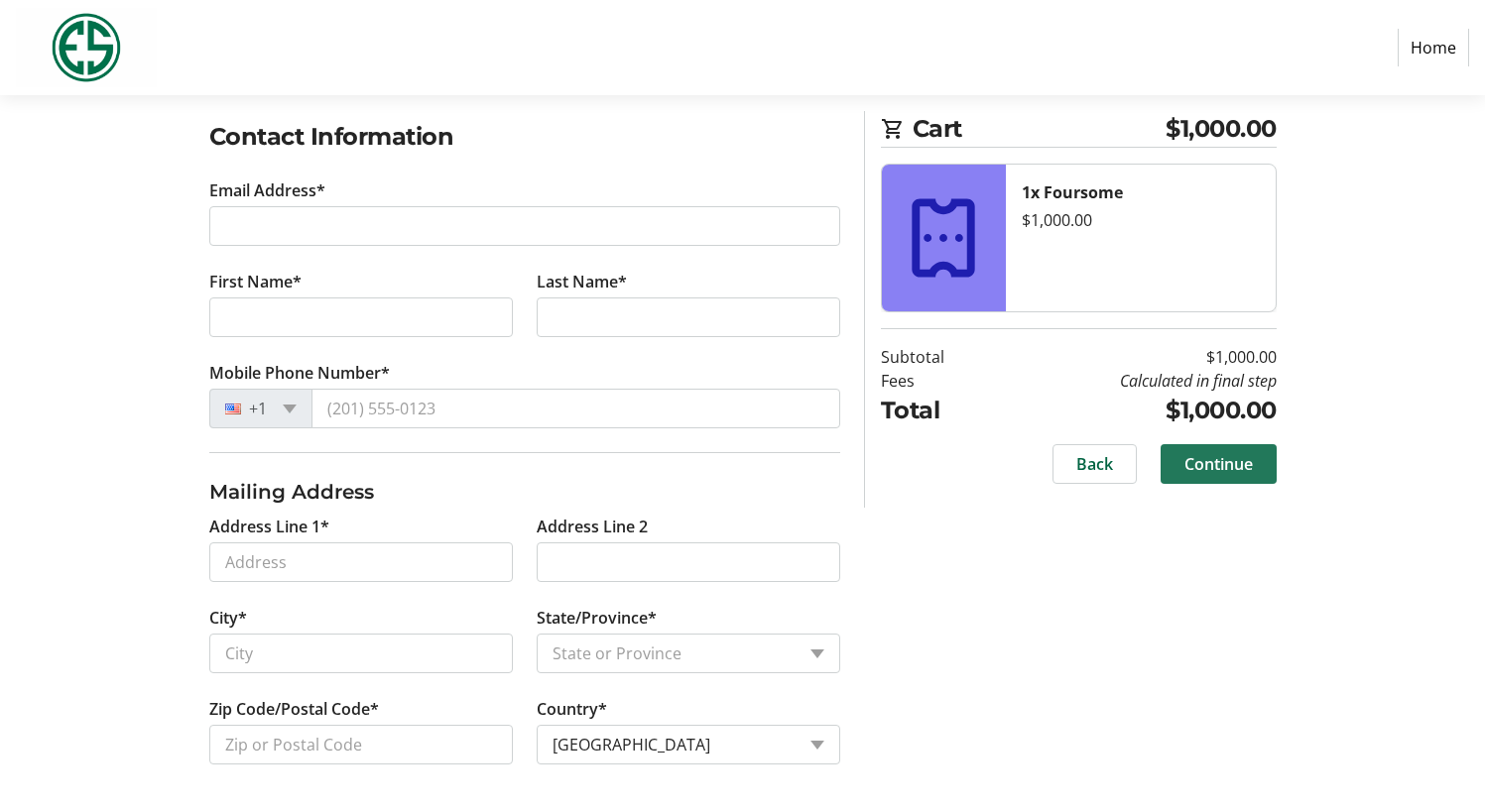 click on "Continue" 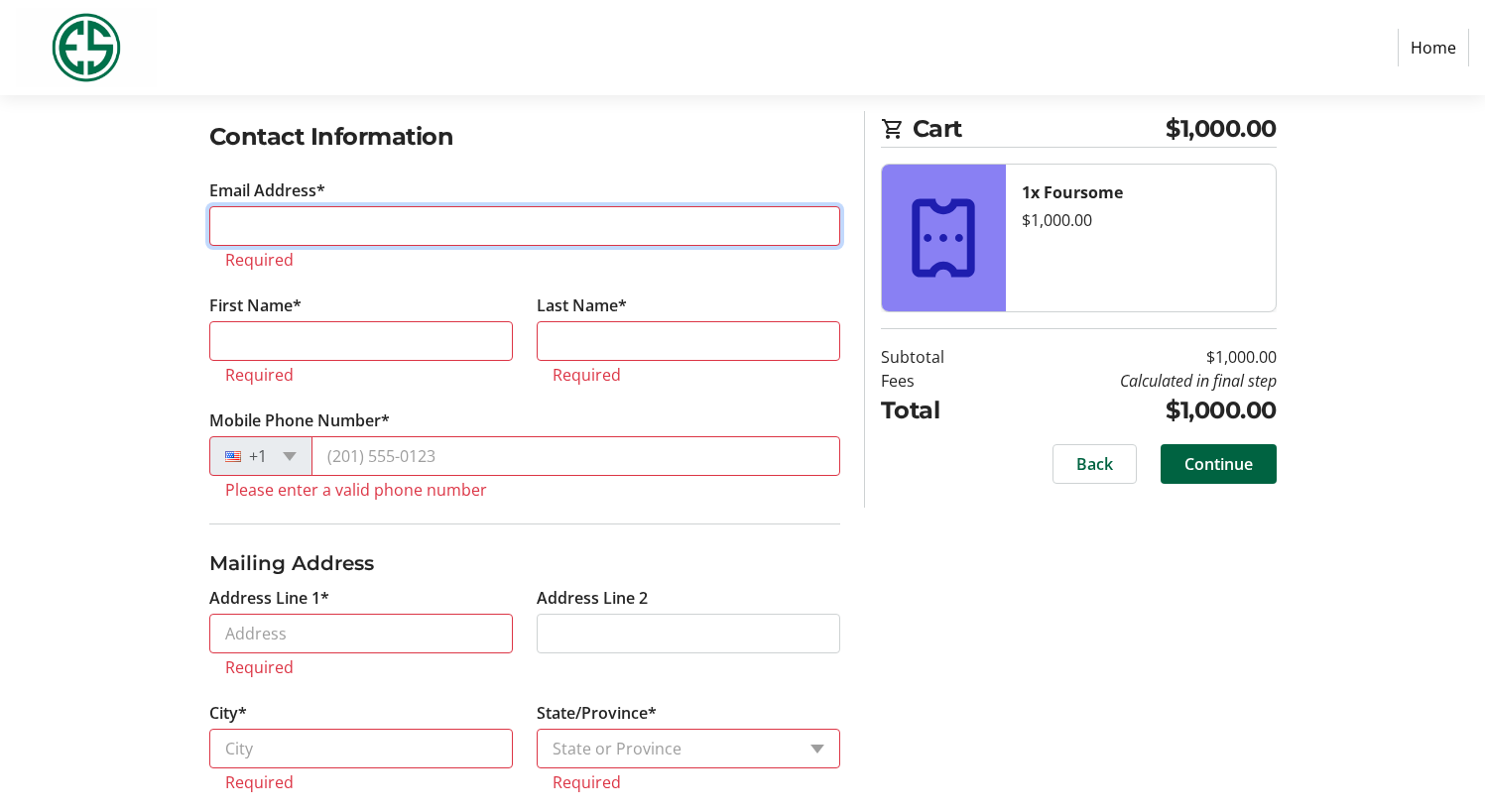 click on "Email Address*" at bounding box center [525, 226] 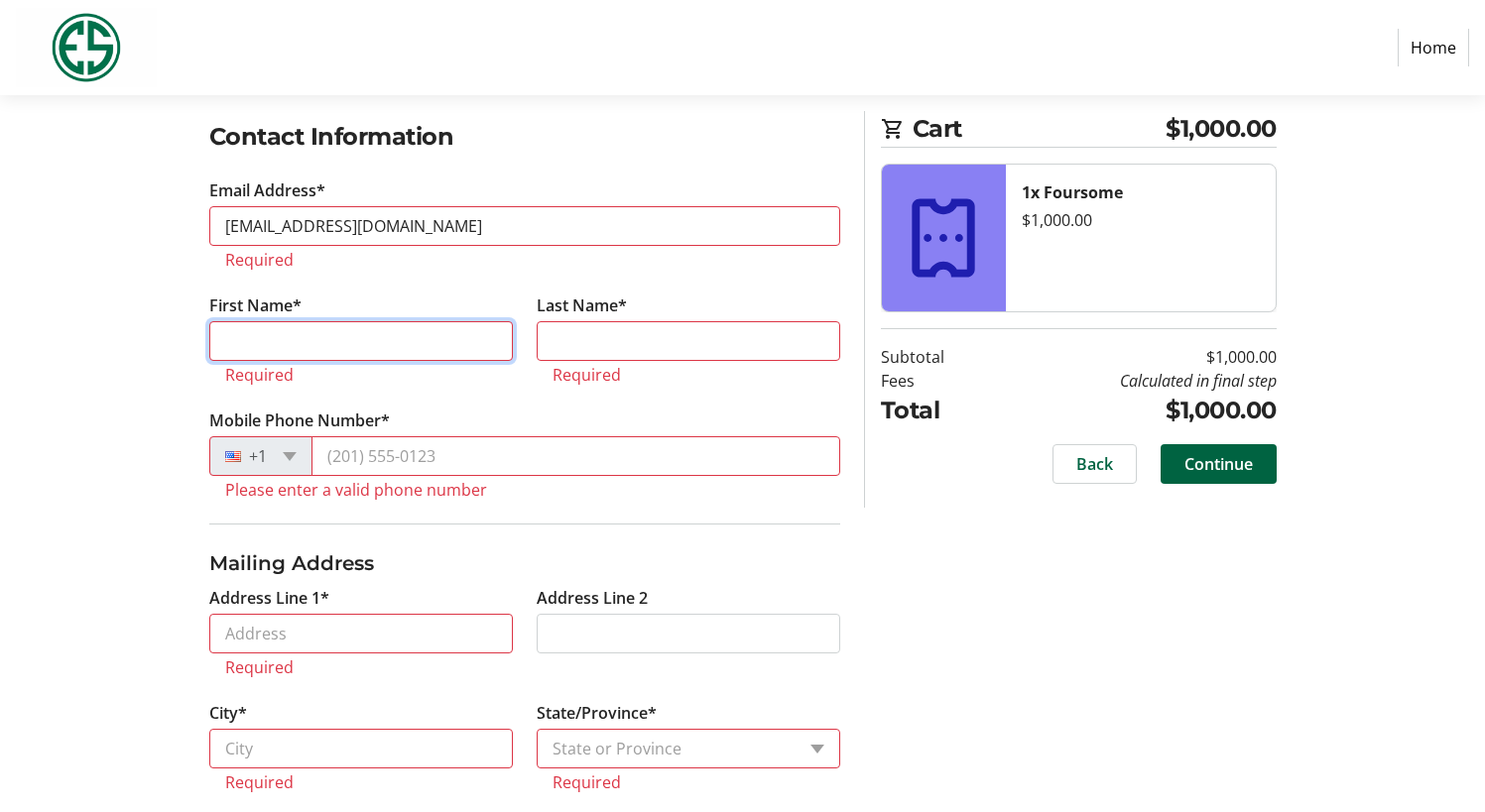 type on "[PERSON_NAME]" 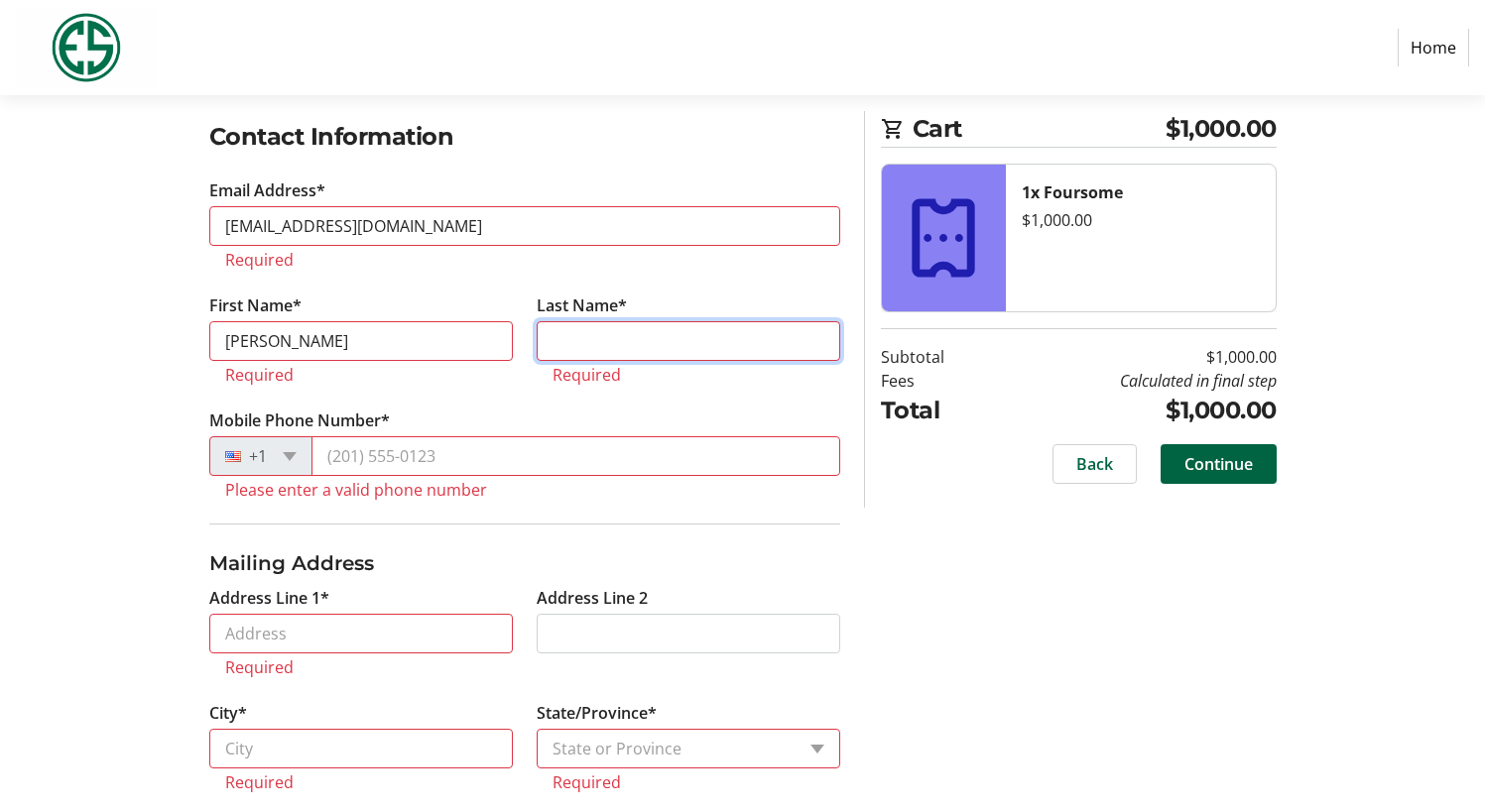 type on "[PERSON_NAME]" 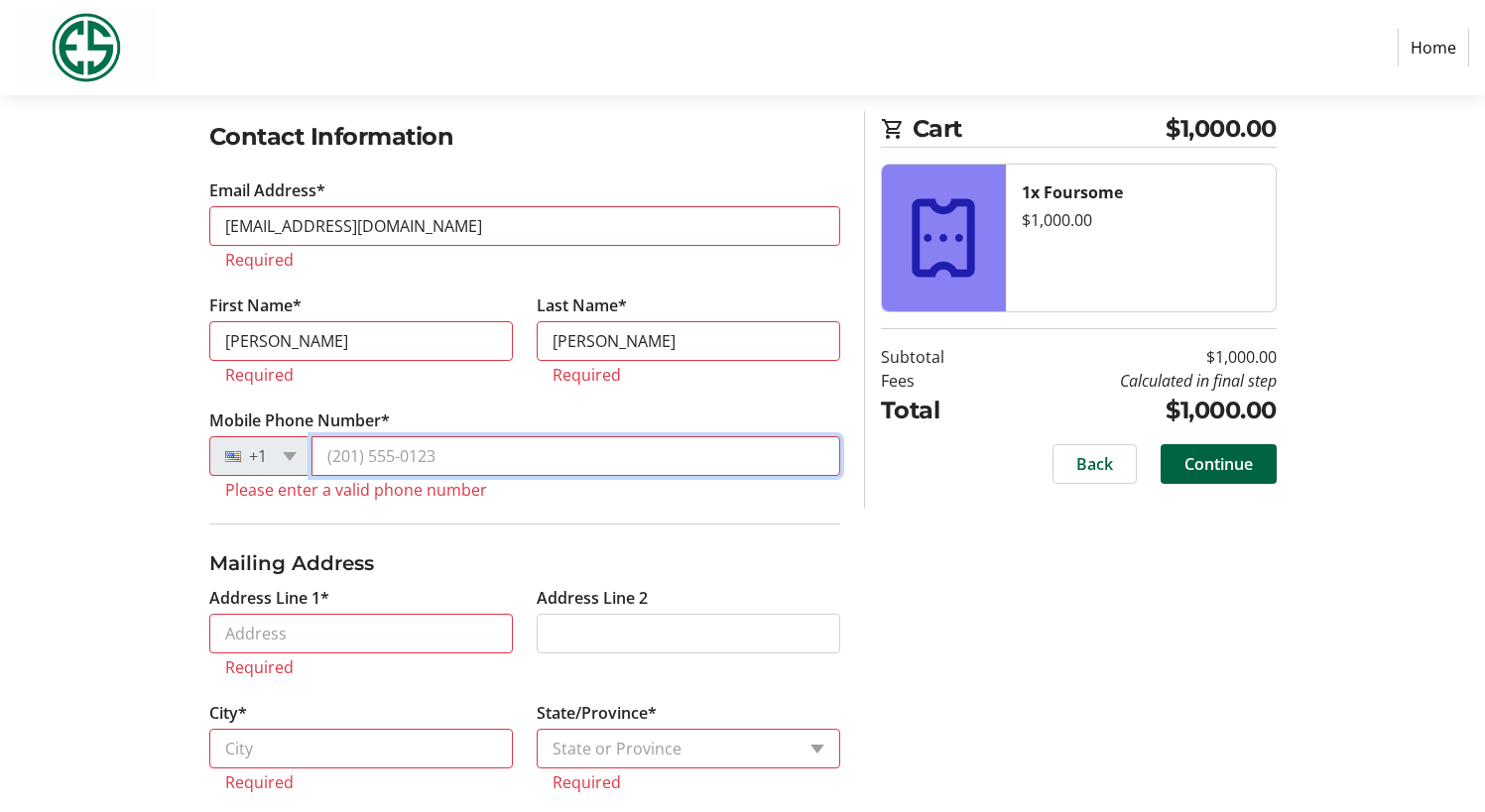 type on "[PHONE_NUMBER]" 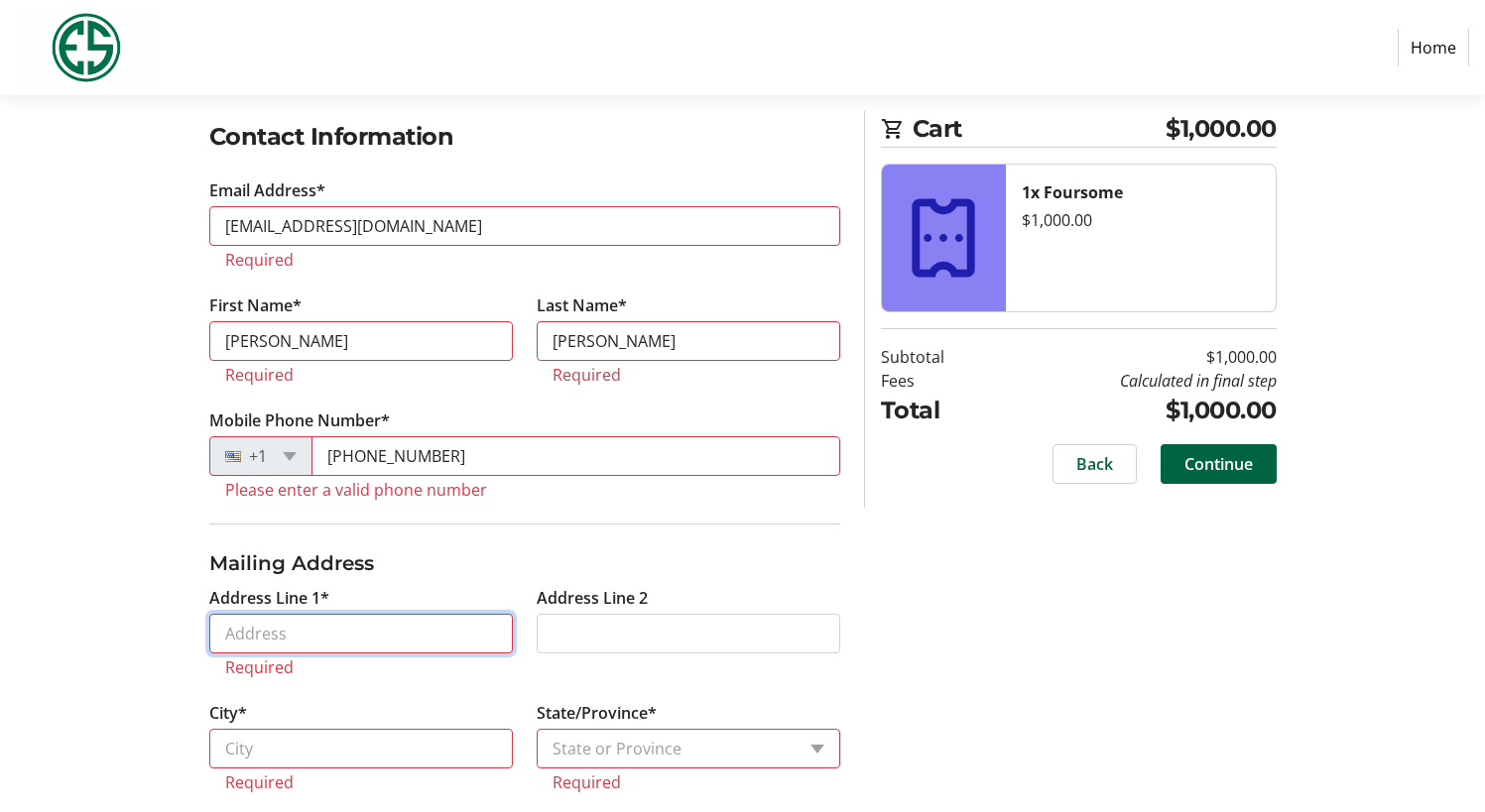 type on "[STREET_ADDRESS]" 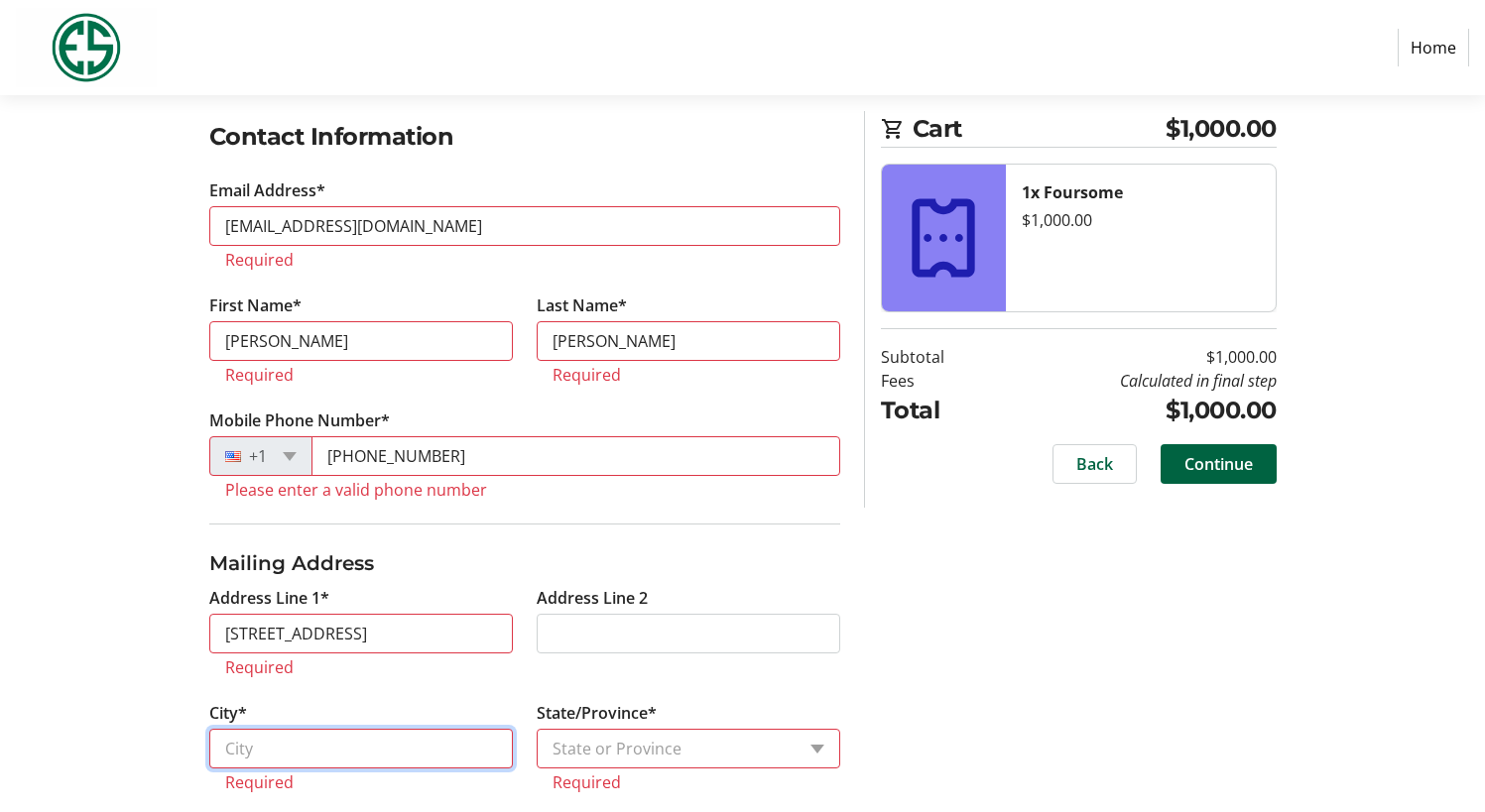 type on "Naperville" 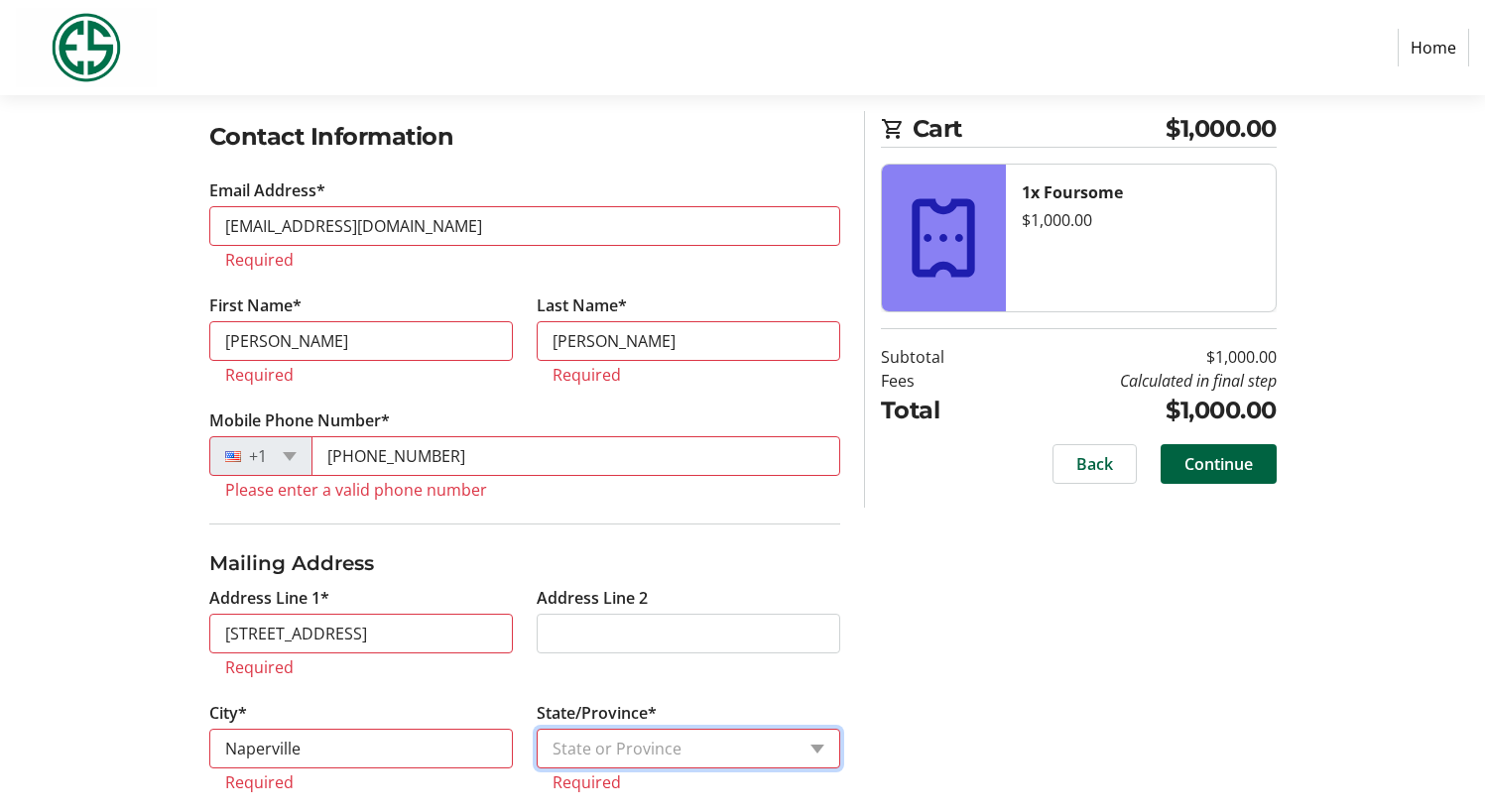 select on "IL" 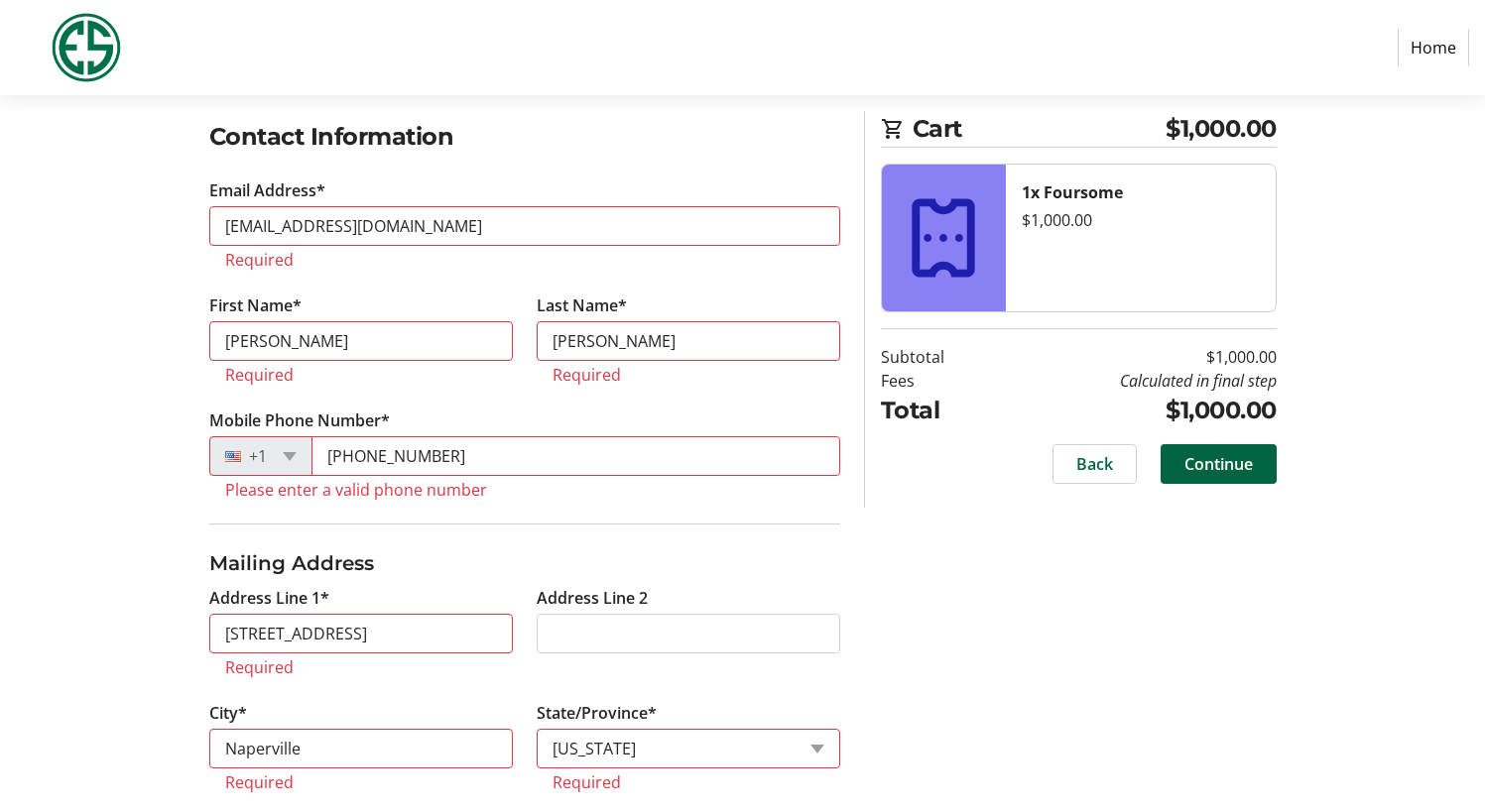 type on "60540" 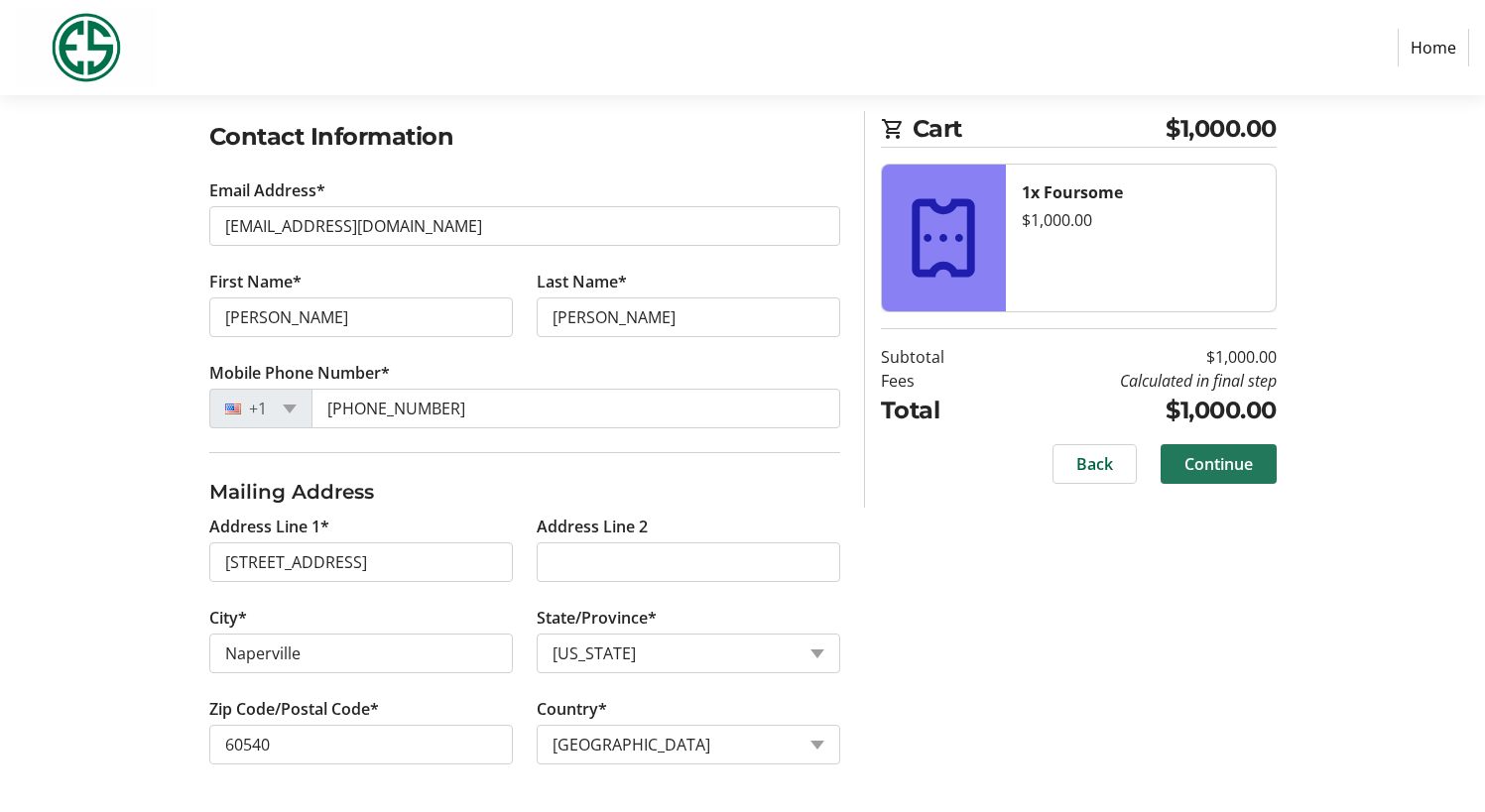 click on "Continue" 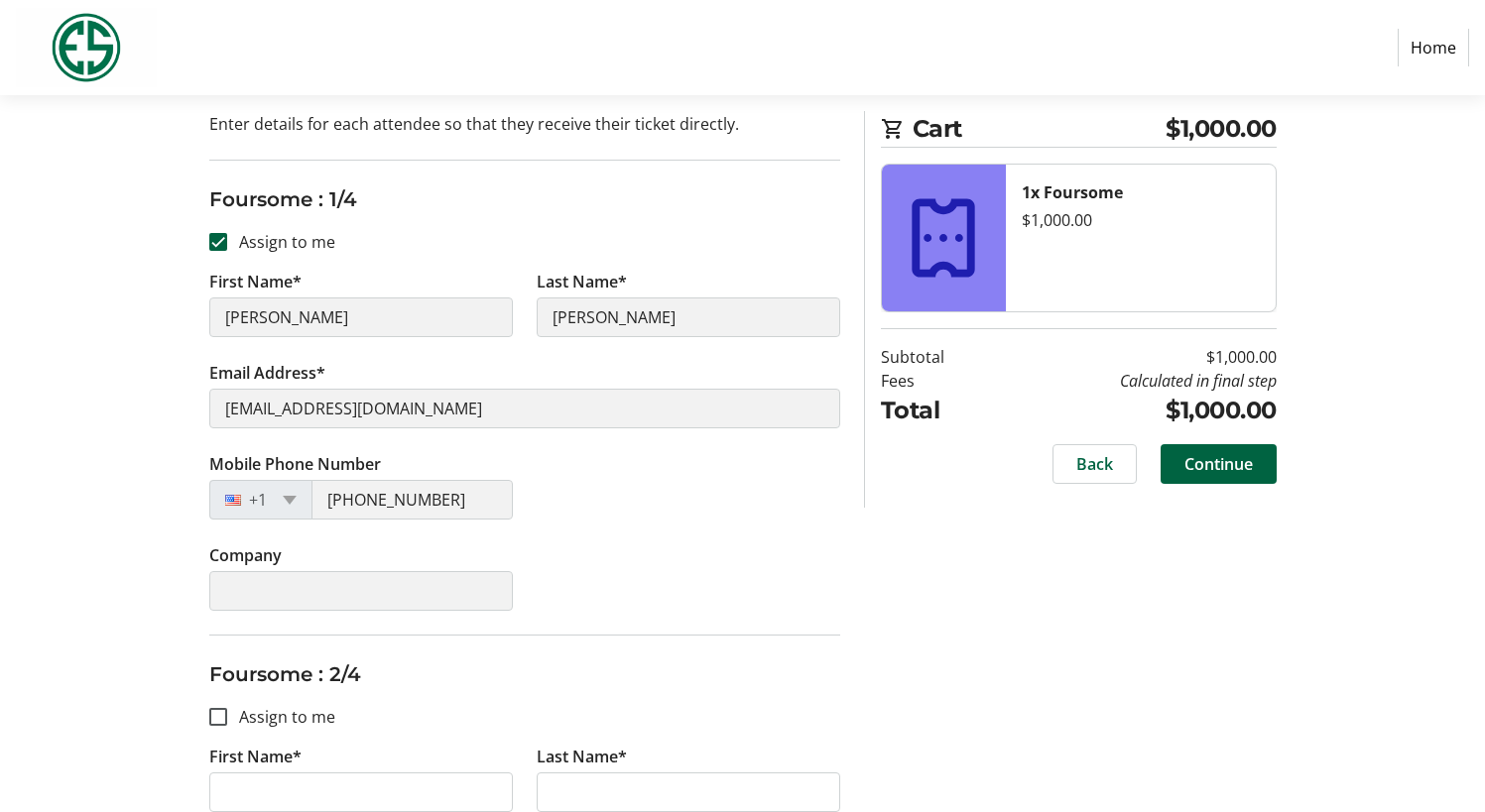 scroll, scrollTop: 198, scrollLeft: 0, axis: vertical 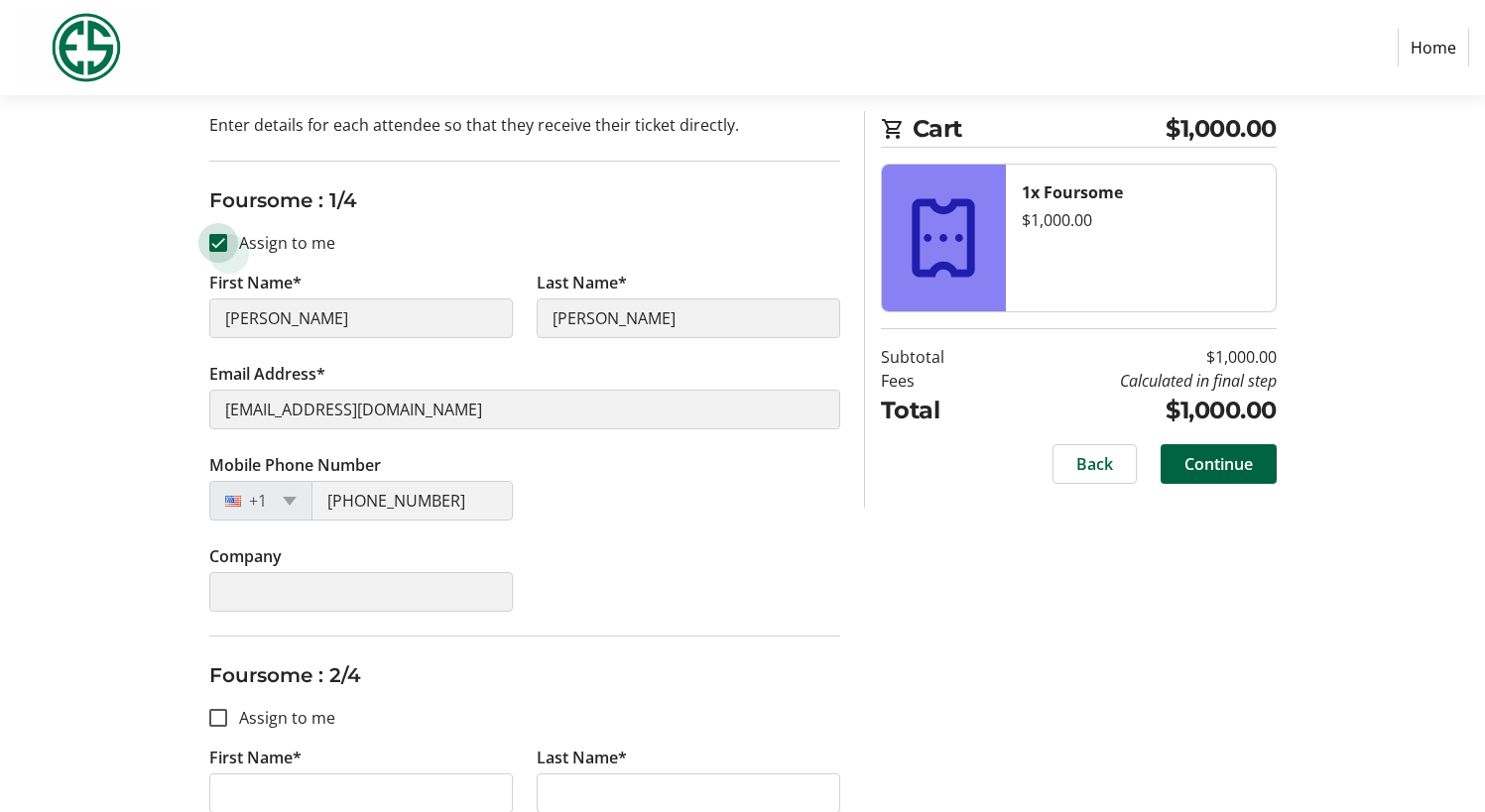 click on "Assign to me" at bounding box center [218, 243] 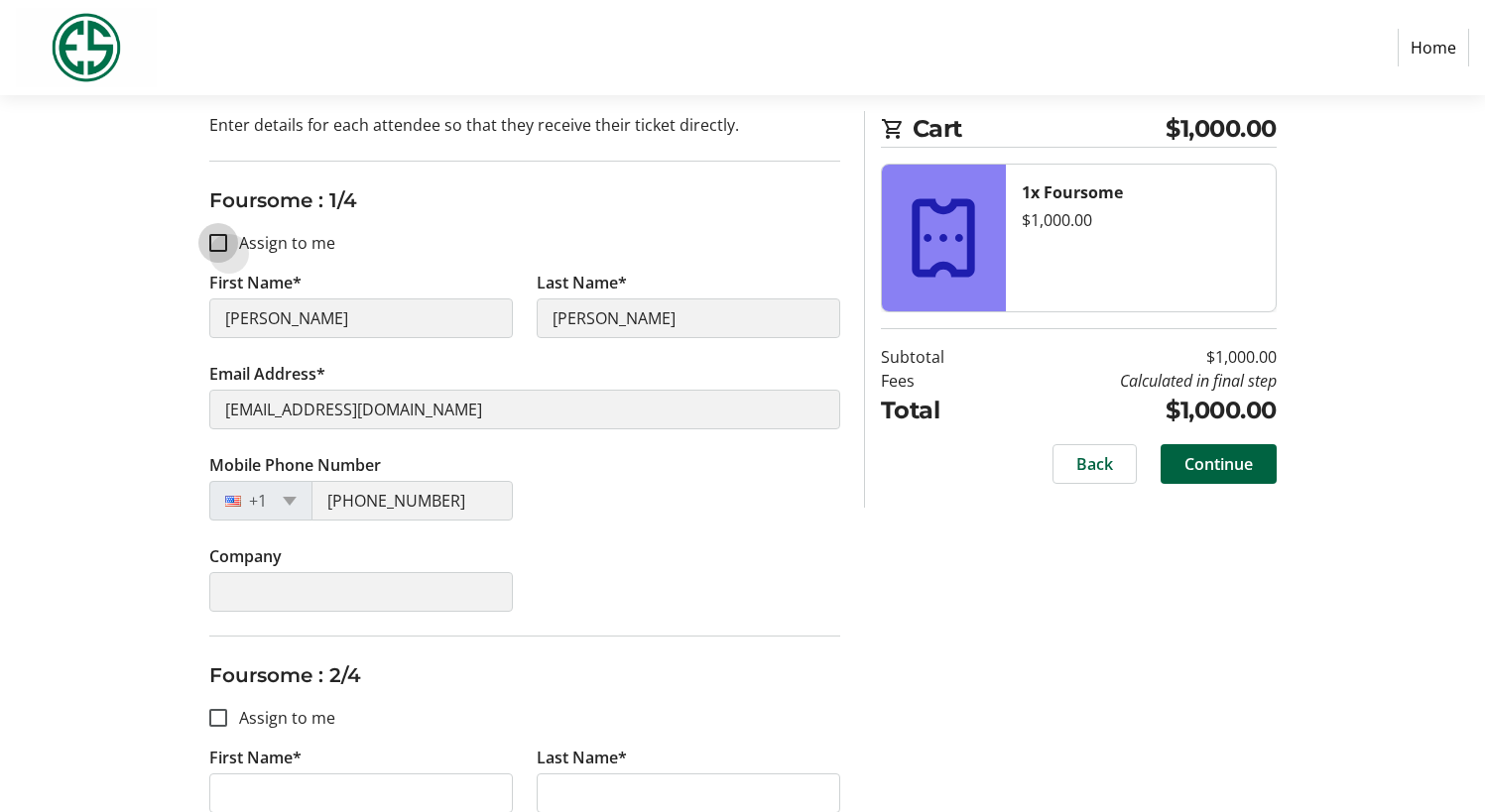 checkbox on "false" 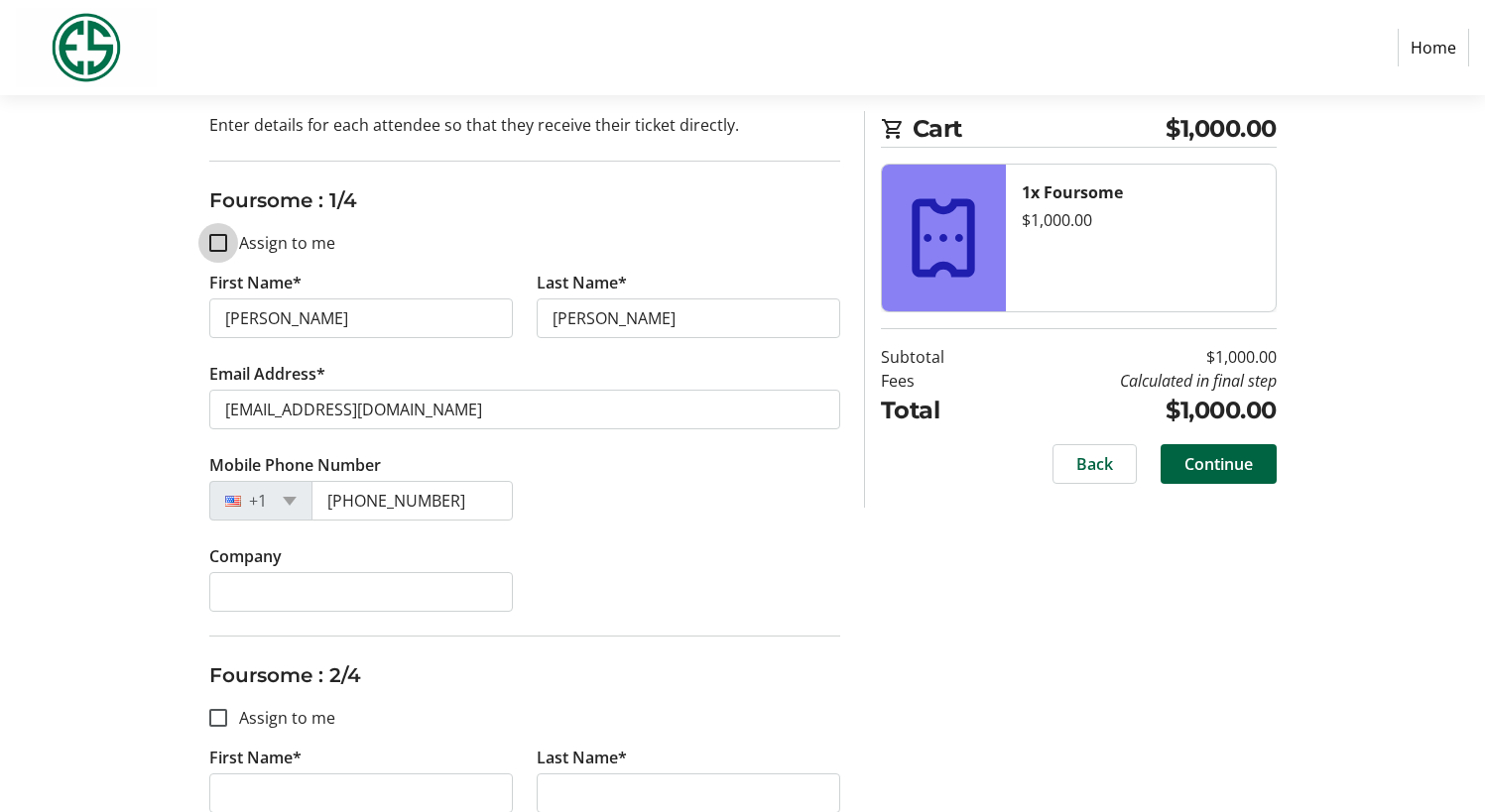 type 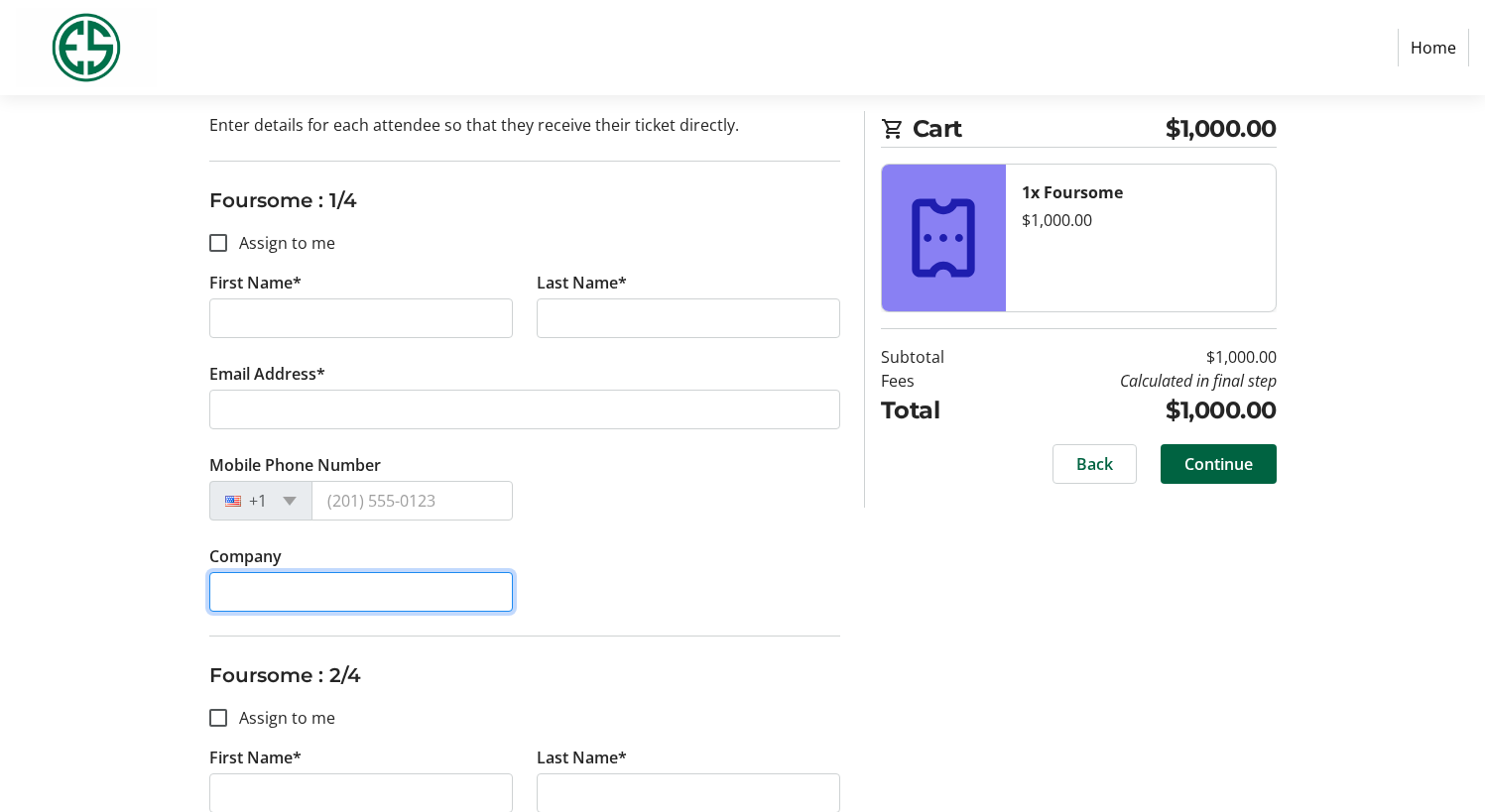 click on "Company" at bounding box center (361, 592) 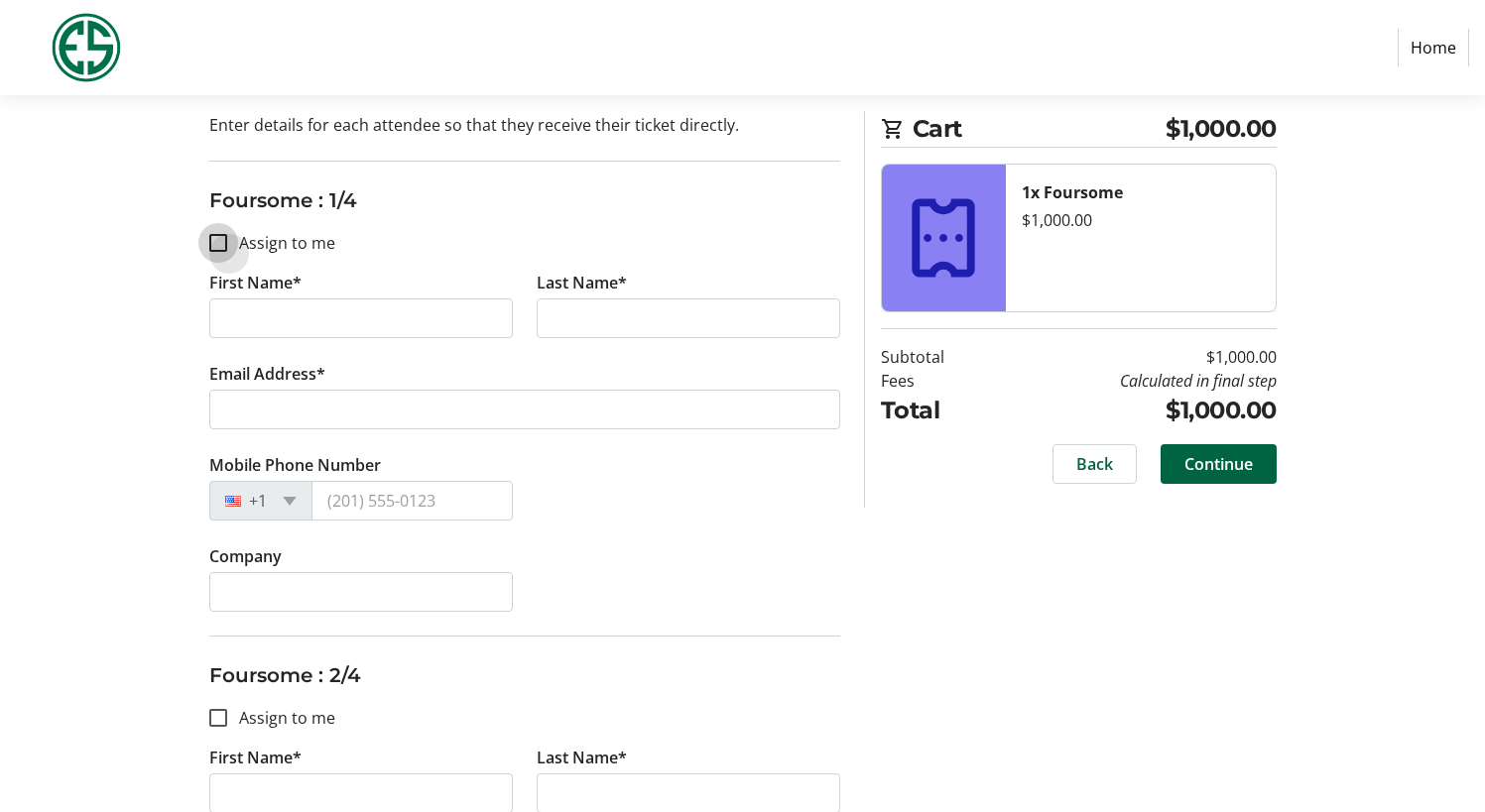 click on "Assign to me" at bounding box center (218, 243) 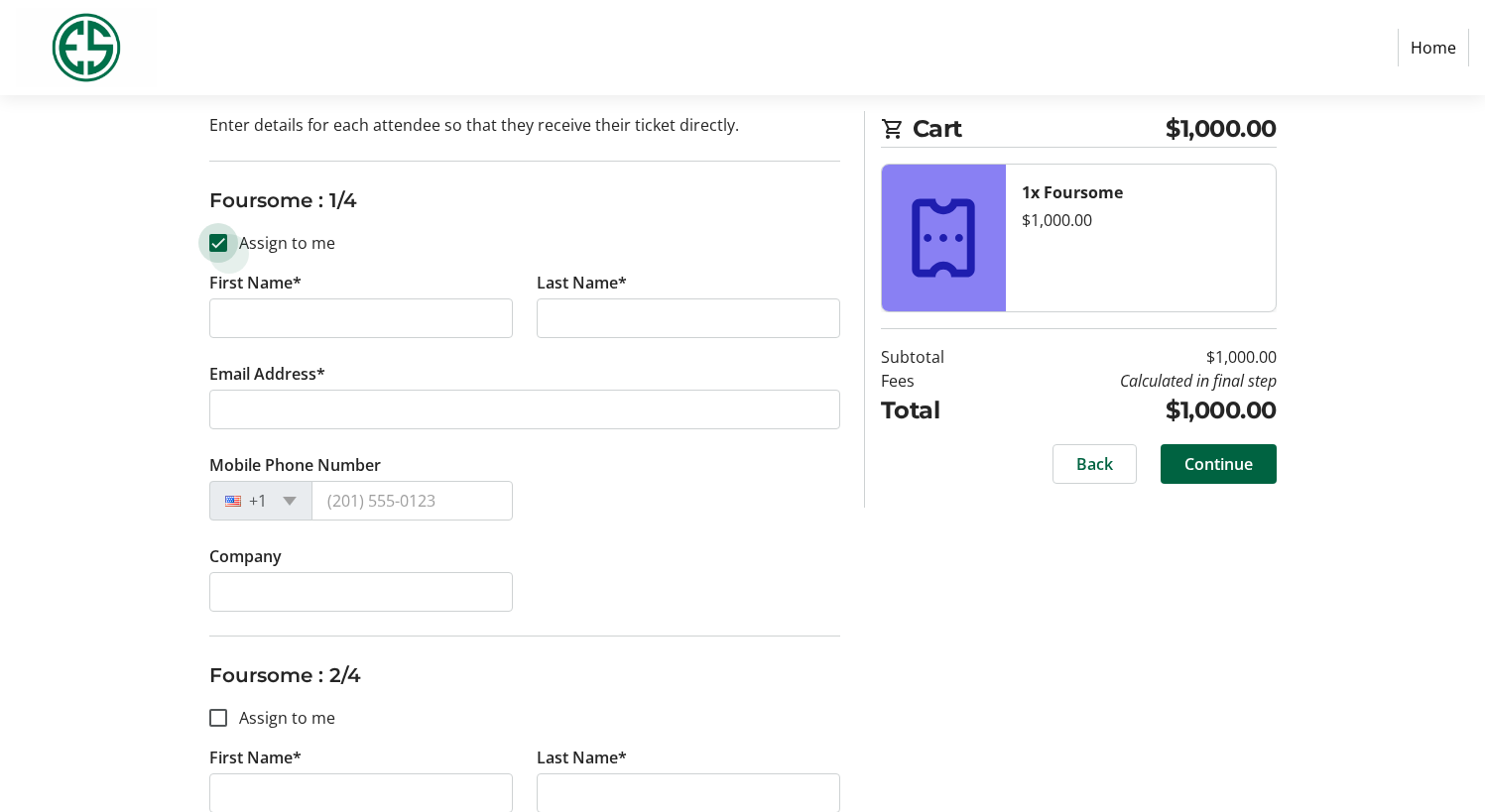 checkbox on "true" 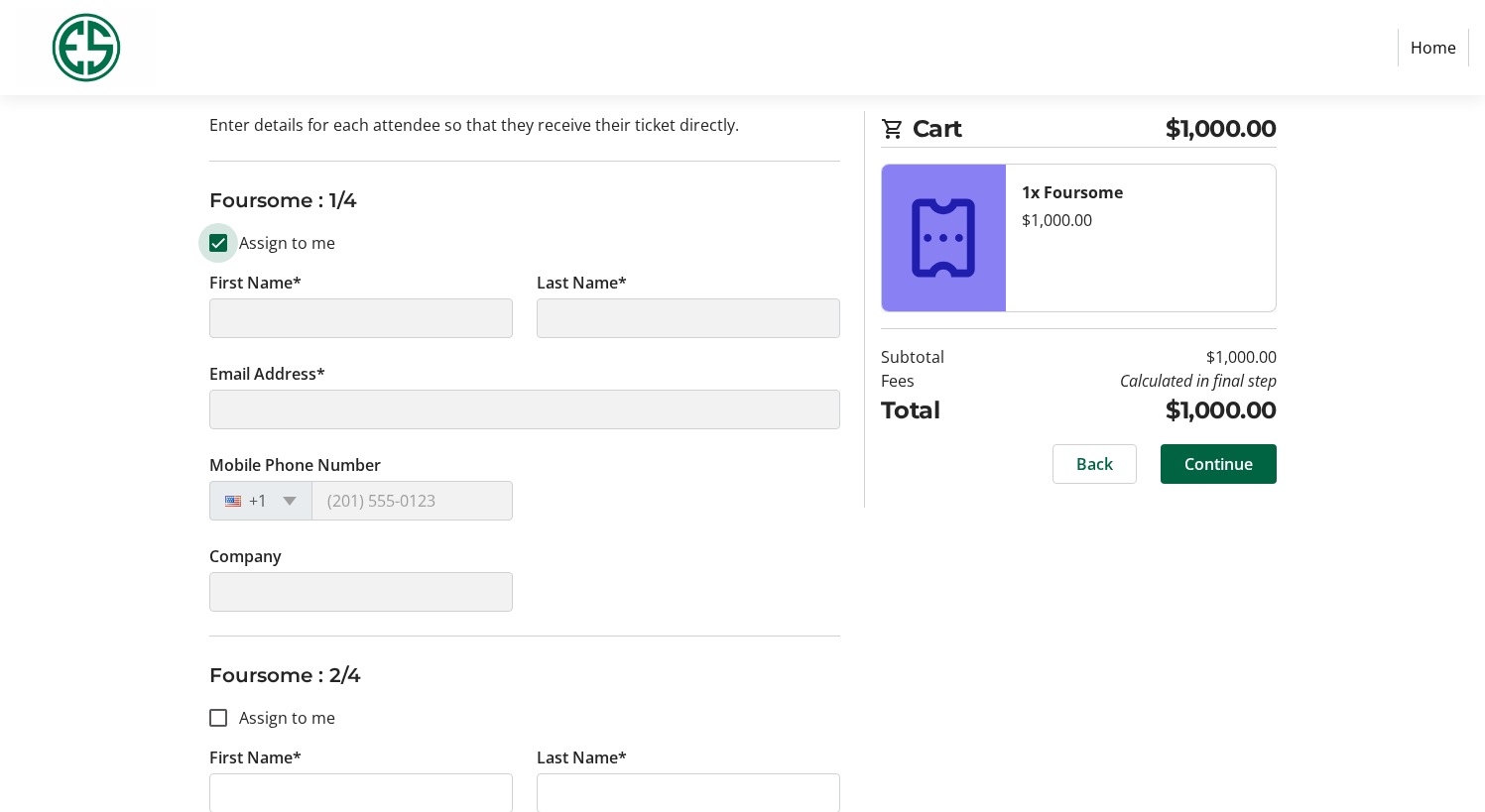 type on "[PERSON_NAME]" 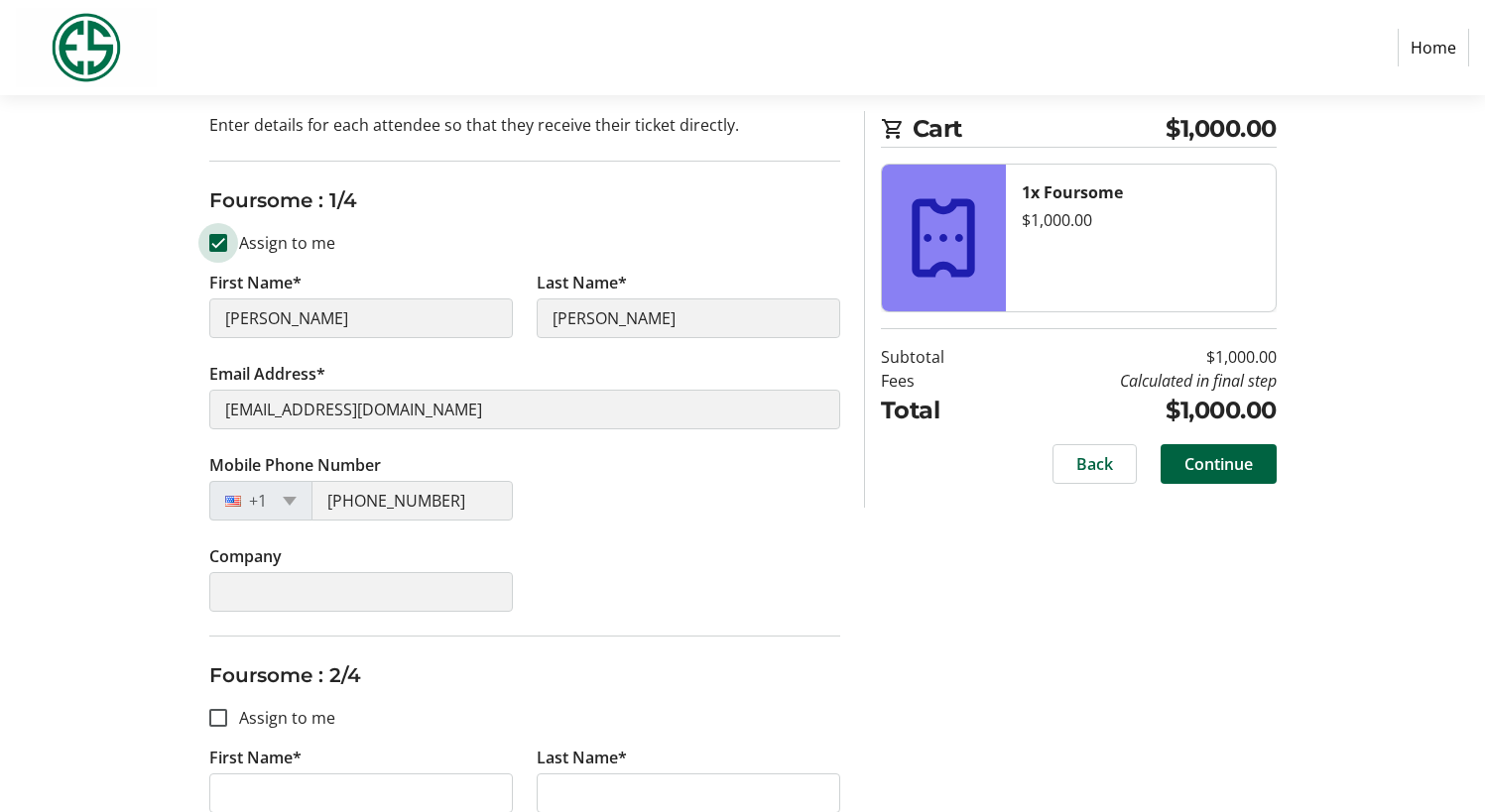 click on "Assign to me" at bounding box center [218, 243] 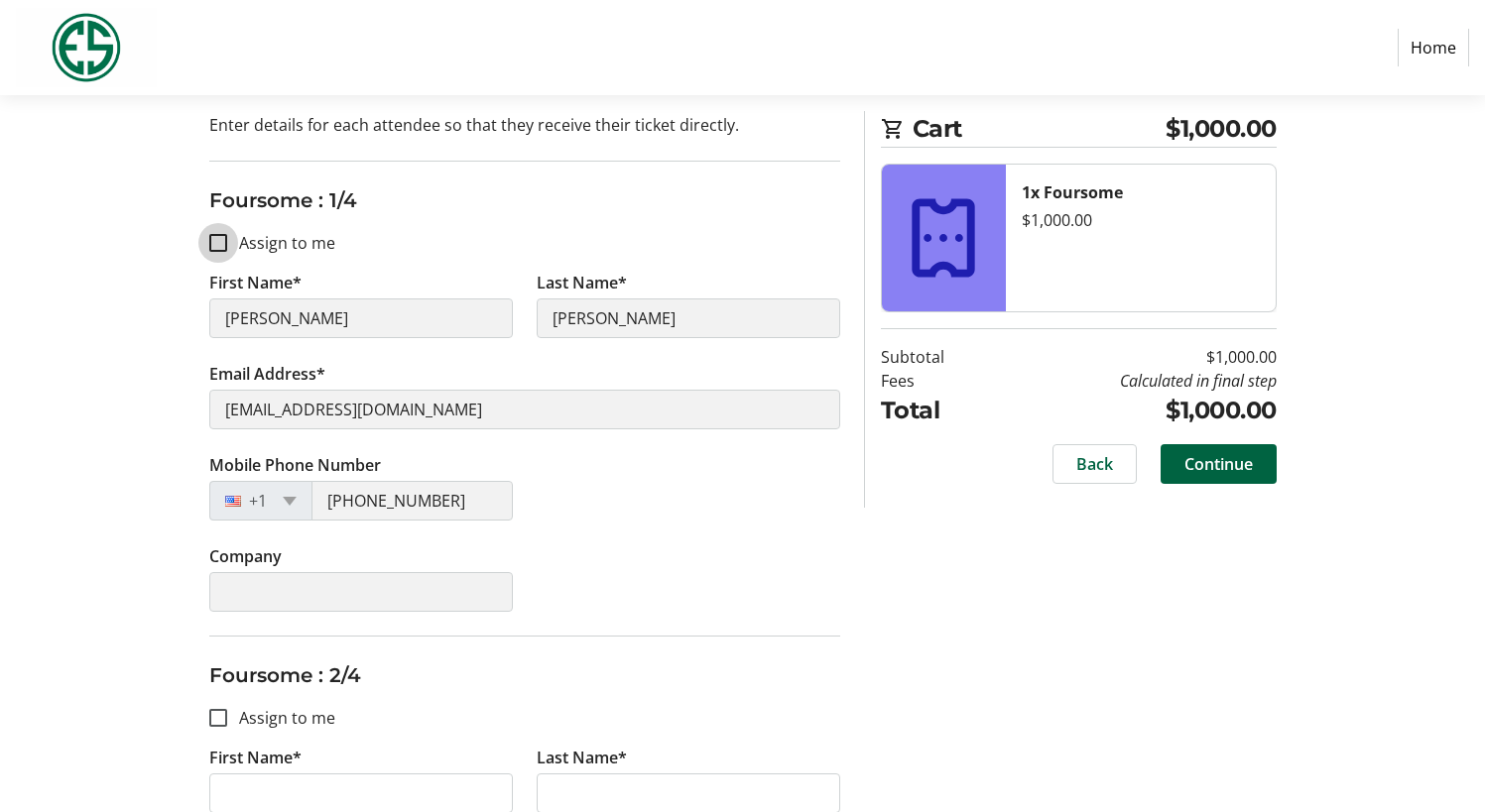 checkbox on "false" 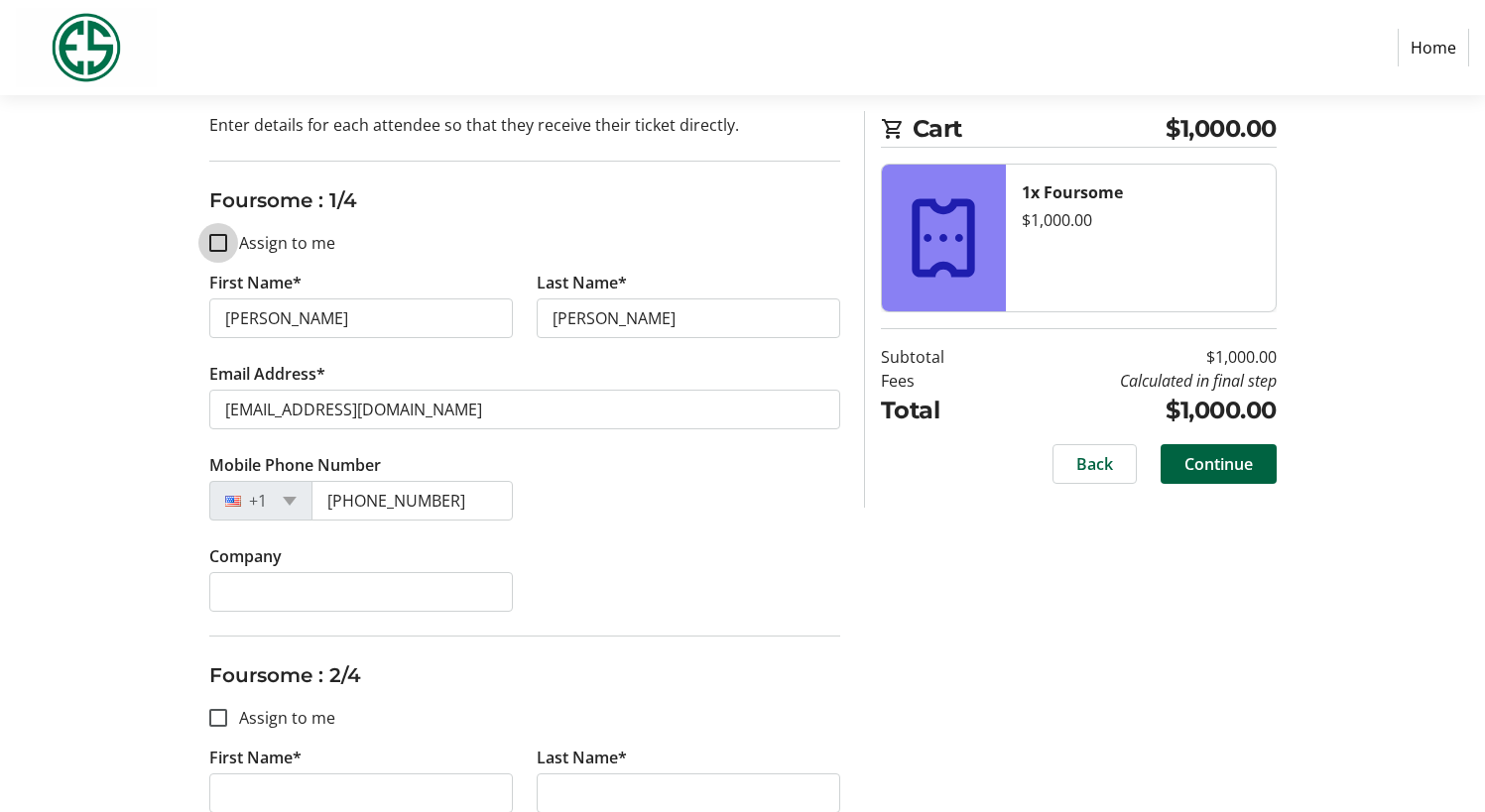 type 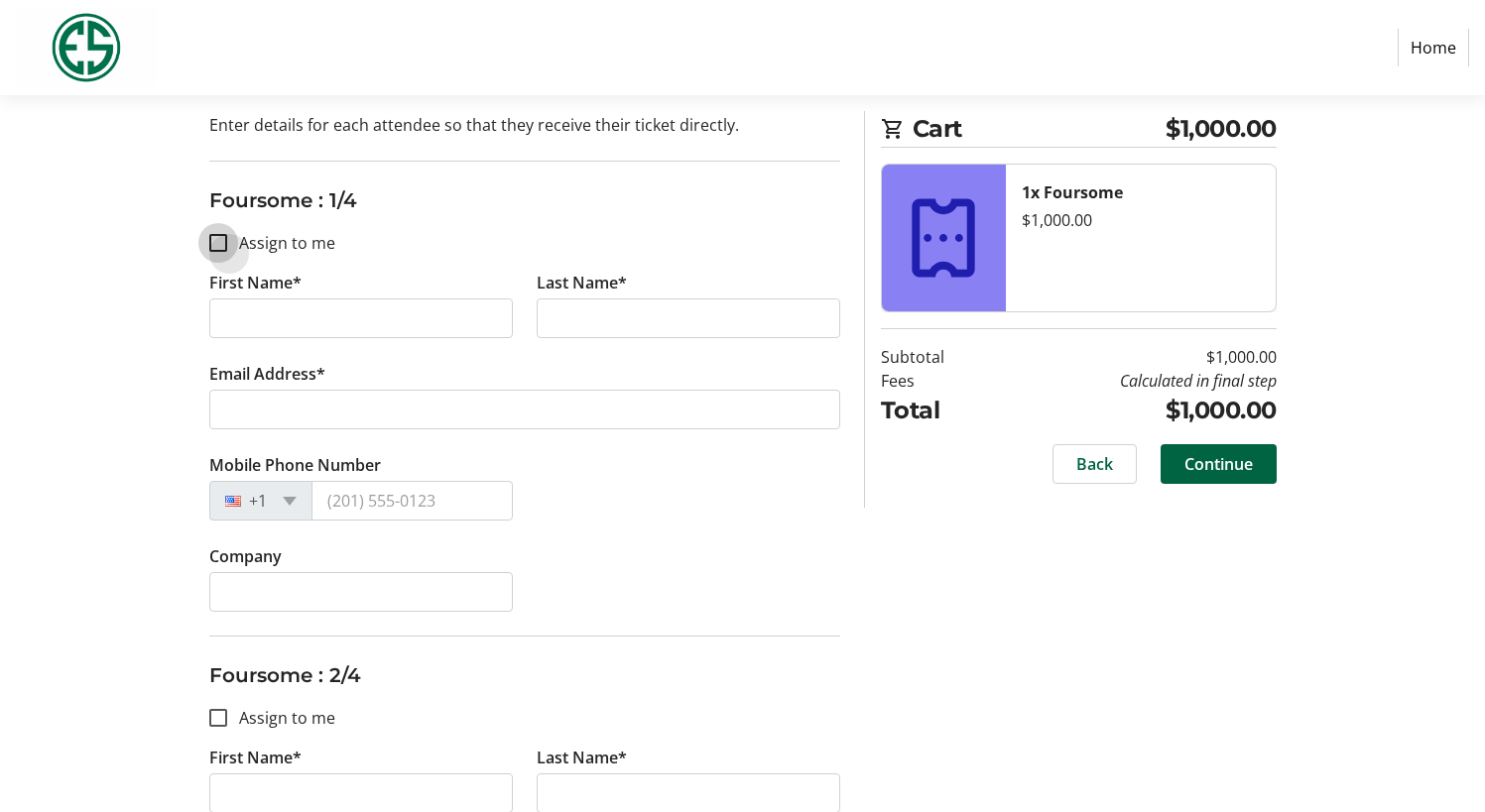 click on "Assign to me" at bounding box center [218, 243] 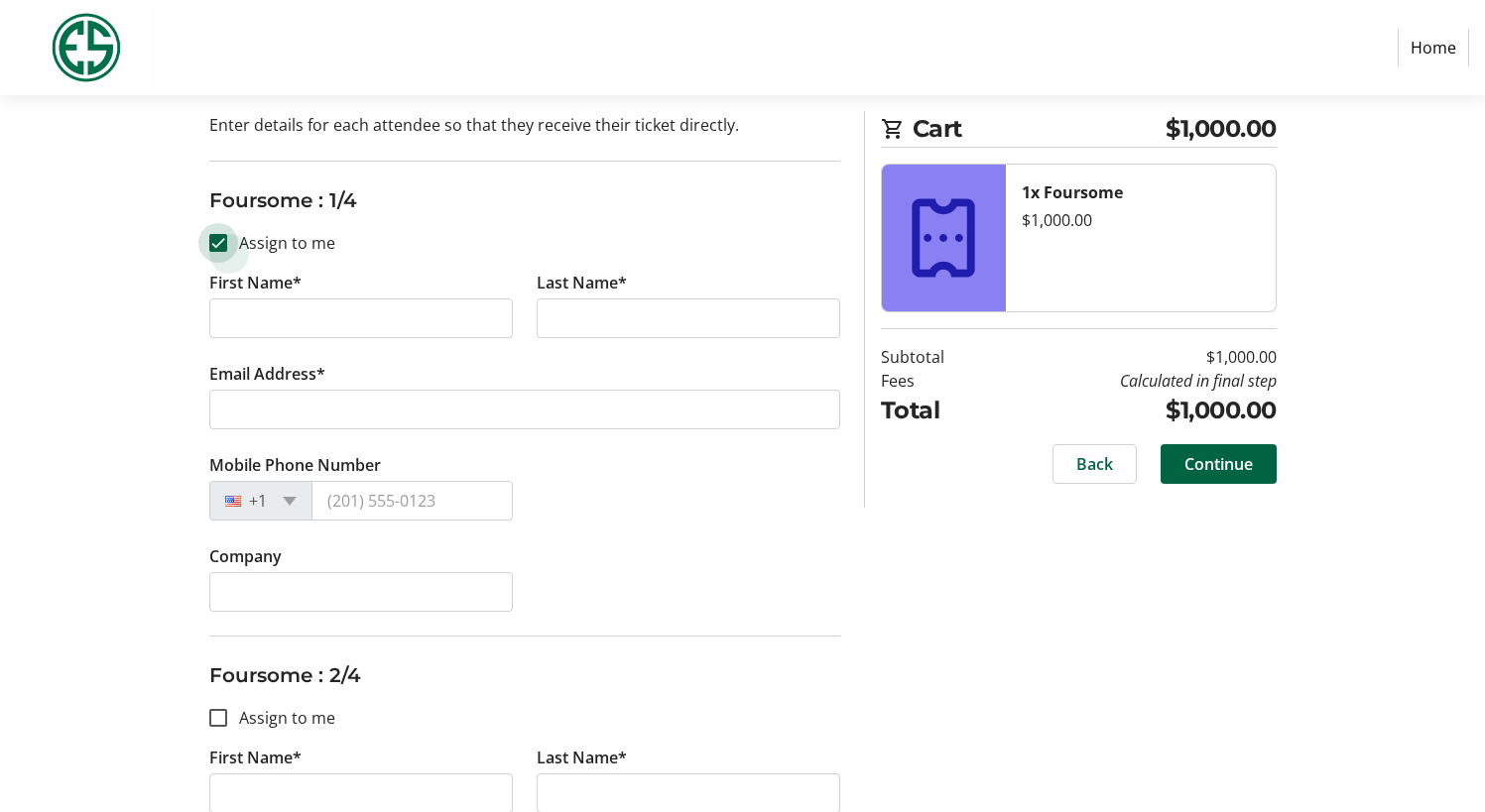 checkbox on "true" 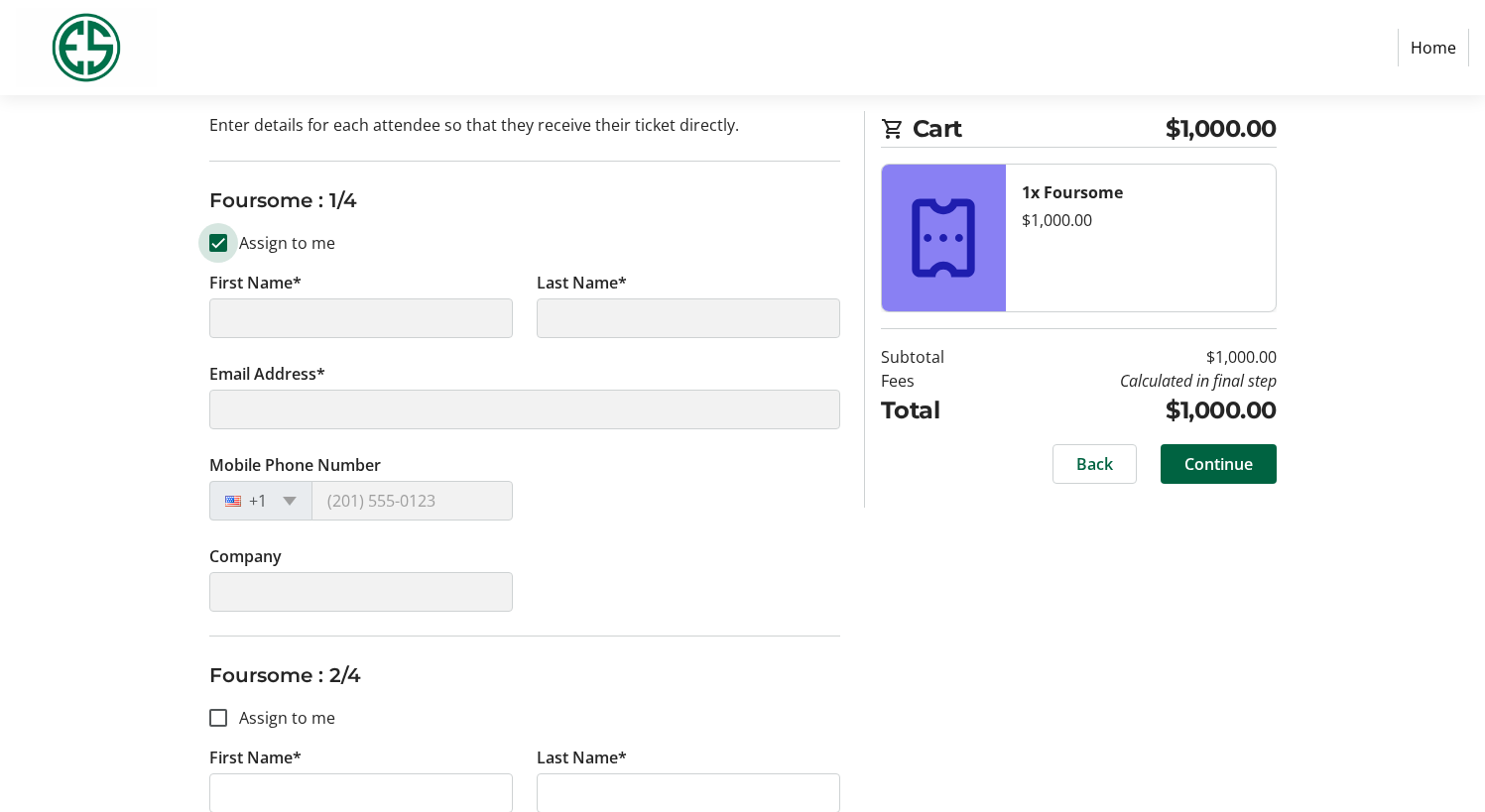 type on "[PERSON_NAME]" 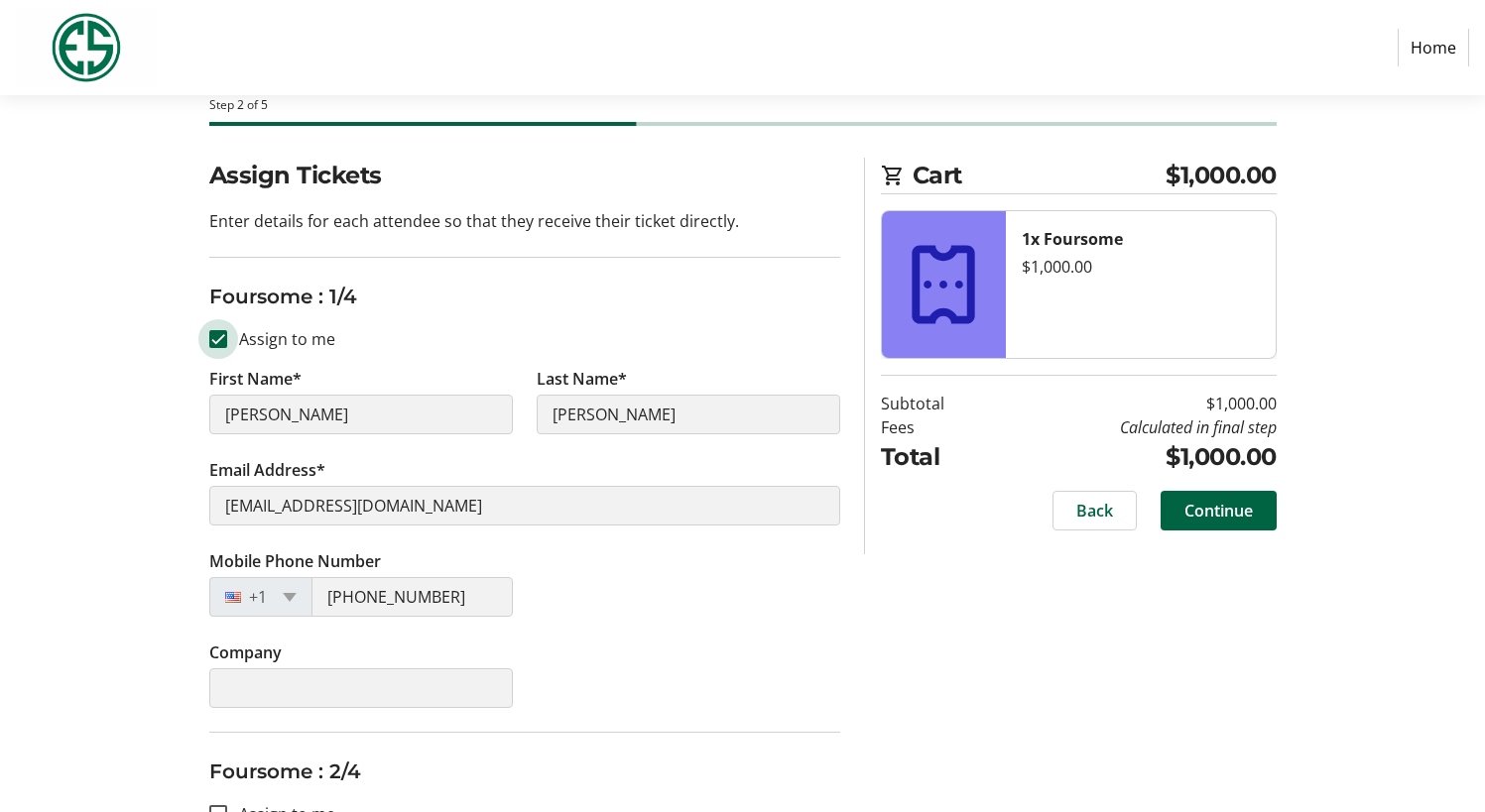 scroll, scrollTop: 0, scrollLeft: 0, axis: both 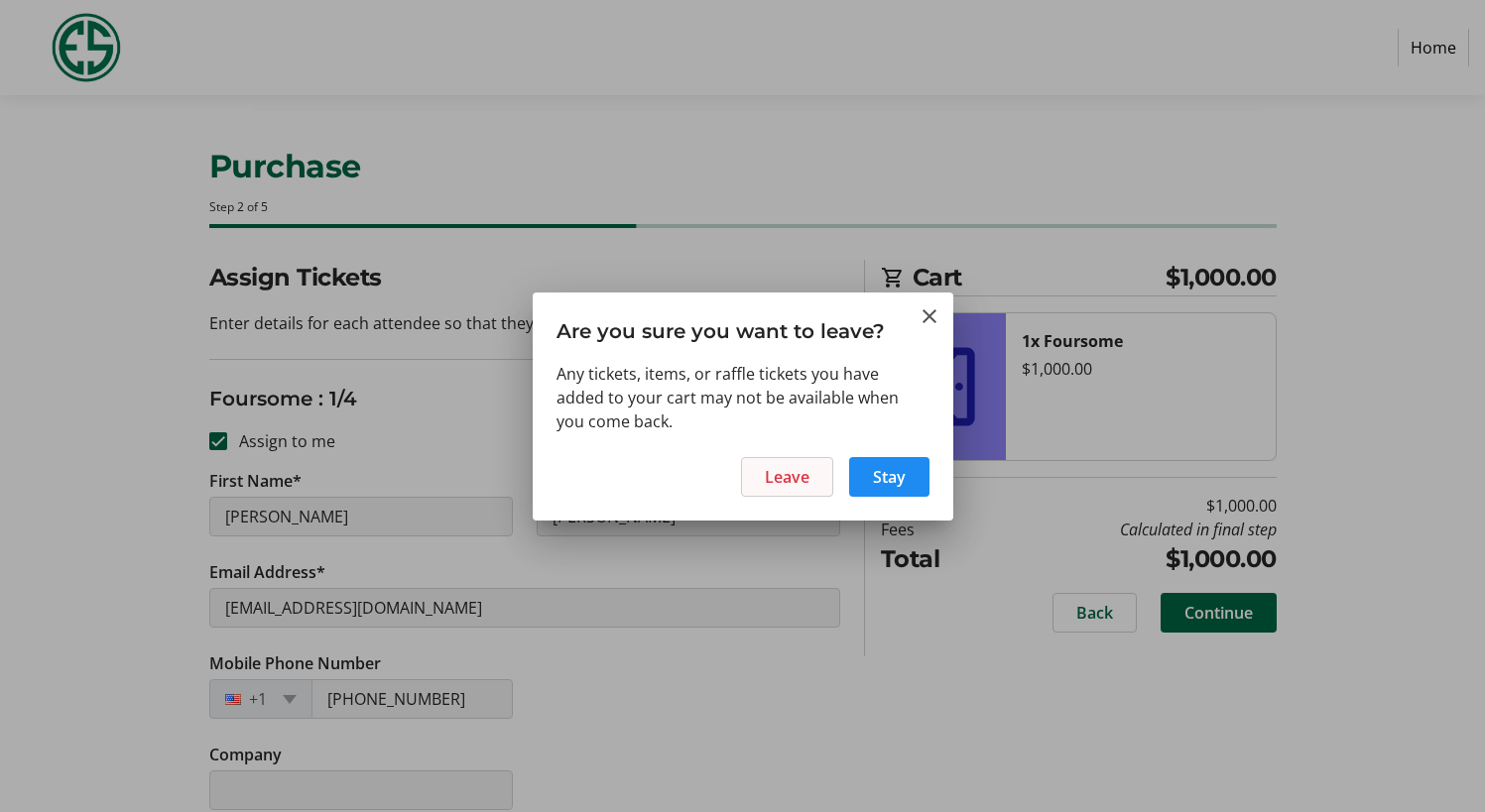 click on "Leave" at bounding box center [787, 477] 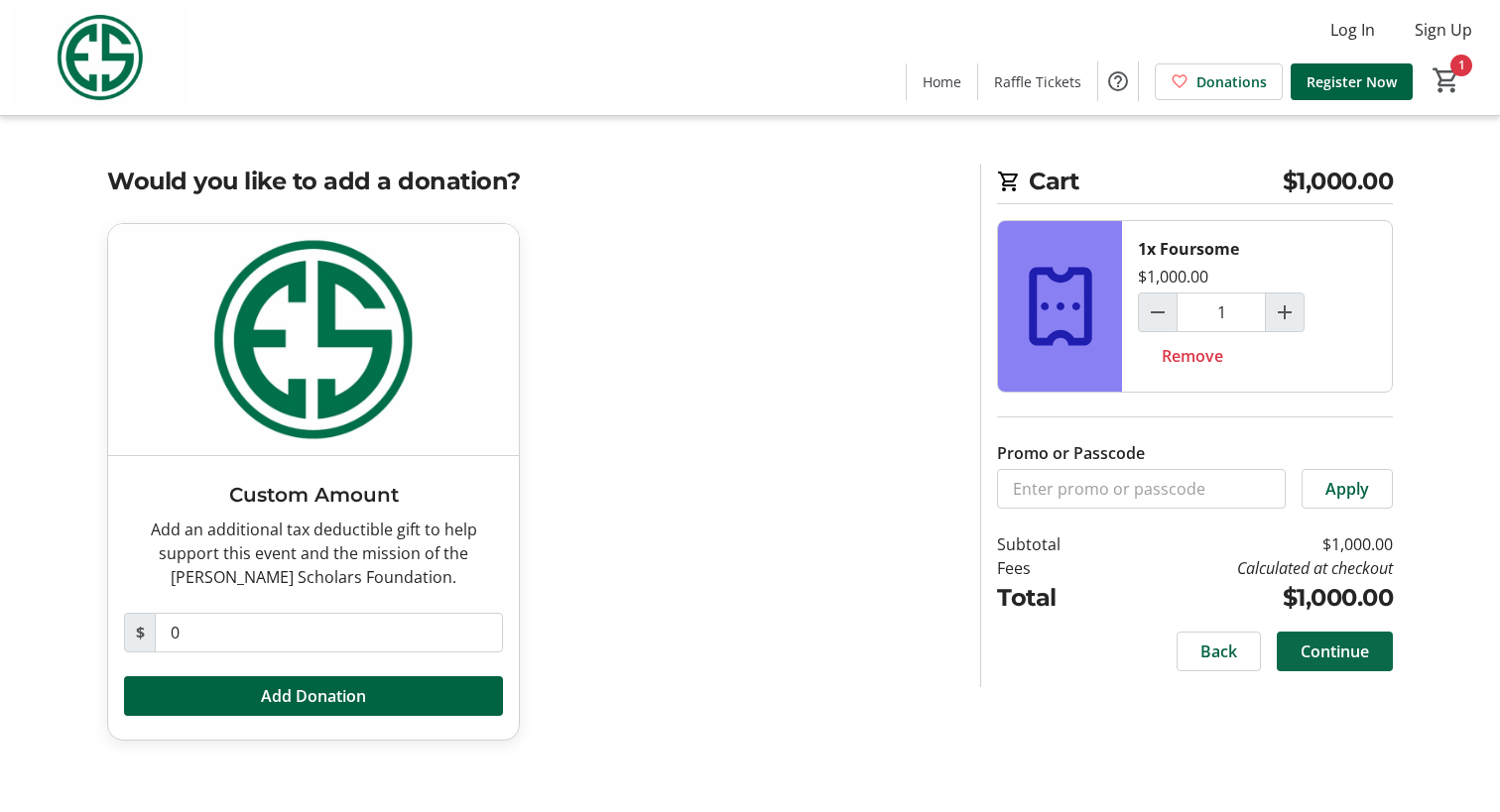 click 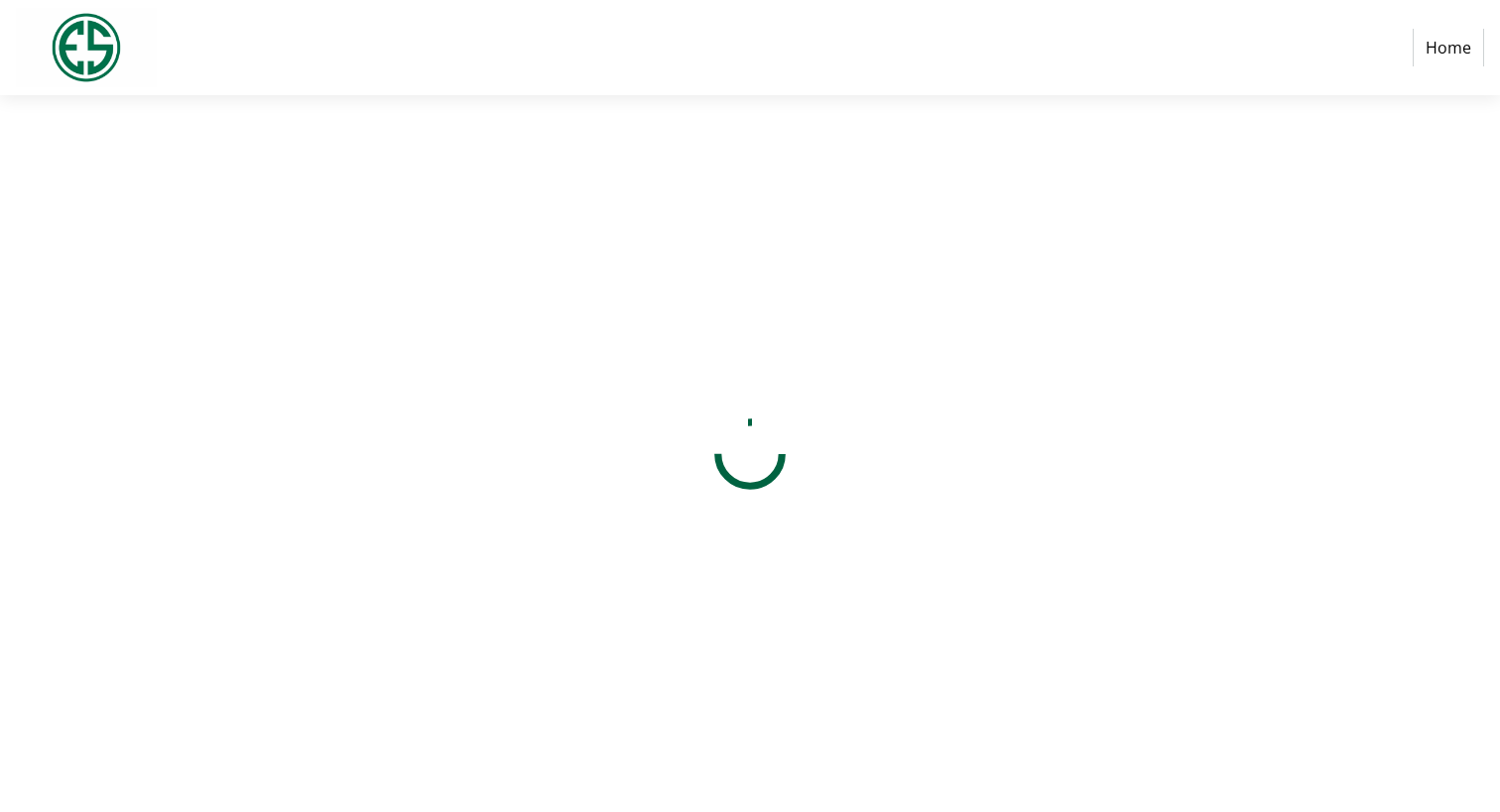 select on "US" 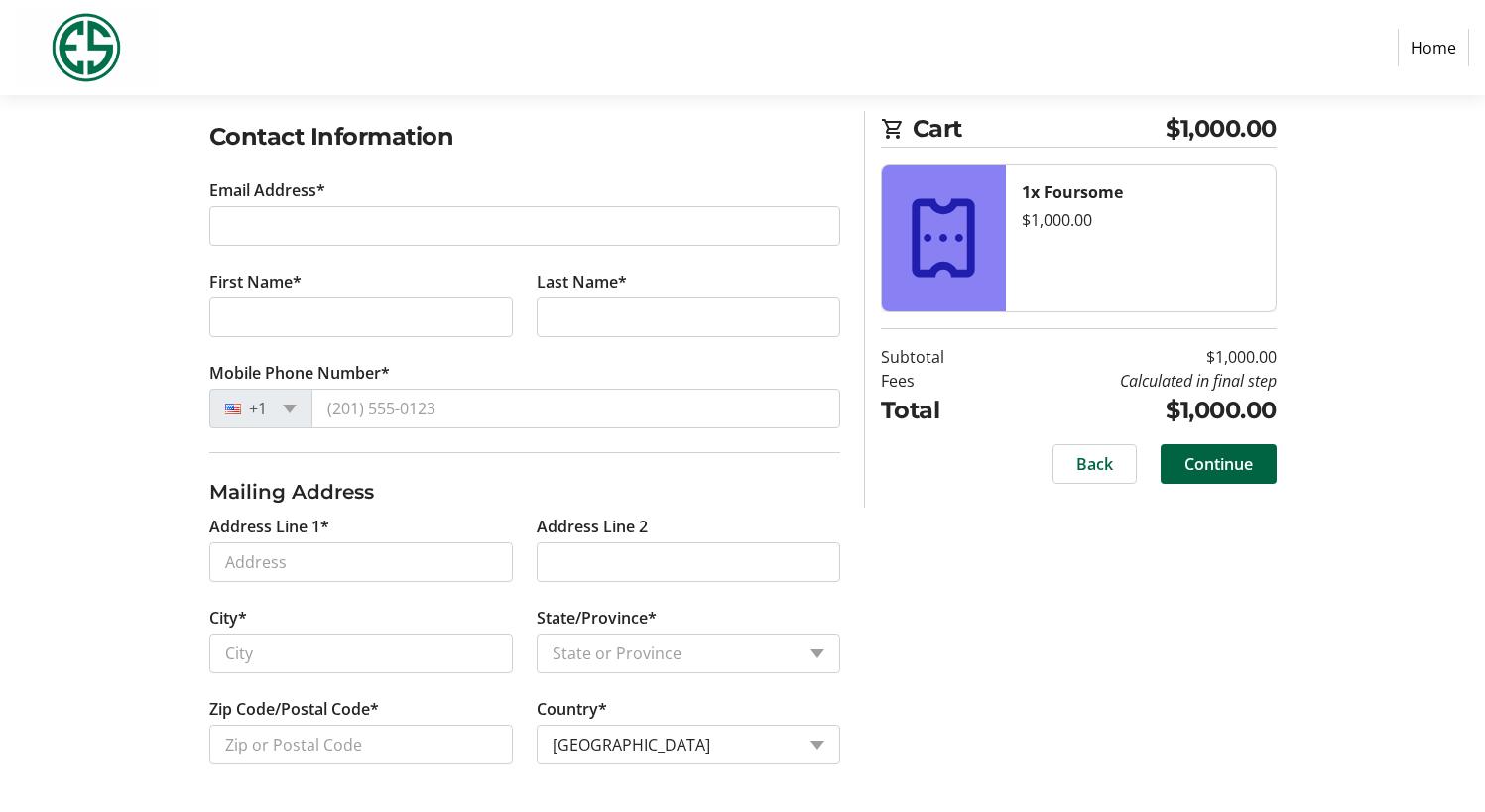 scroll, scrollTop: 0, scrollLeft: 0, axis: both 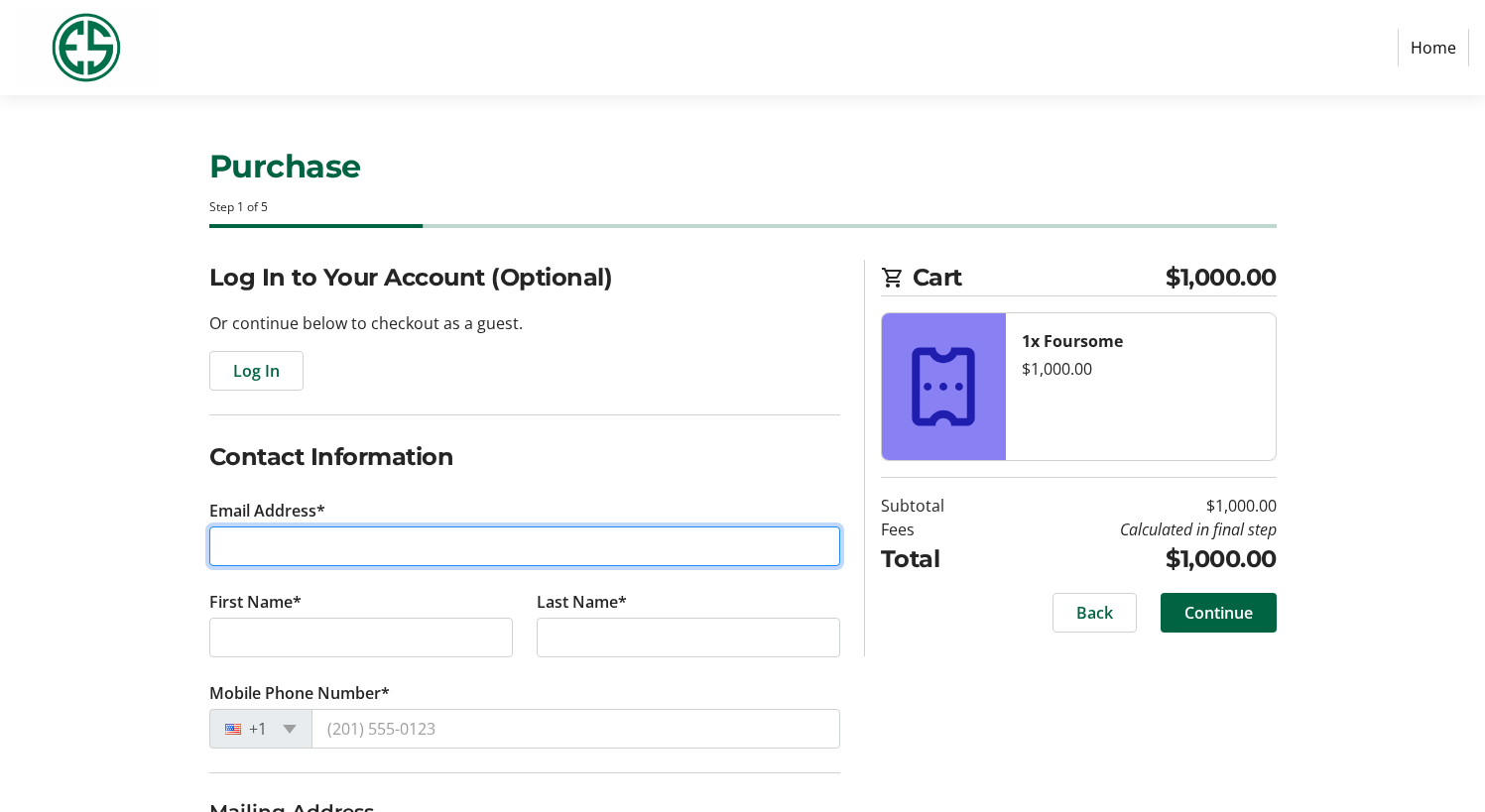 click on "Email Address*" at bounding box center [525, 546] 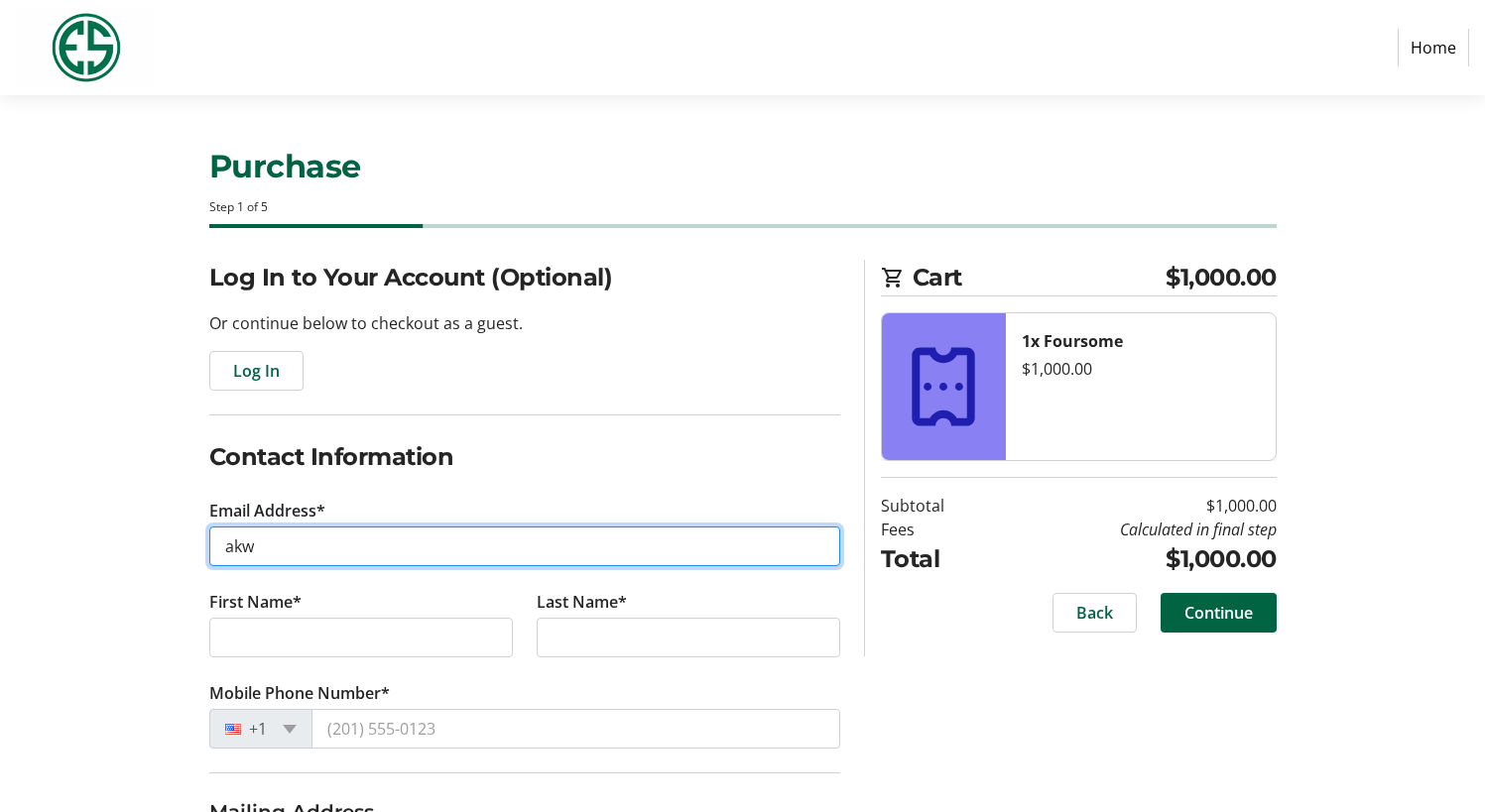 type on "[EMAIL_ADDRESS][DOMAIN_NAME]" 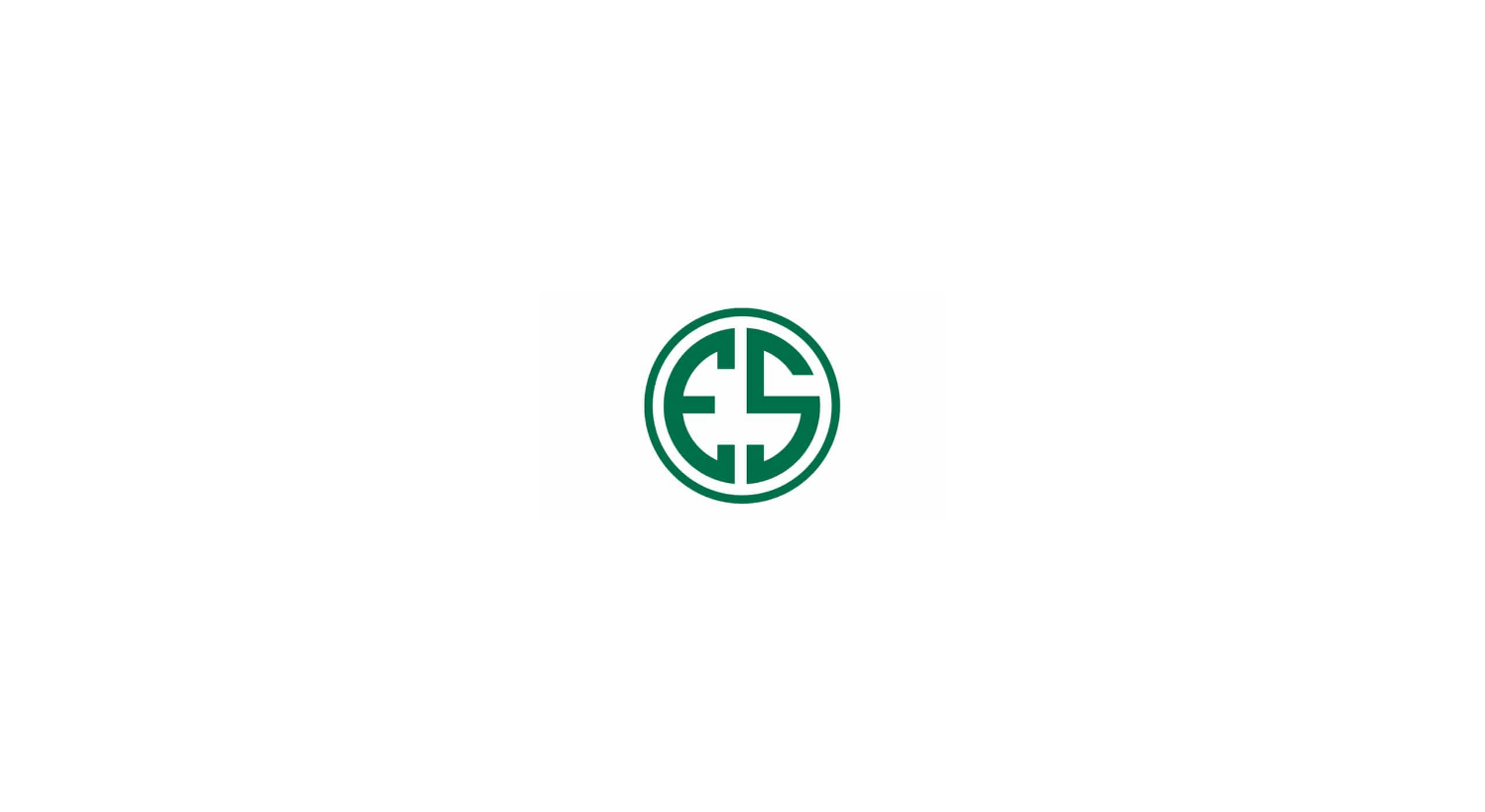 scroll, scrollTop: 0, scrollLeft: 0, axis: both 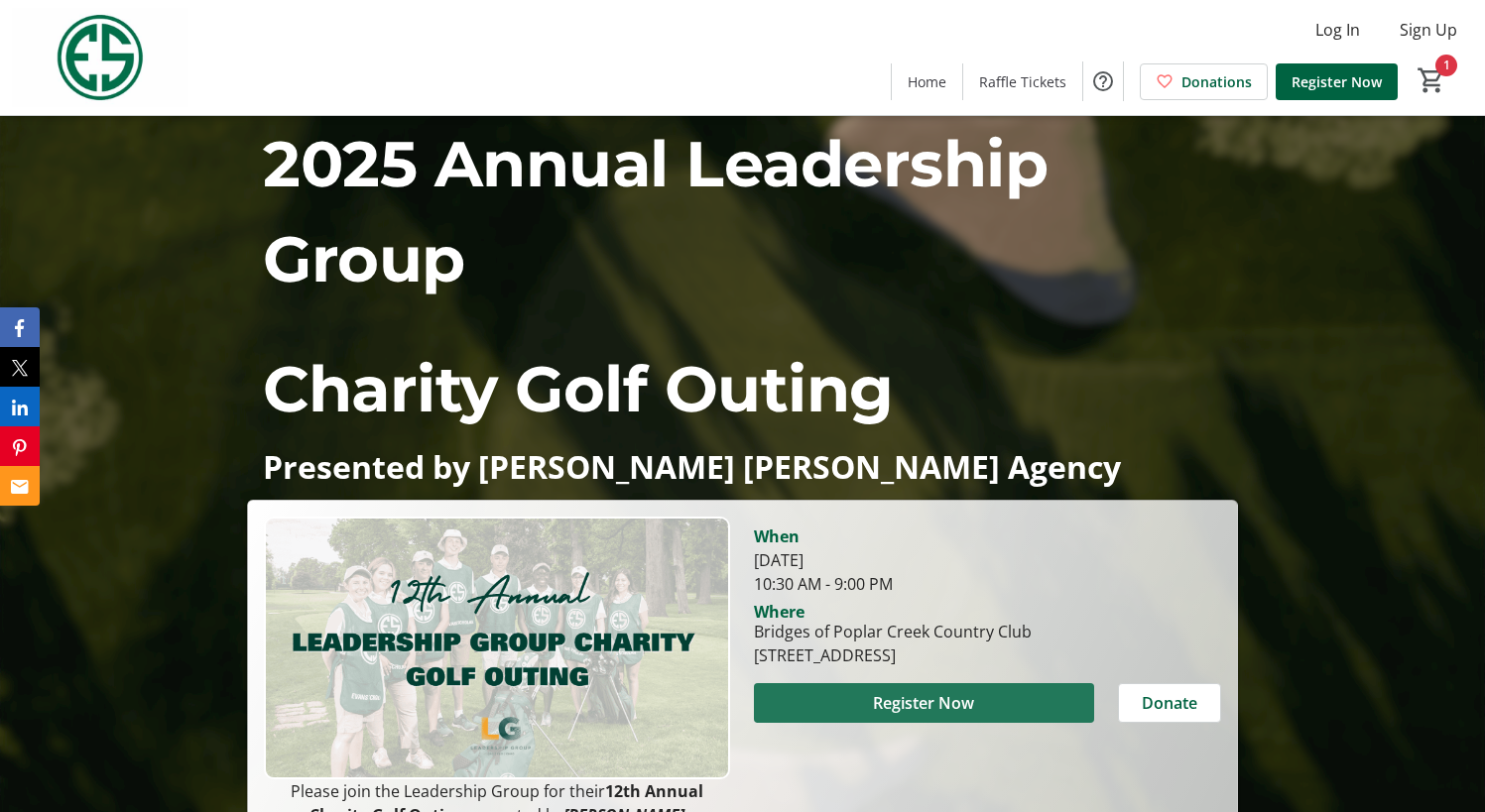 click on "Register Now" at bounding box center [924, 703] 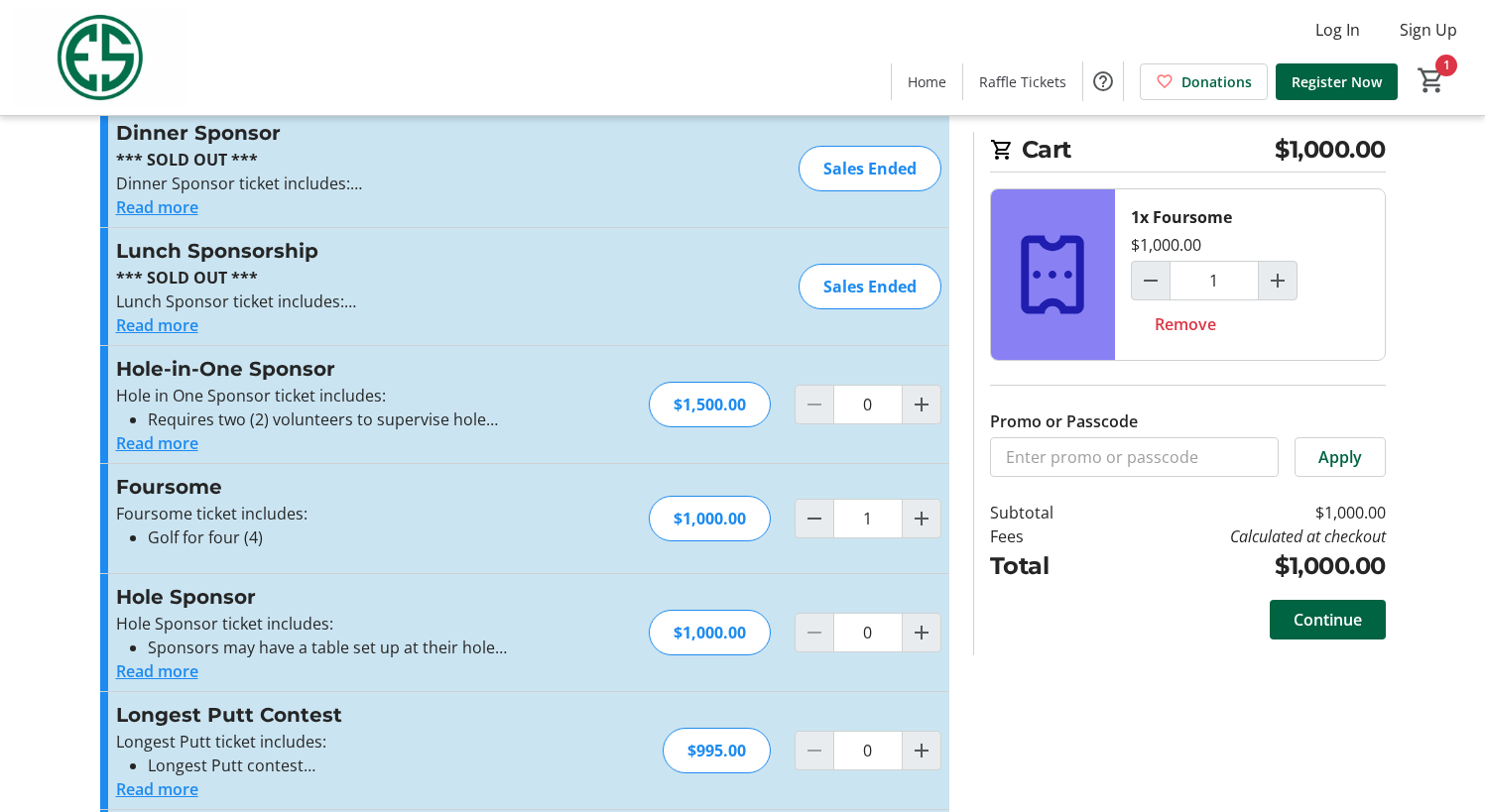 scroll, scrollTop: 198, scrollLeft: 0, axis: vertical 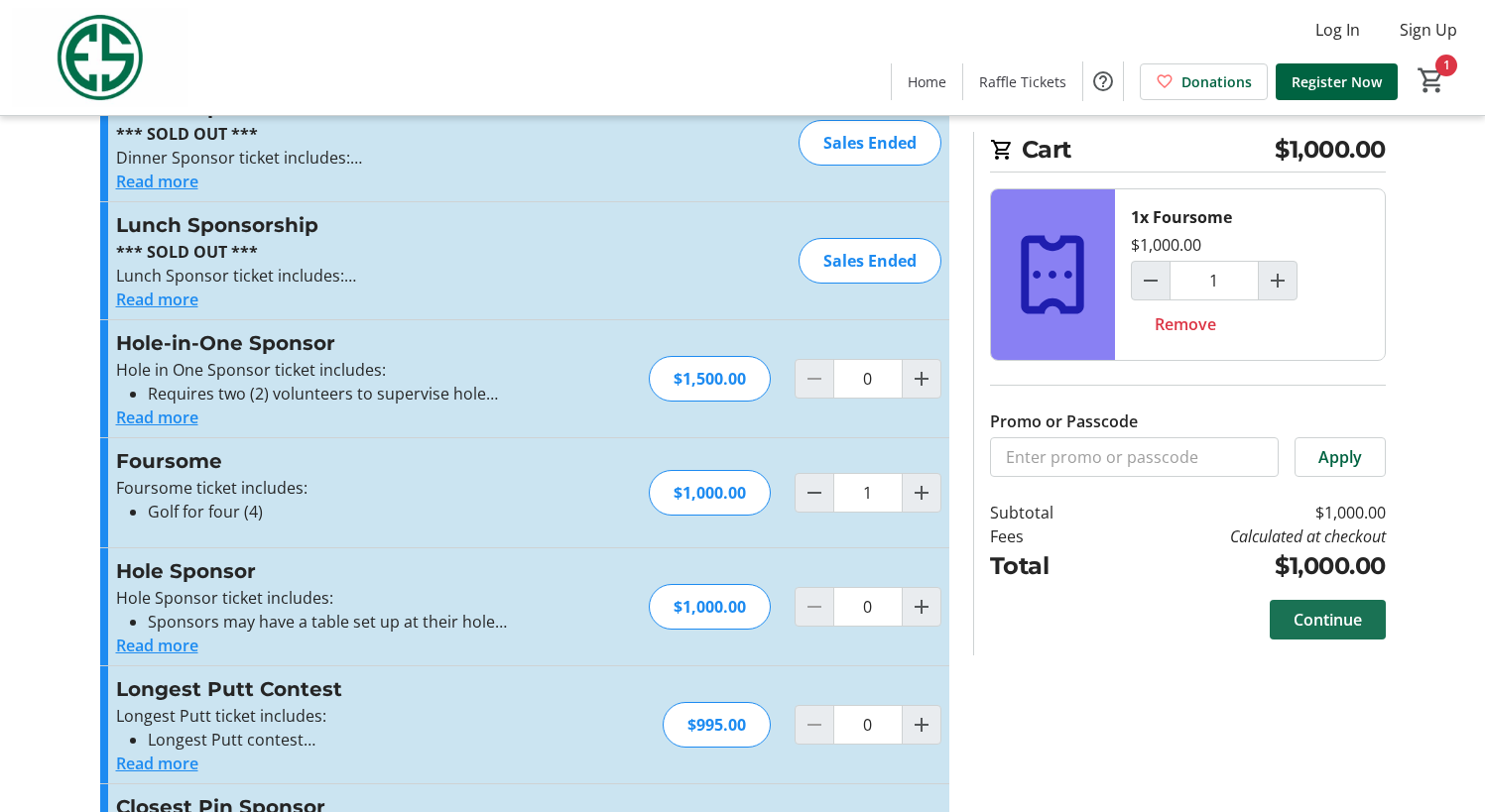 click on "Continue" 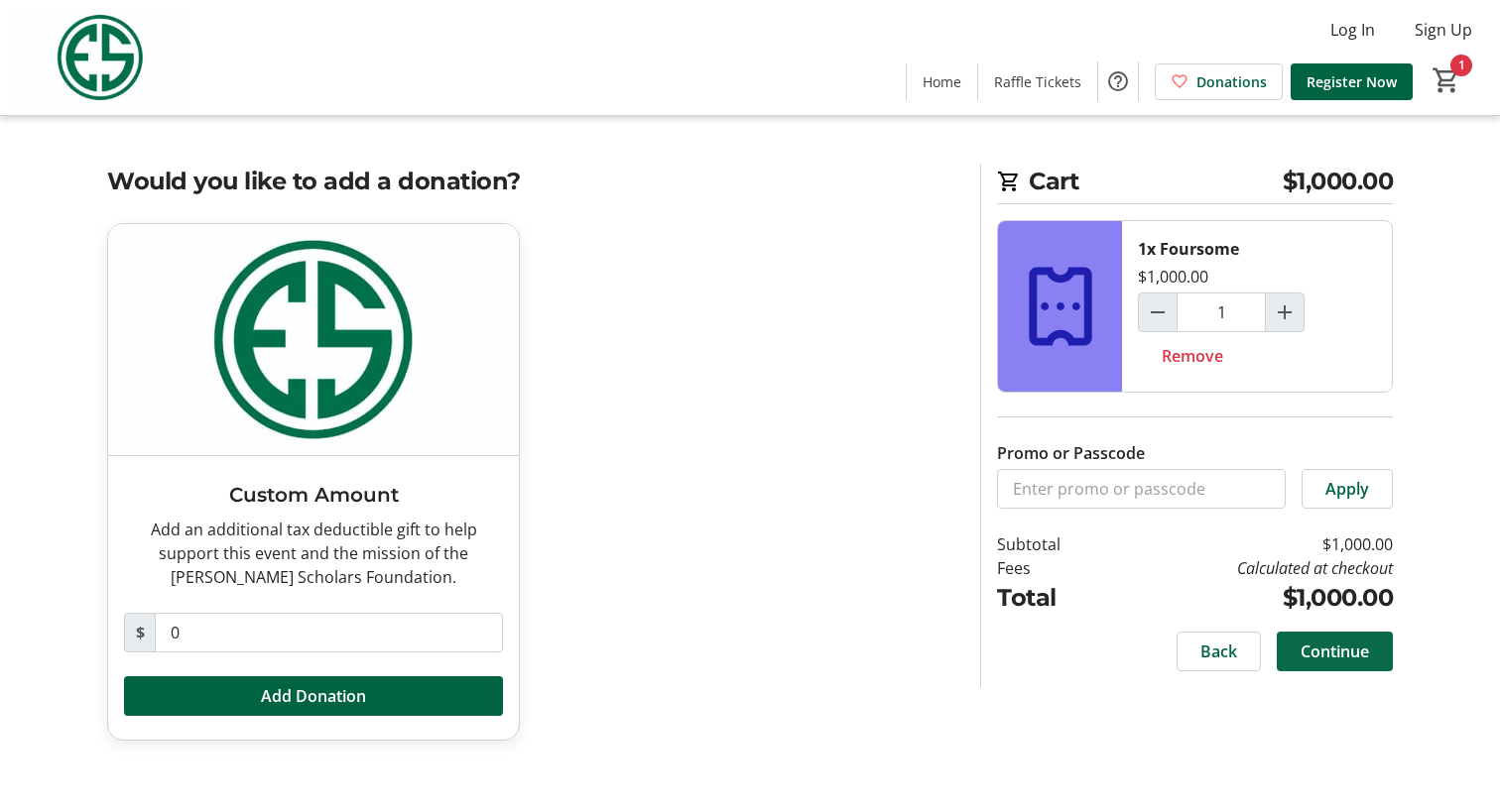 click on "Continue" 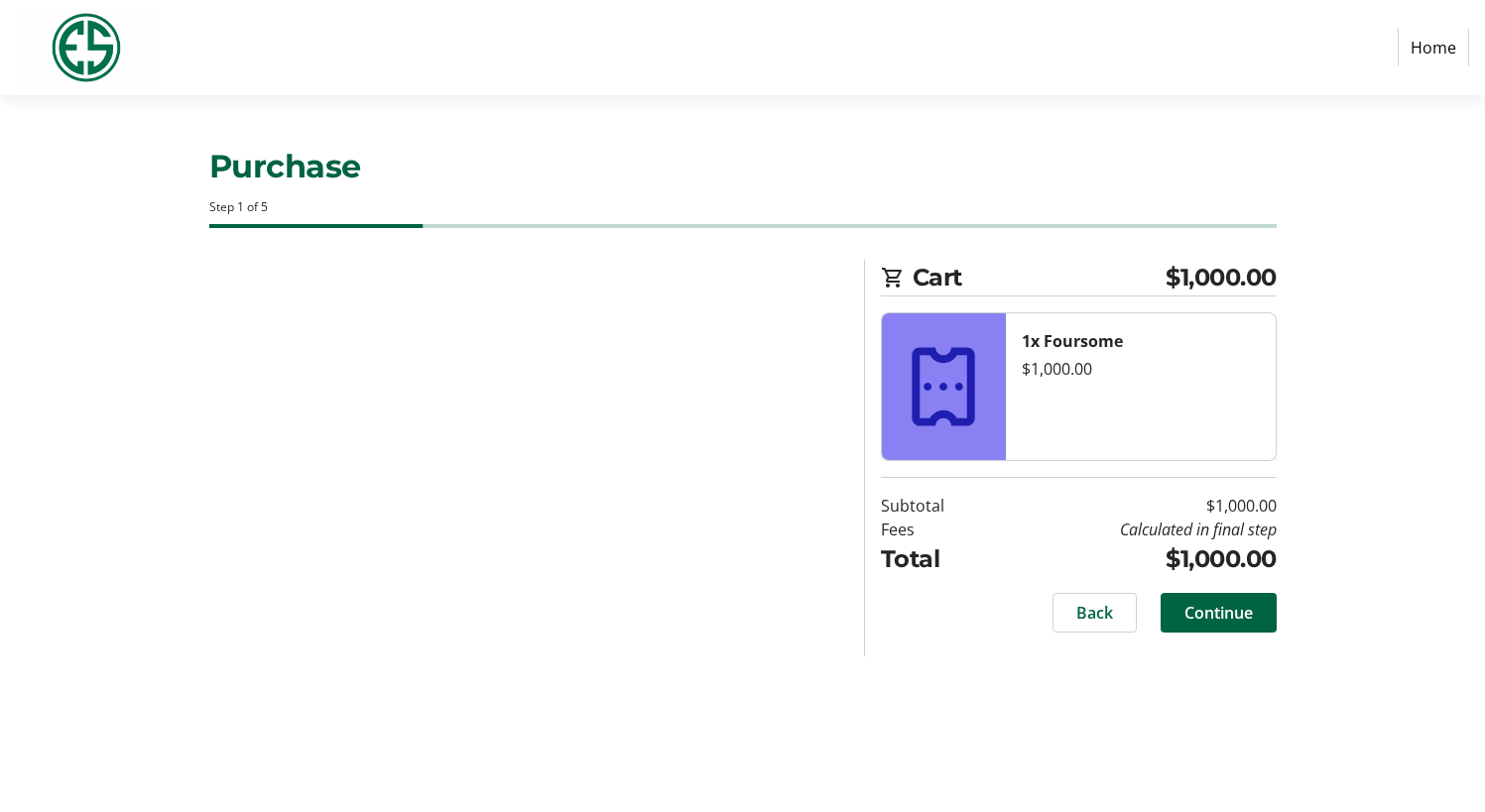 select on "US" 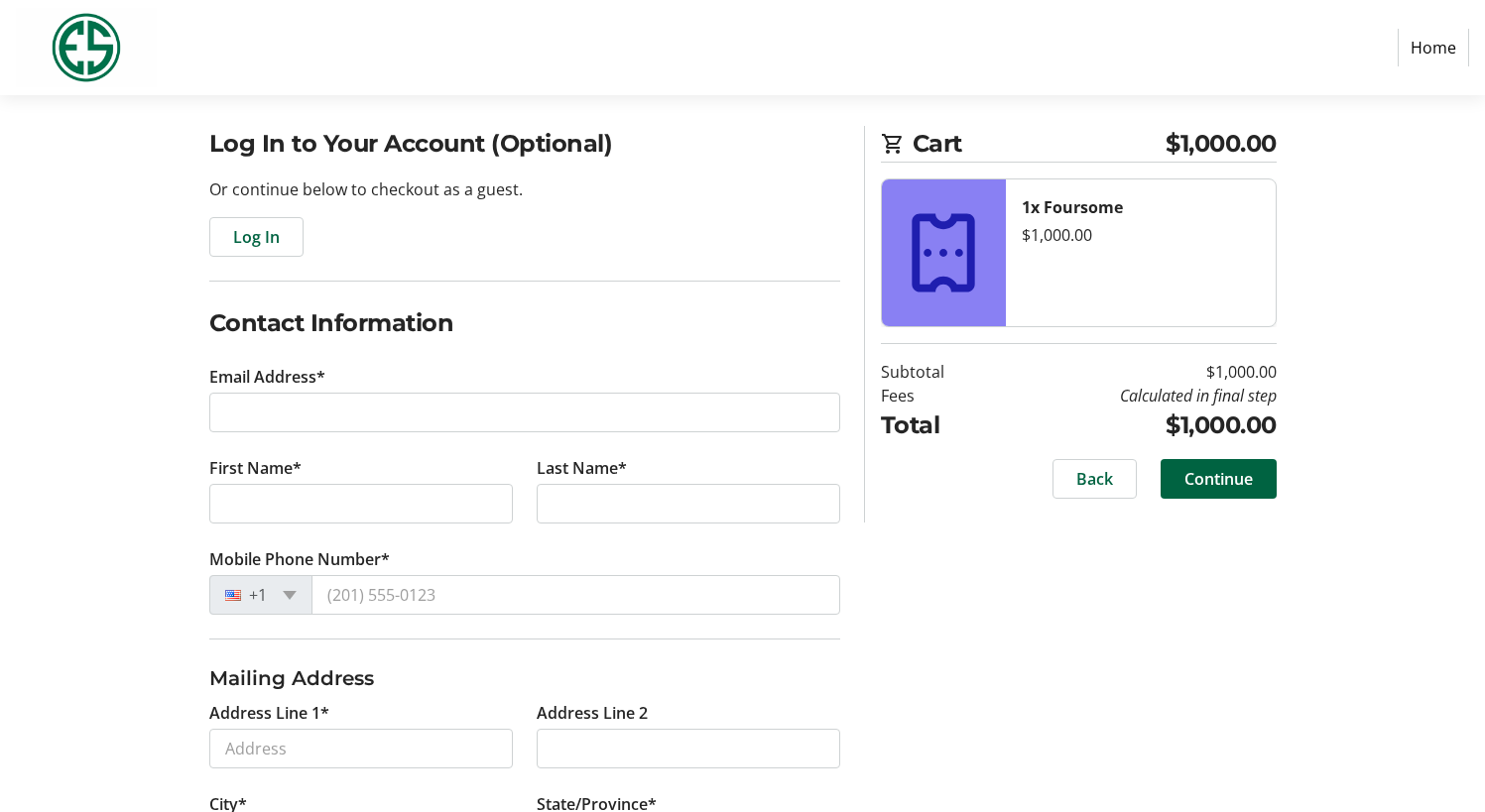 scroll, scrollTop: 198, scrollLeft: 0, axis: vertical 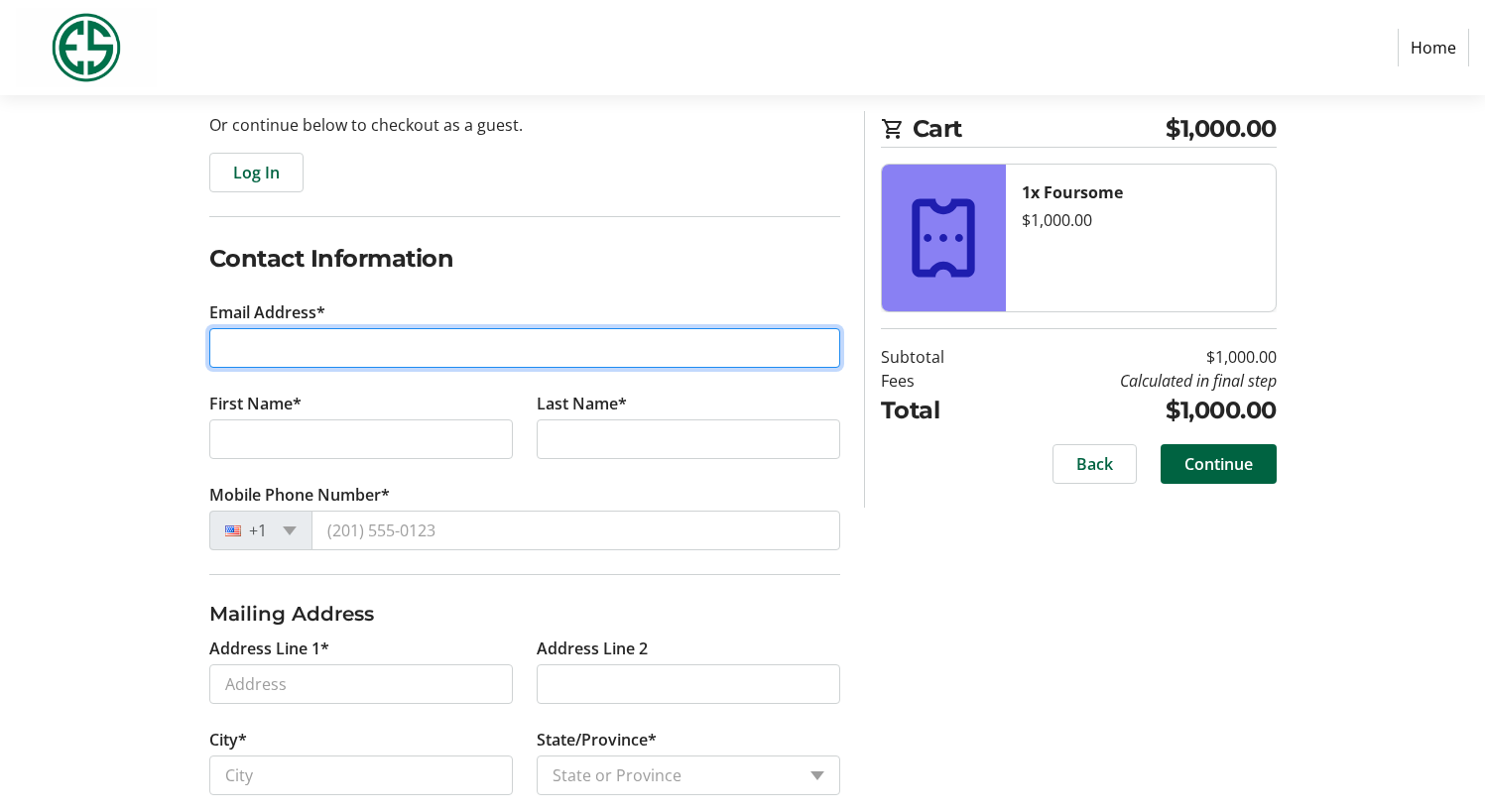 click on "Email Address*" at bounding box center (525, 348) 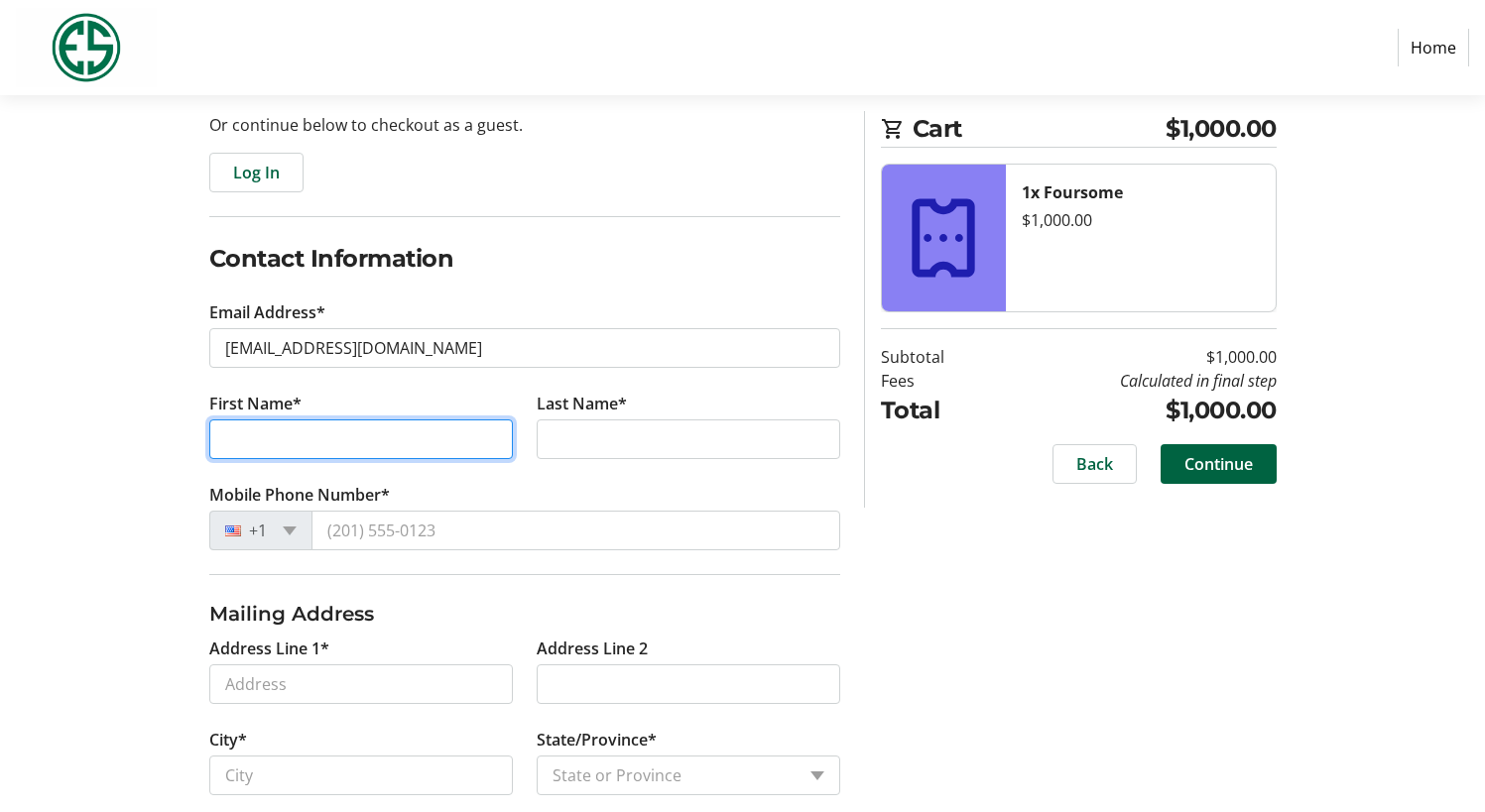 type on "[PERSON_NAME]" 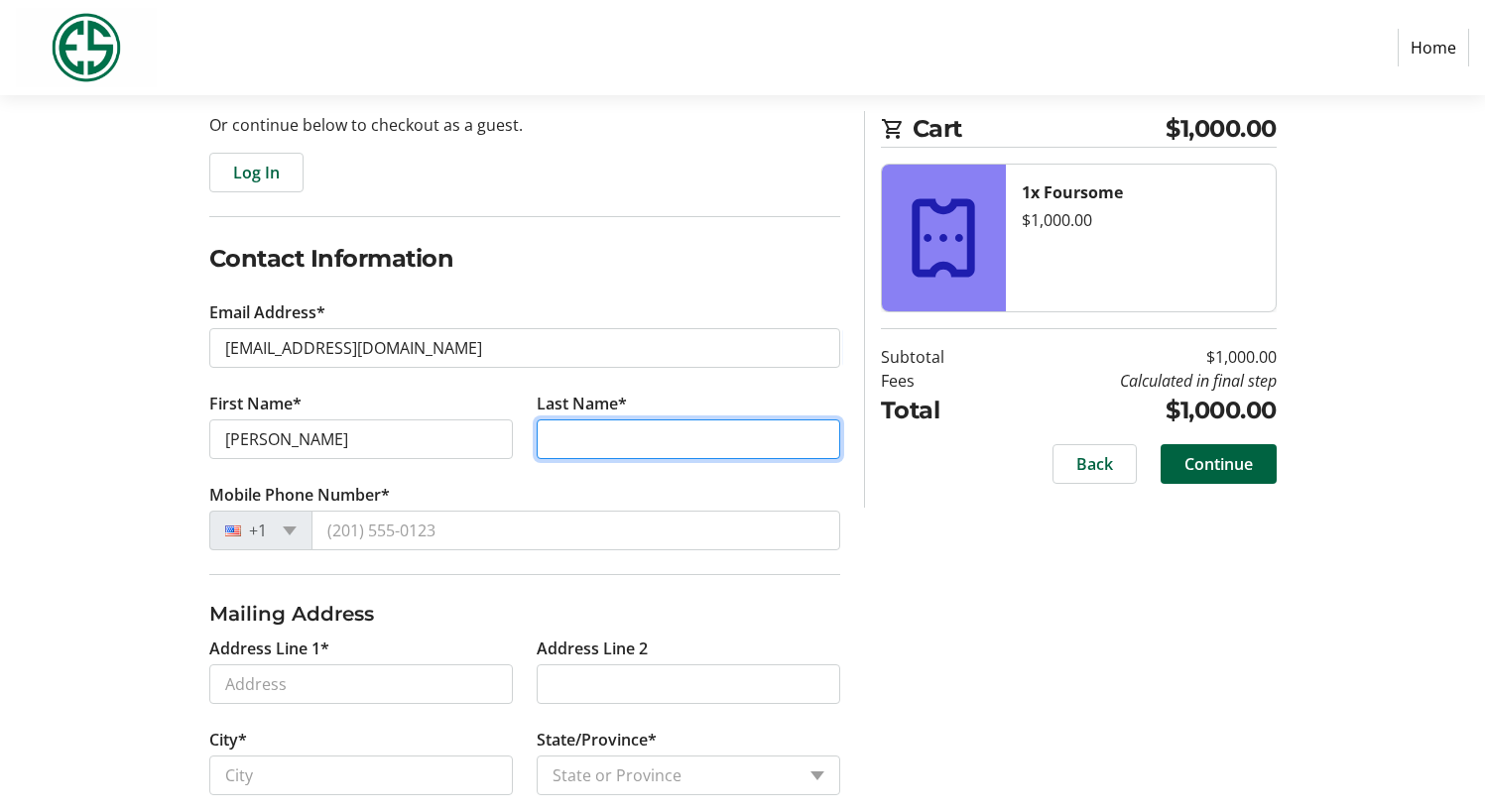 type on "[PERSON_NAME]" 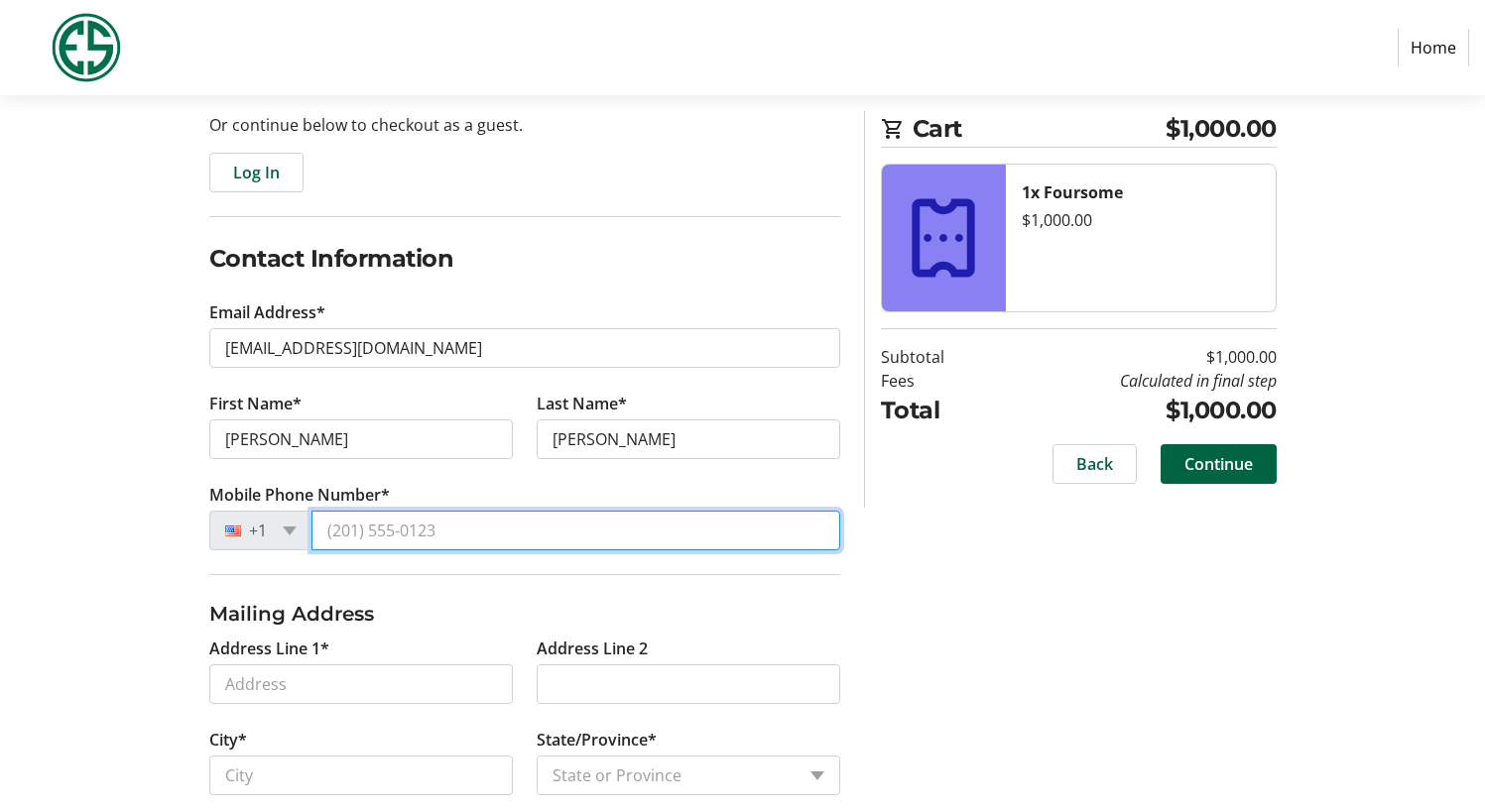 type on "[PHONE_NUMBER]" 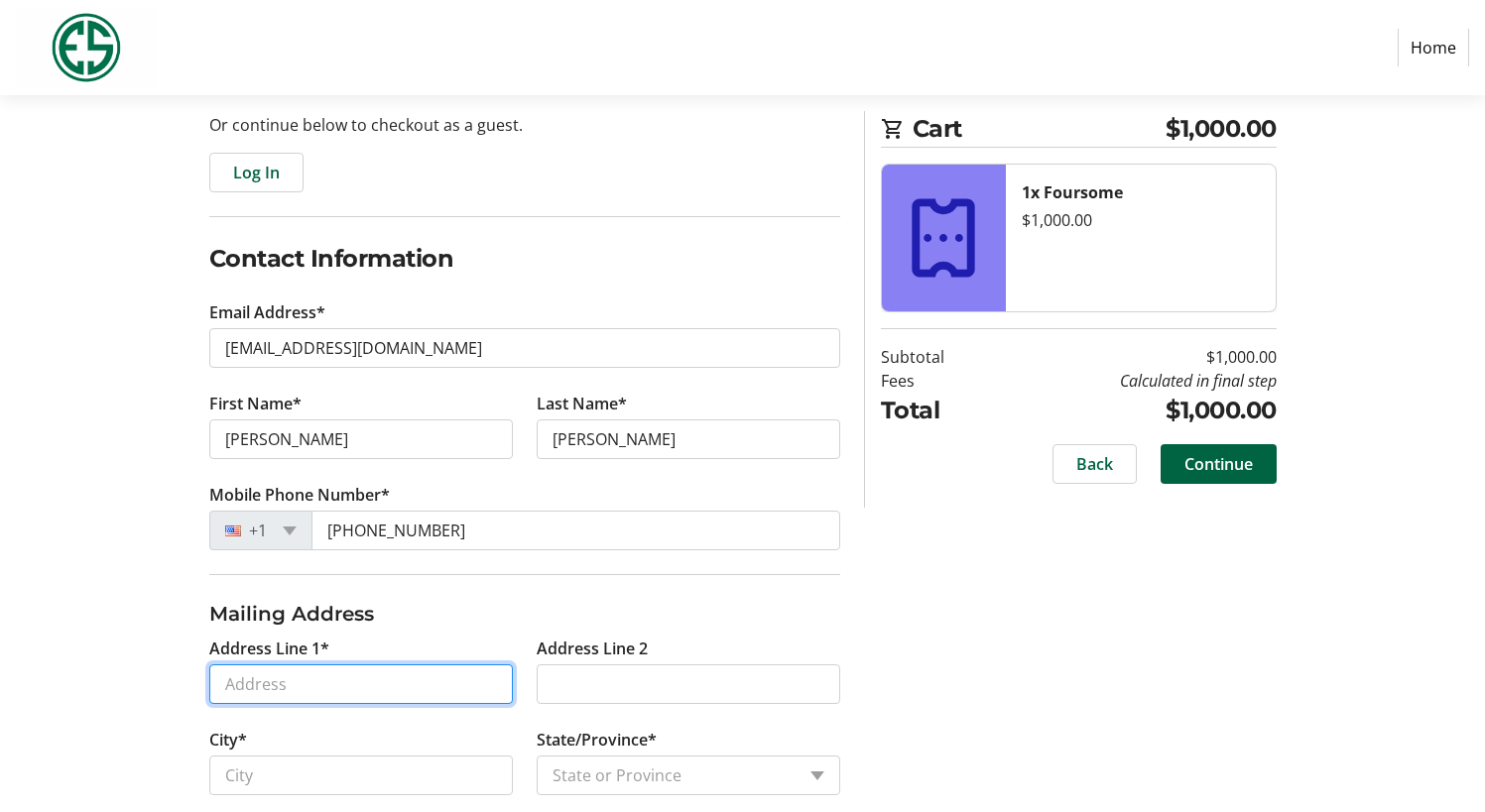 type on "[STREET_ADDRESS]" 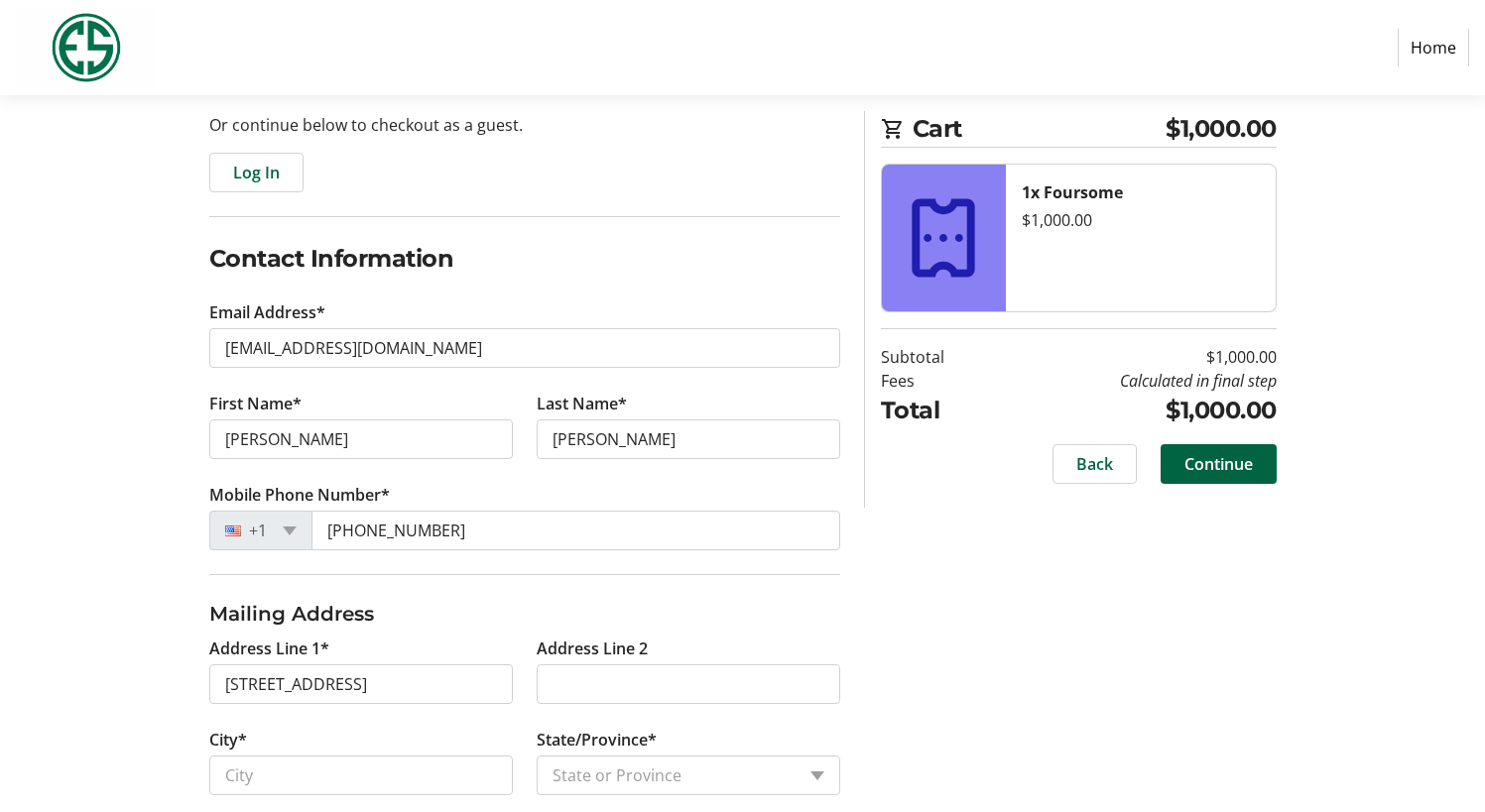 type on "Naperville" 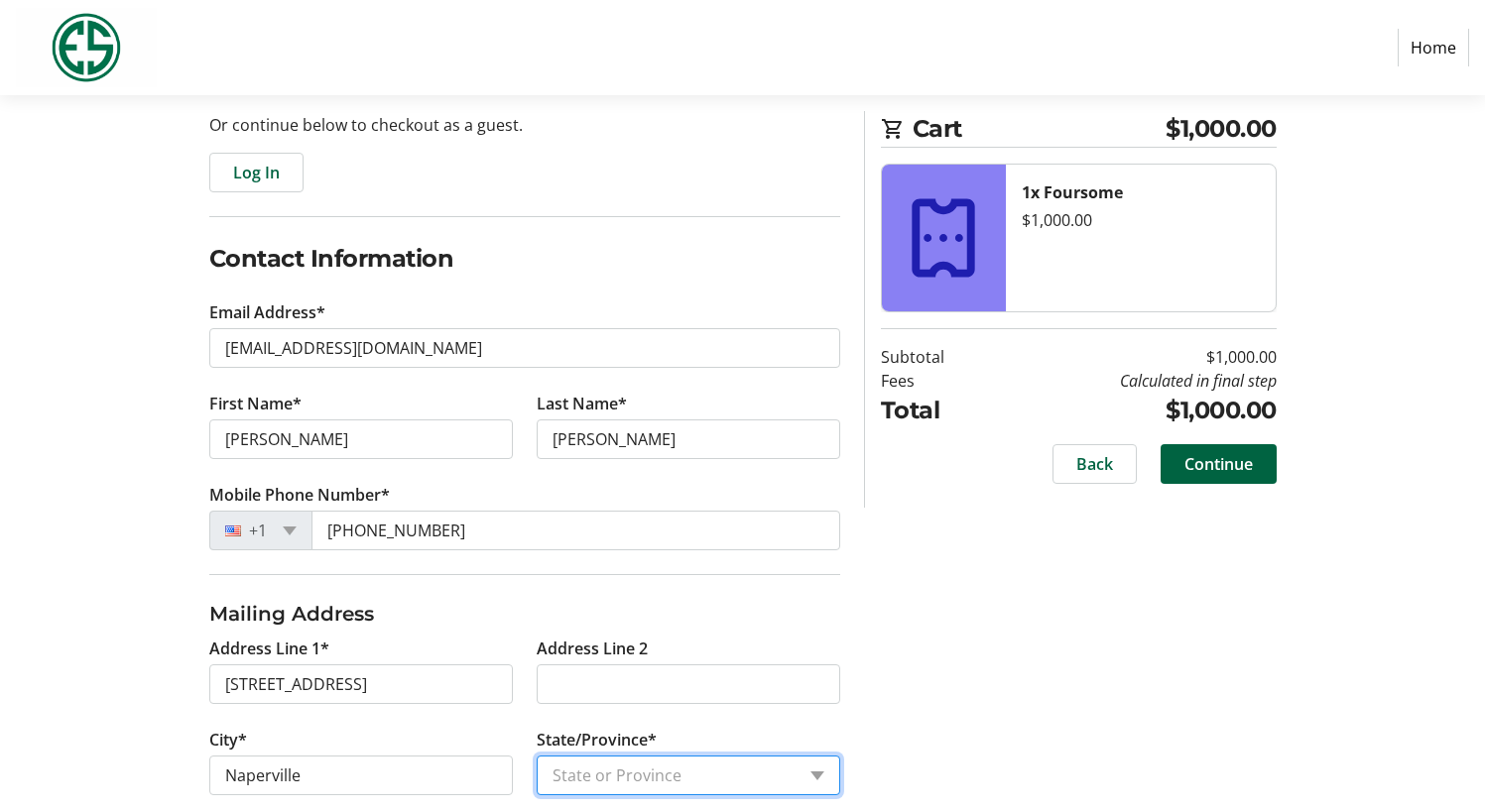select on "IL" 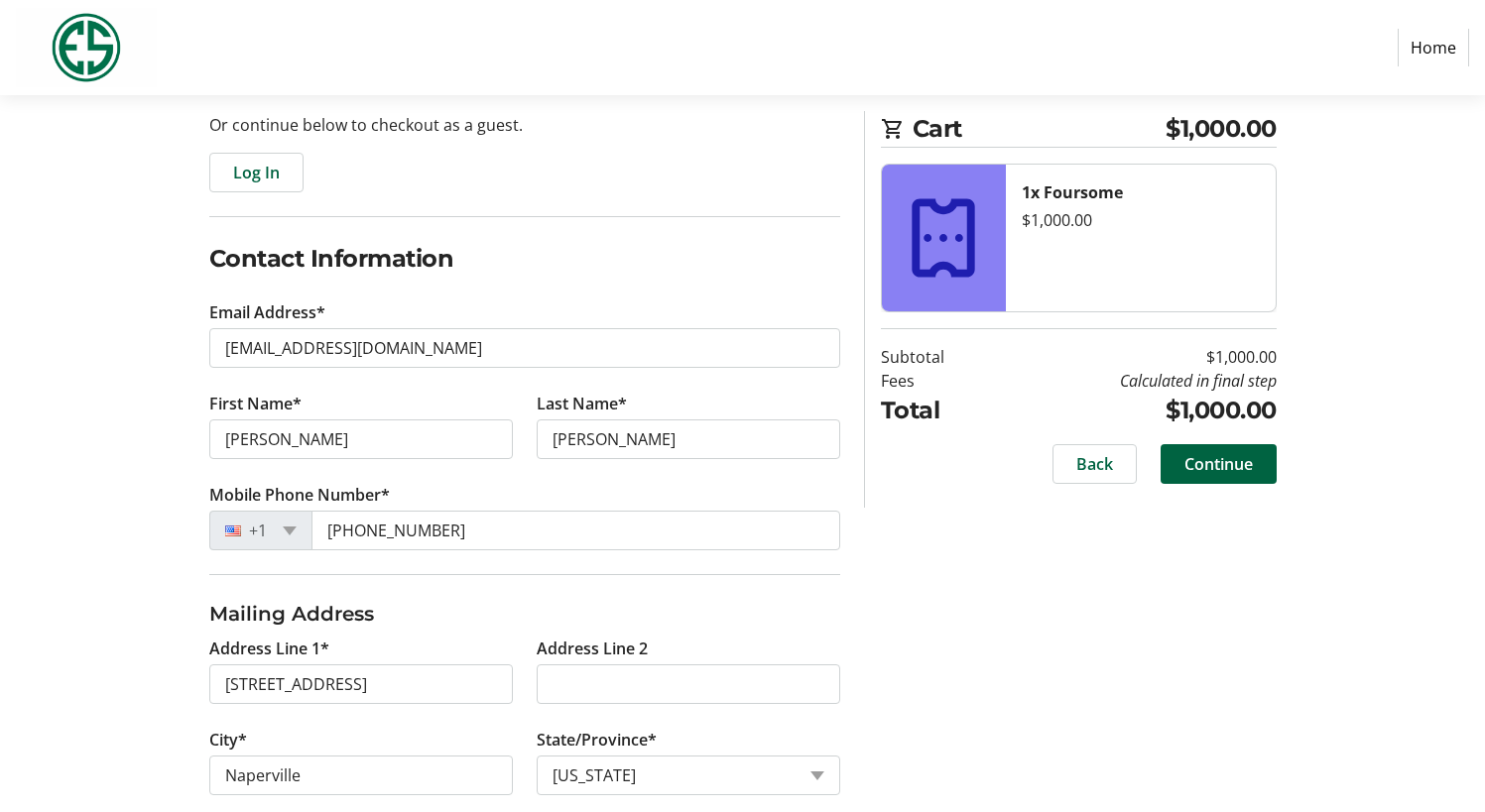type on "60540" 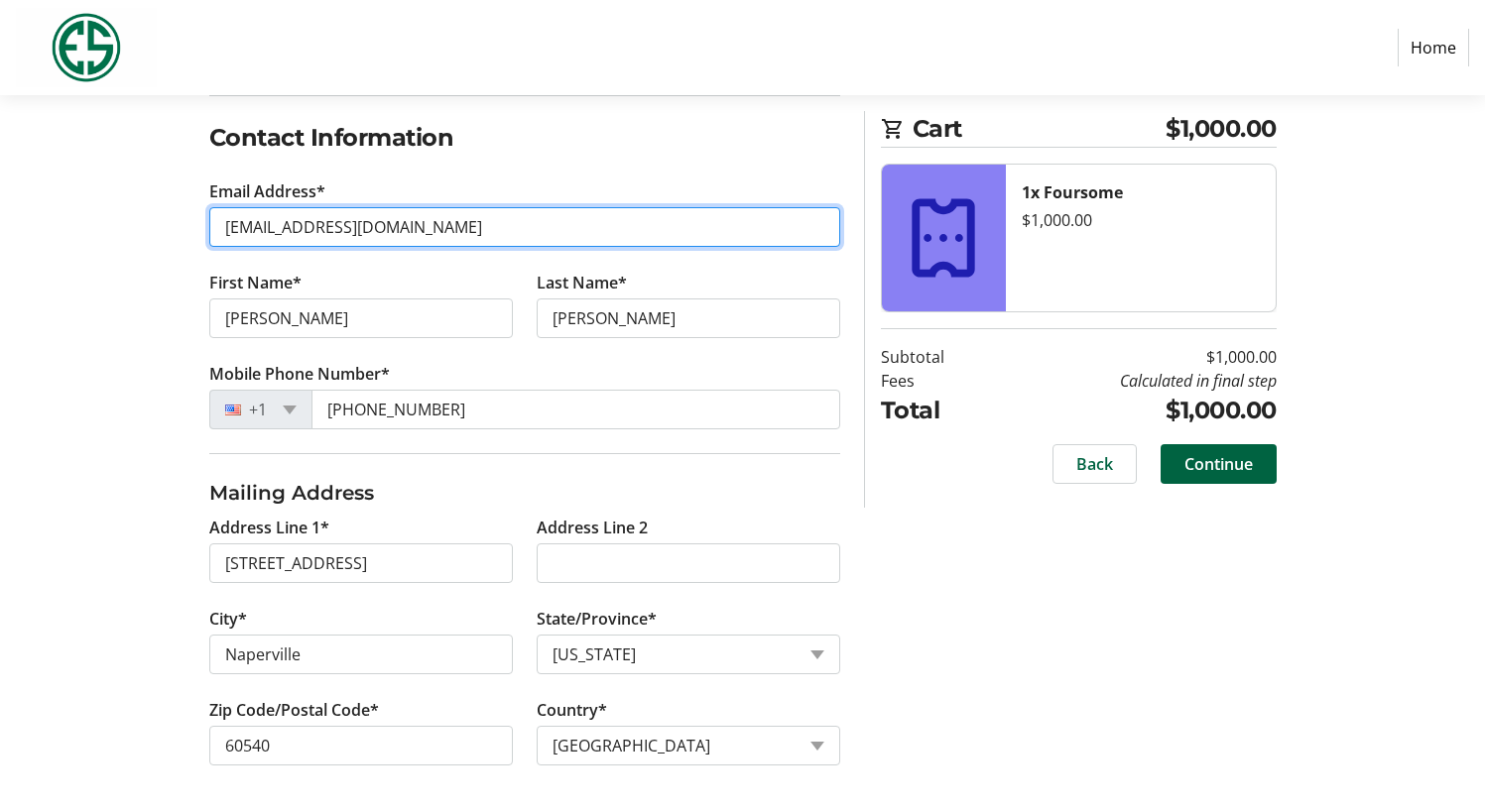 scroll, scrollTop: 320, scrollLeft: 0, axis: vertical 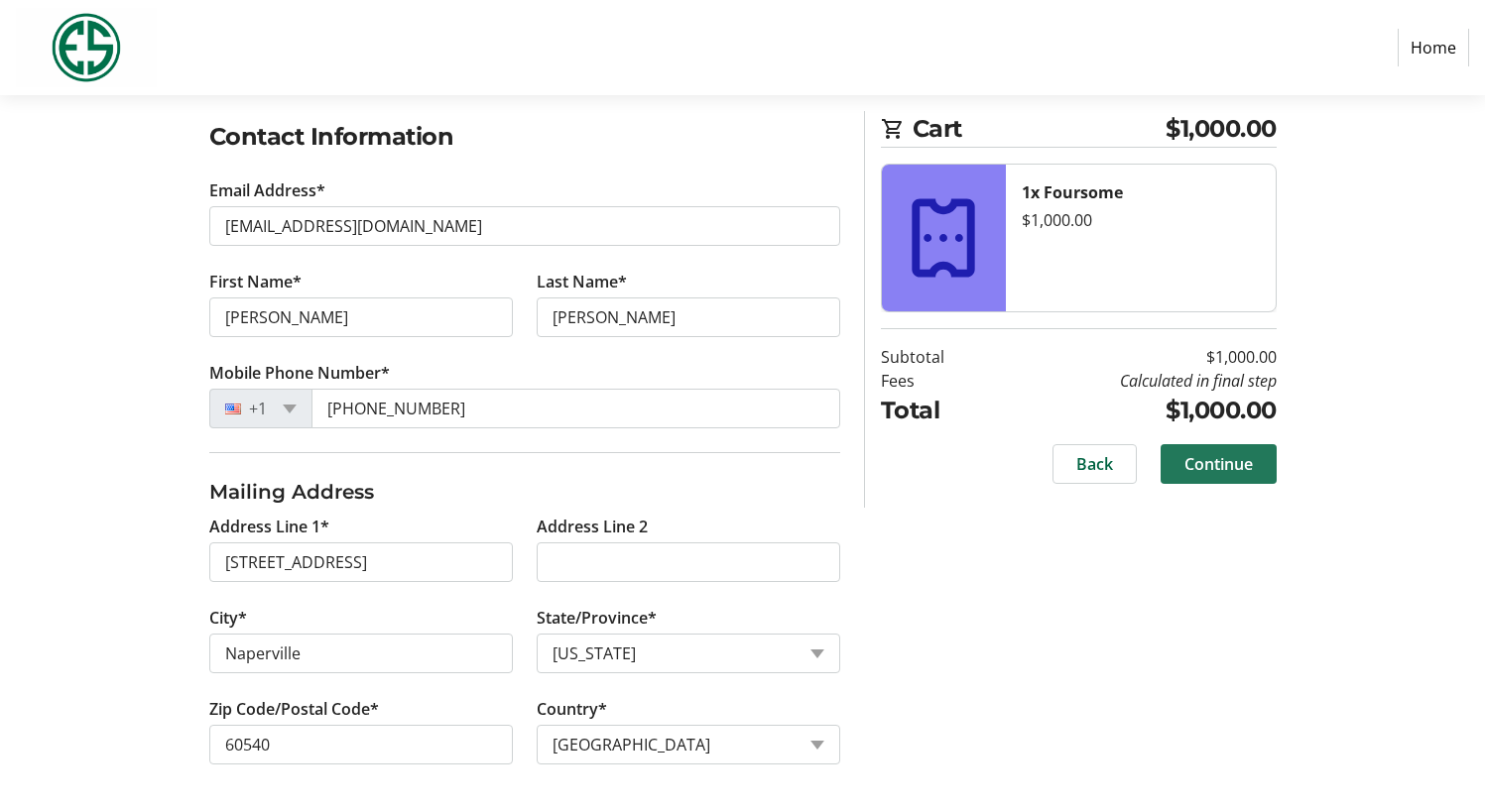 click on "Continue" 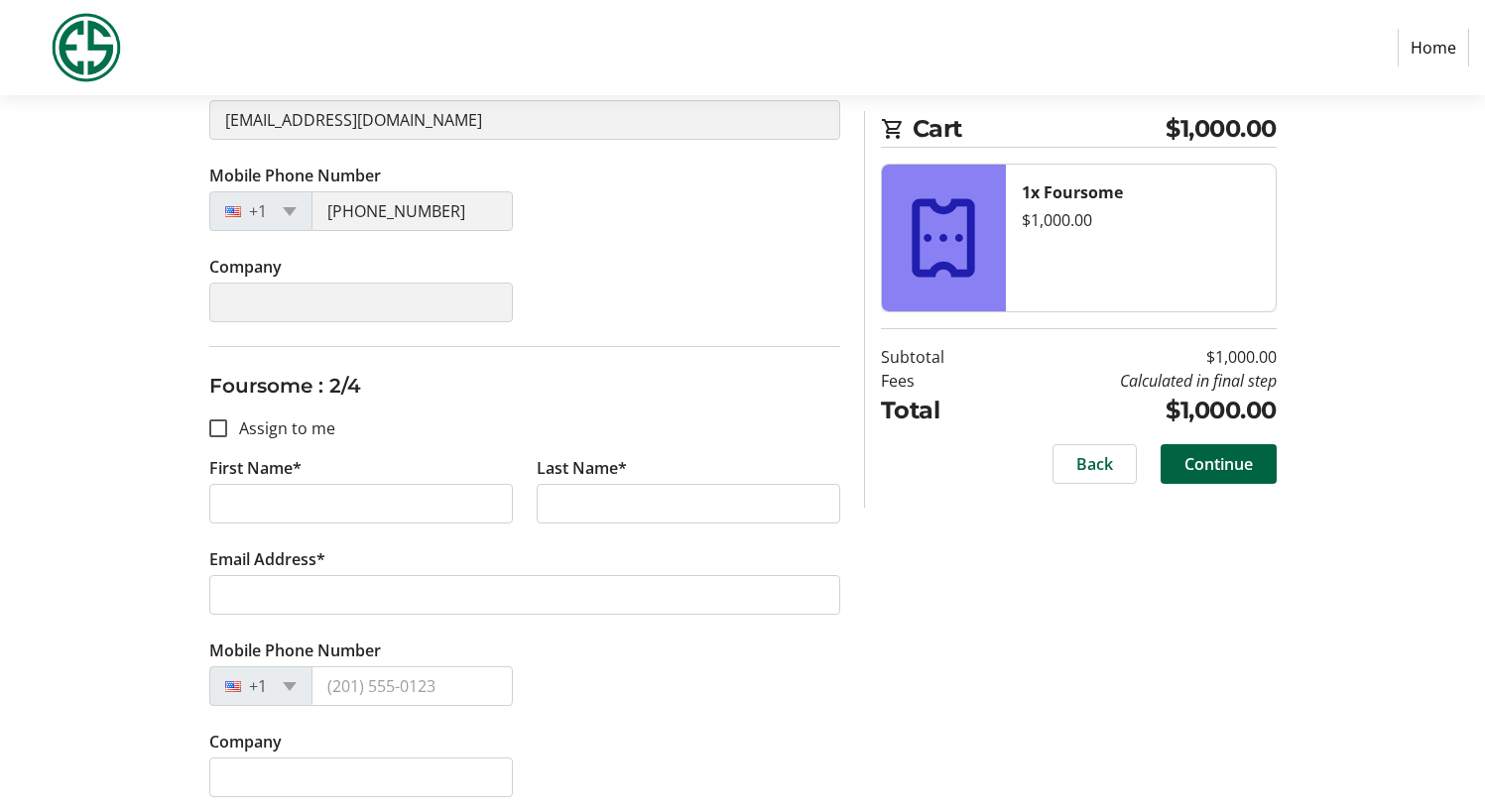 scroll, scrollTop: 496, scrollLeft: 0, axis: vertical 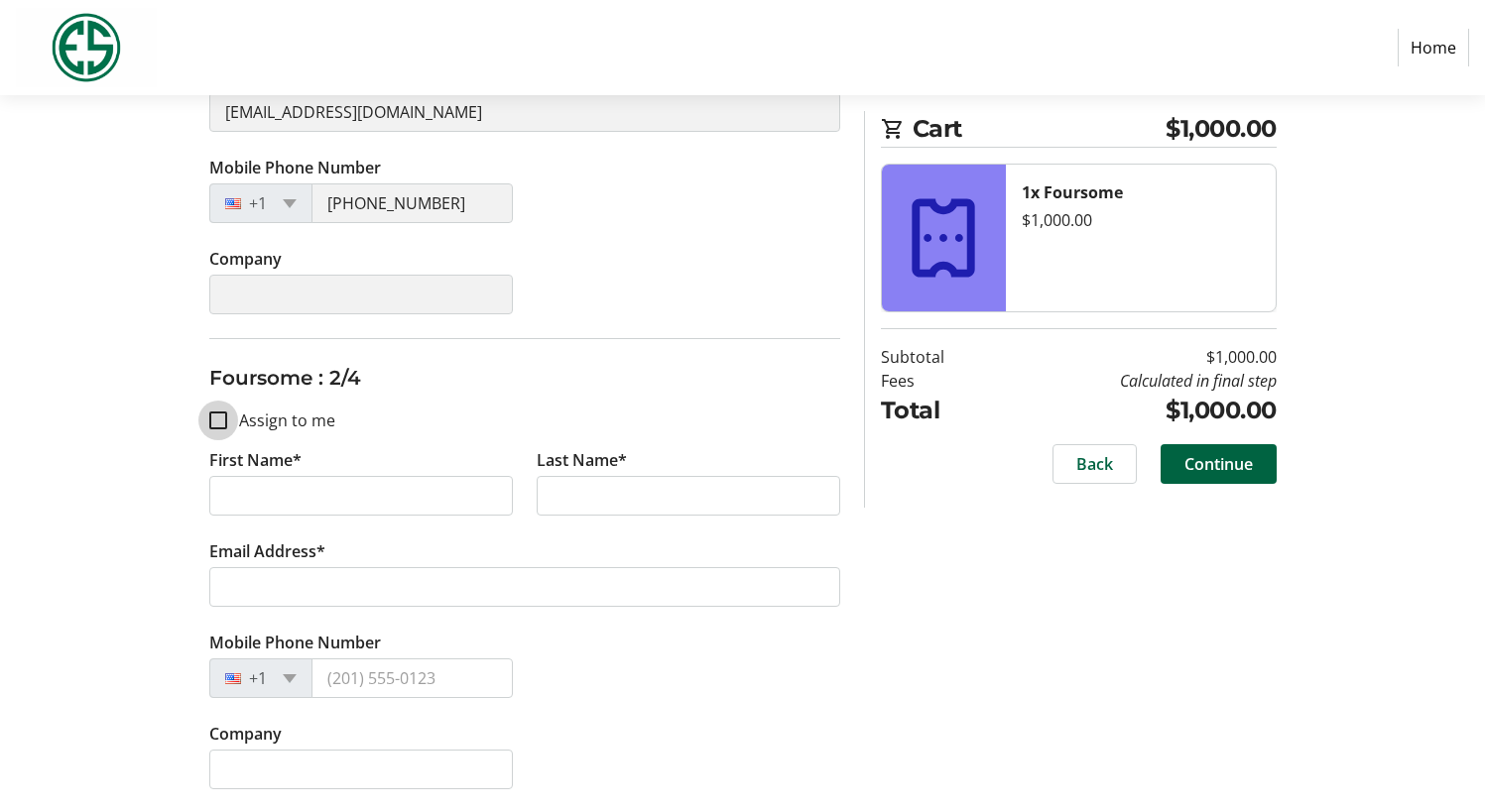 click on "Assign to me" at bounding box center (218, 420) 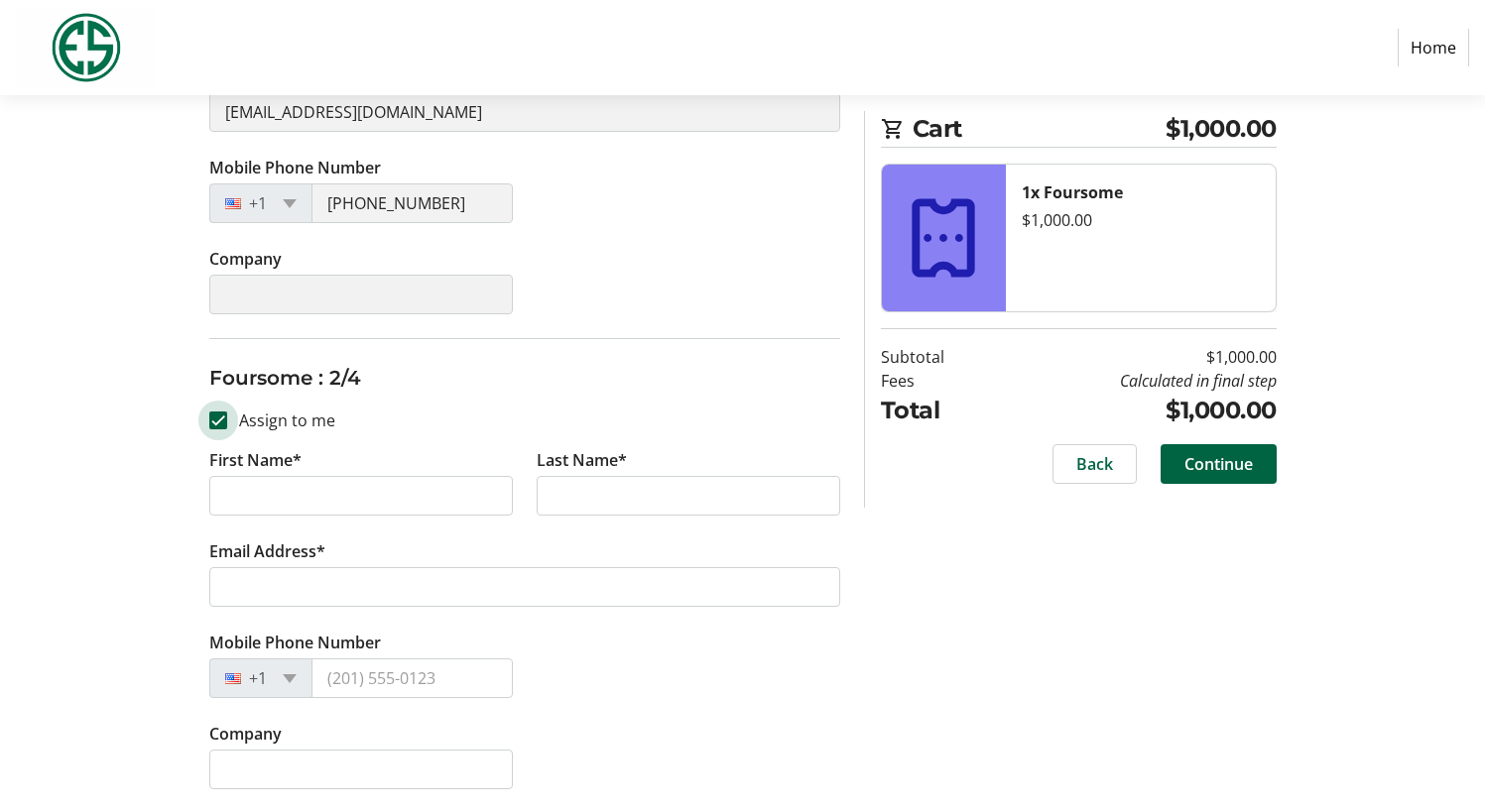 checkbox on "true" 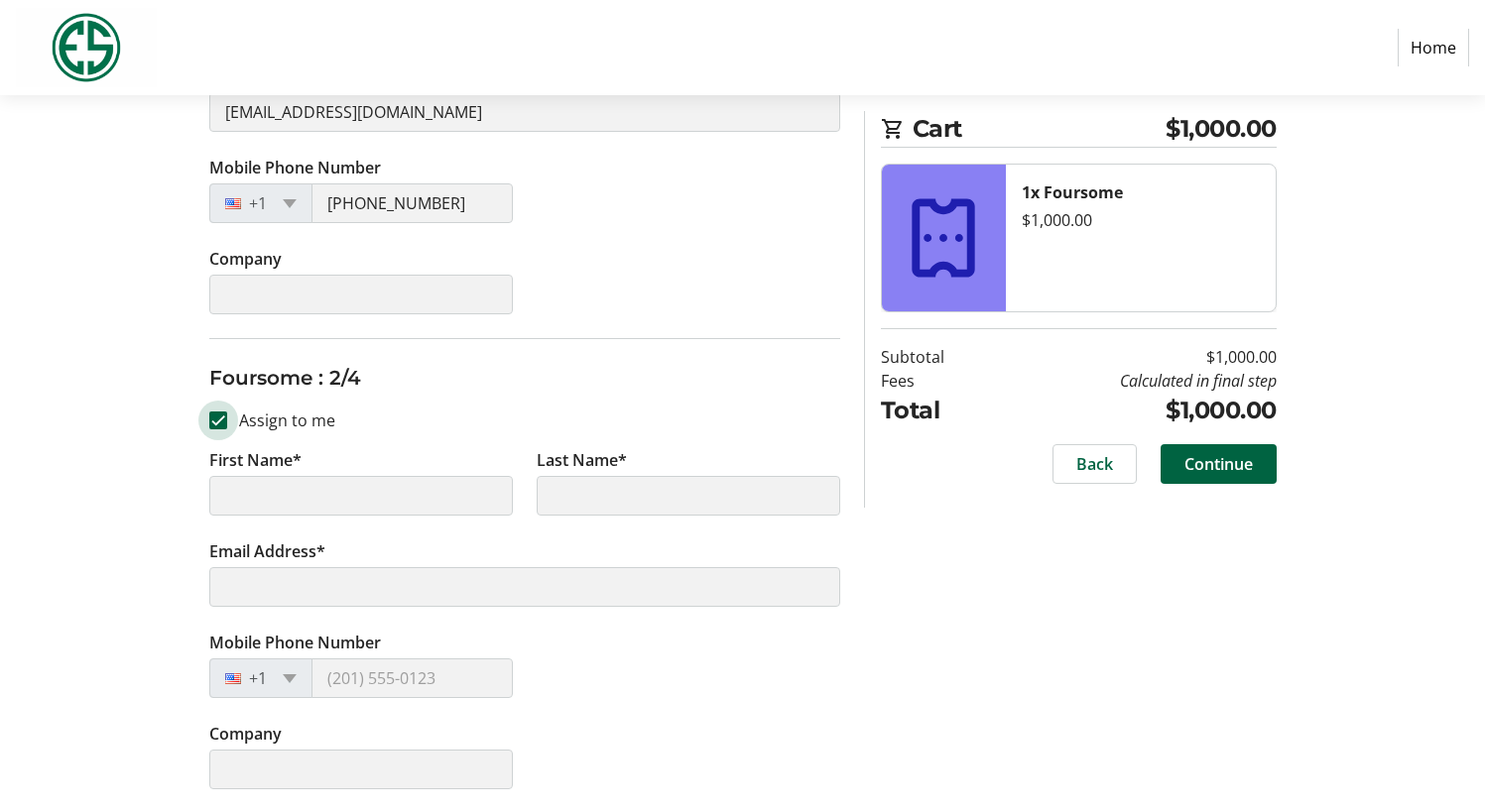 type on "[PERSON_NAME]" 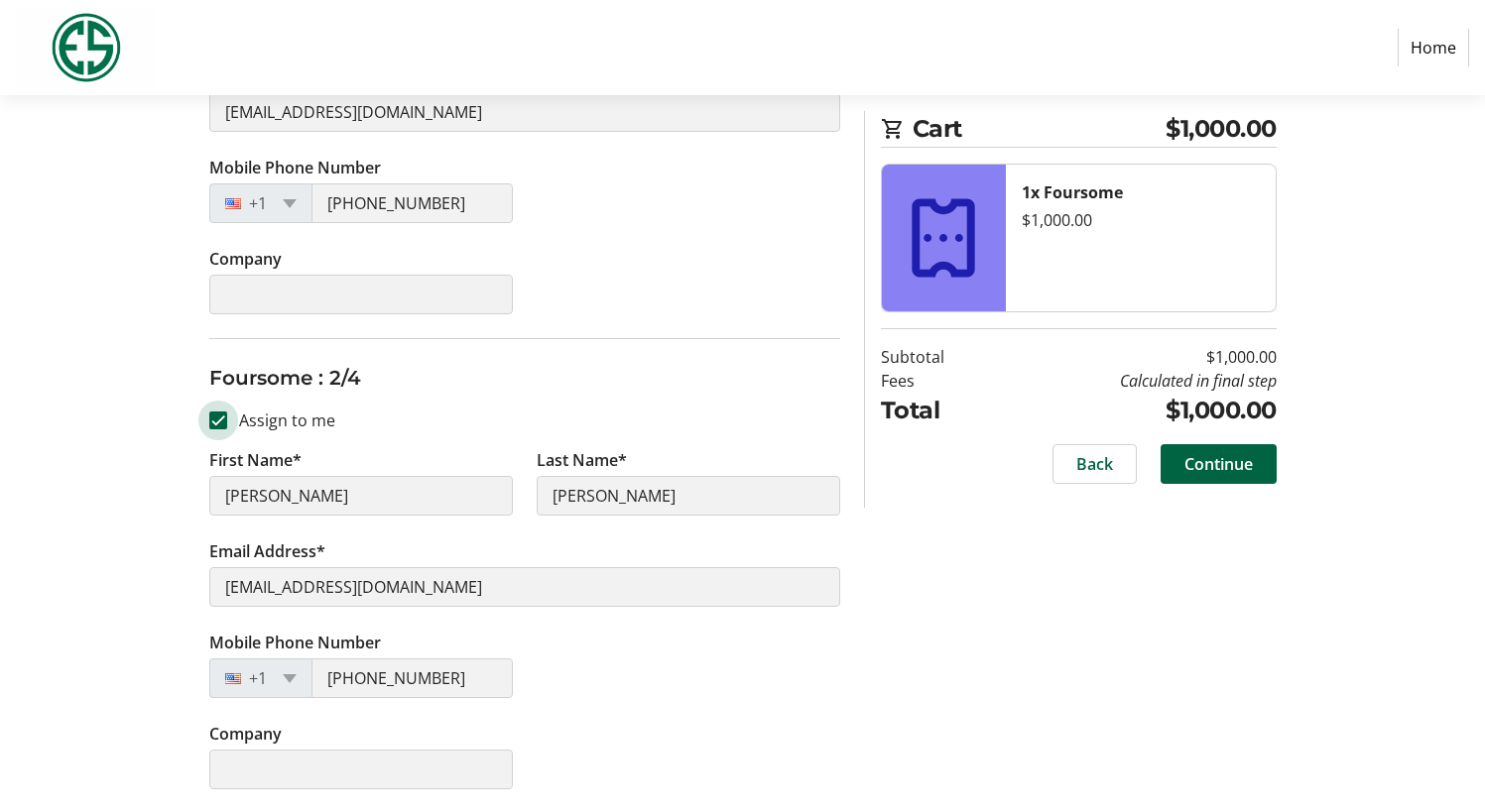 click on "Assign to me" at bounding box center (218, 420) 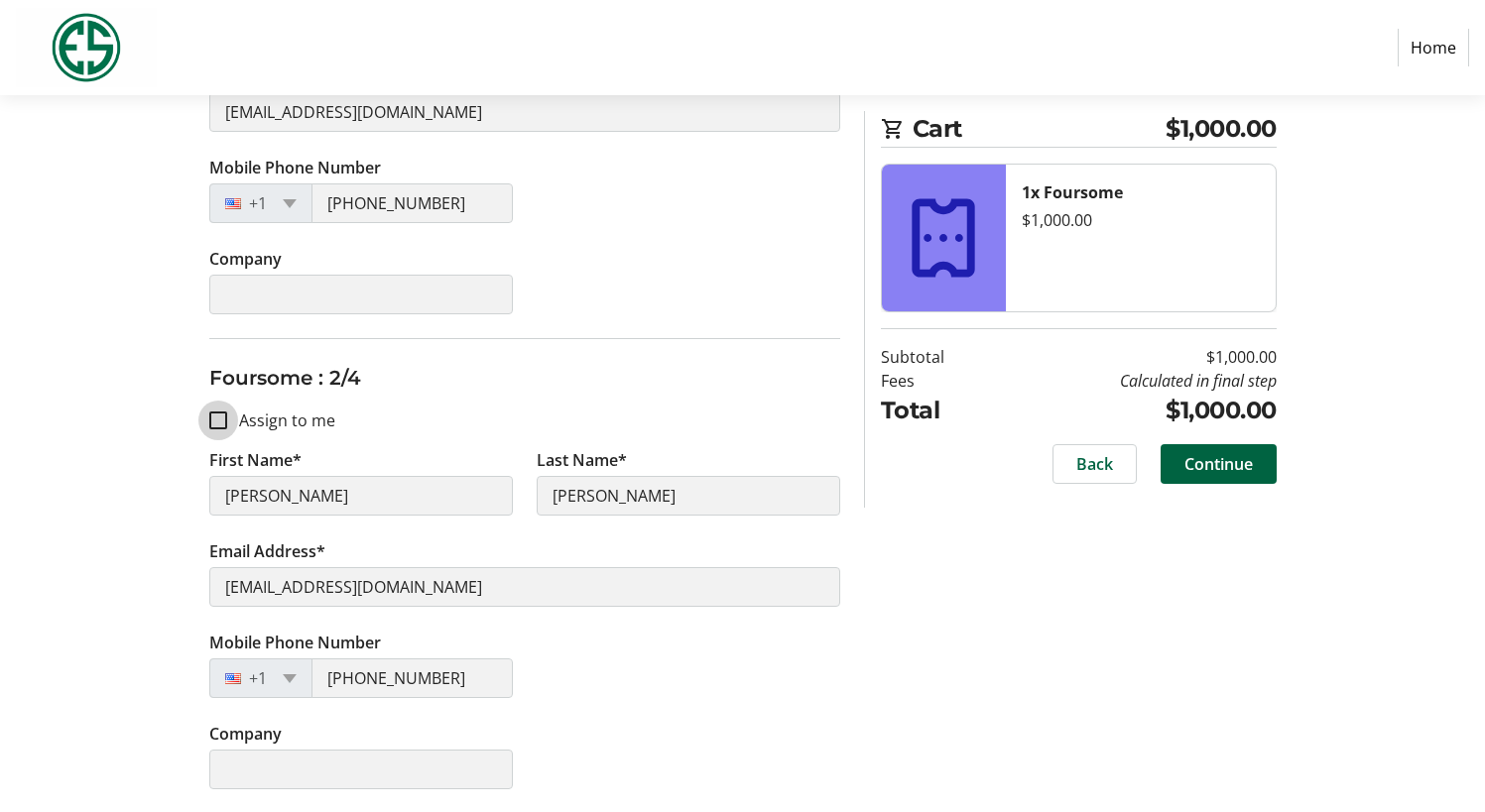 checkbox on "false" 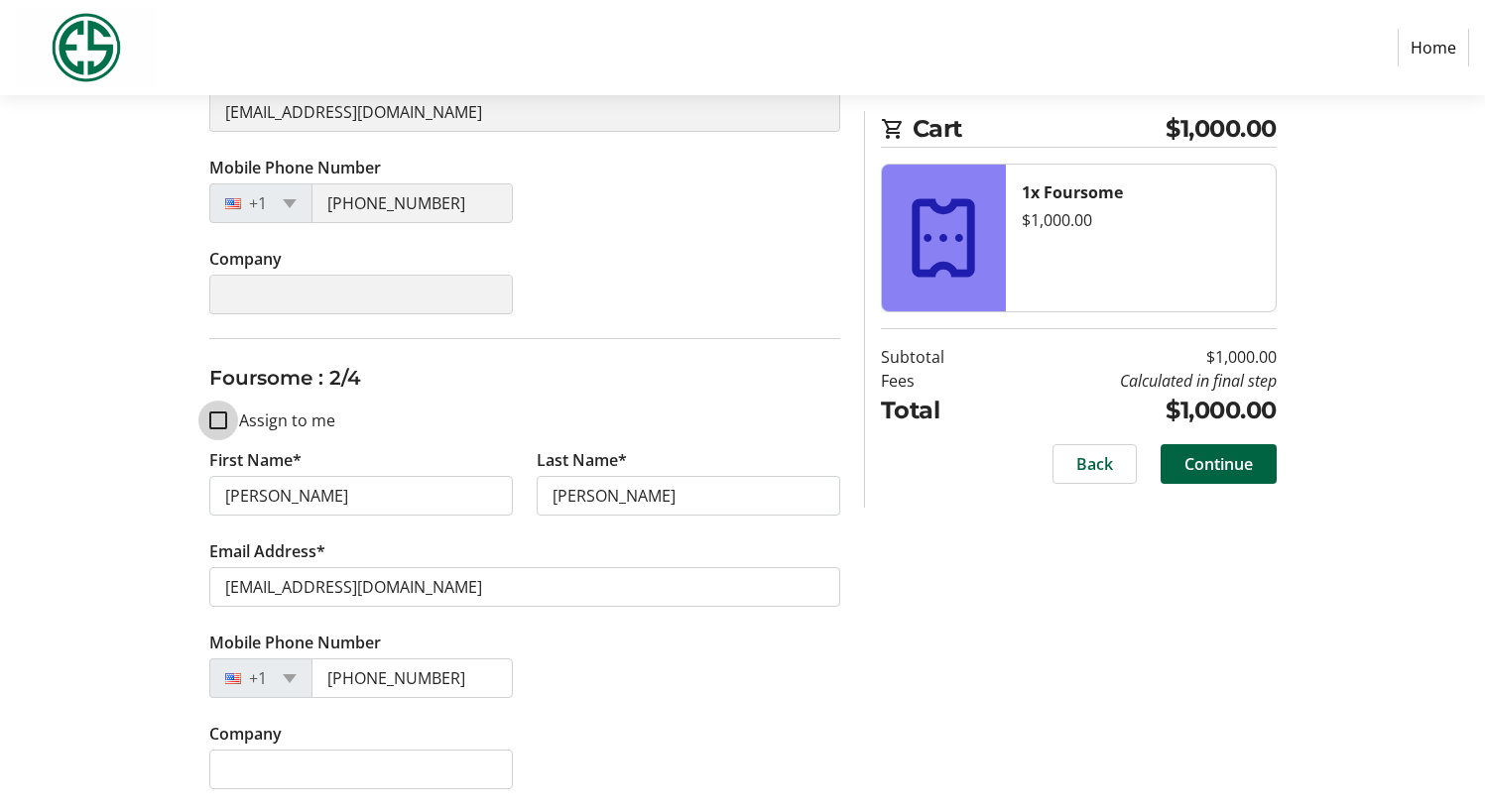 type 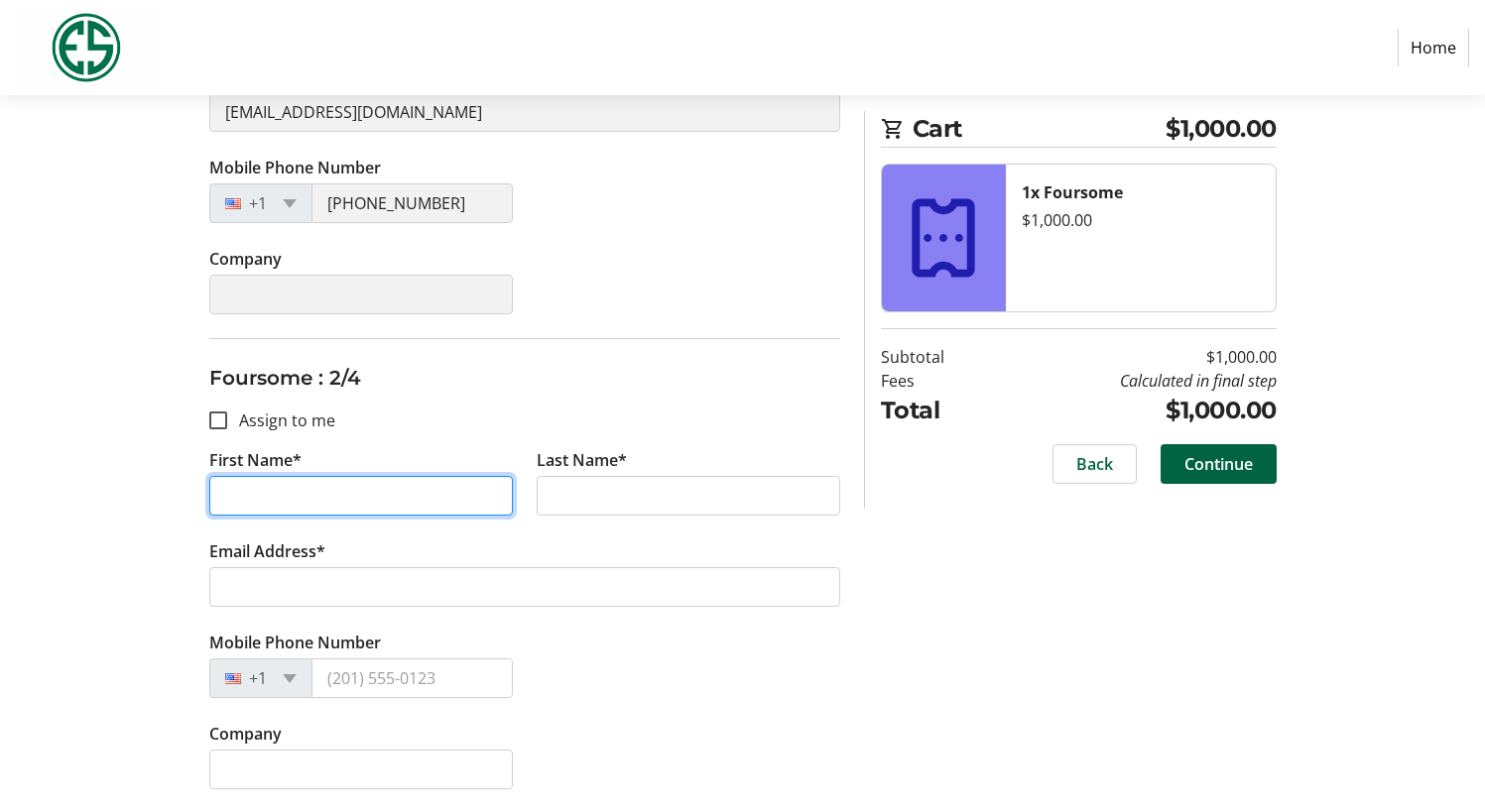 click on "First Name*" at bounding box center [361, 496] 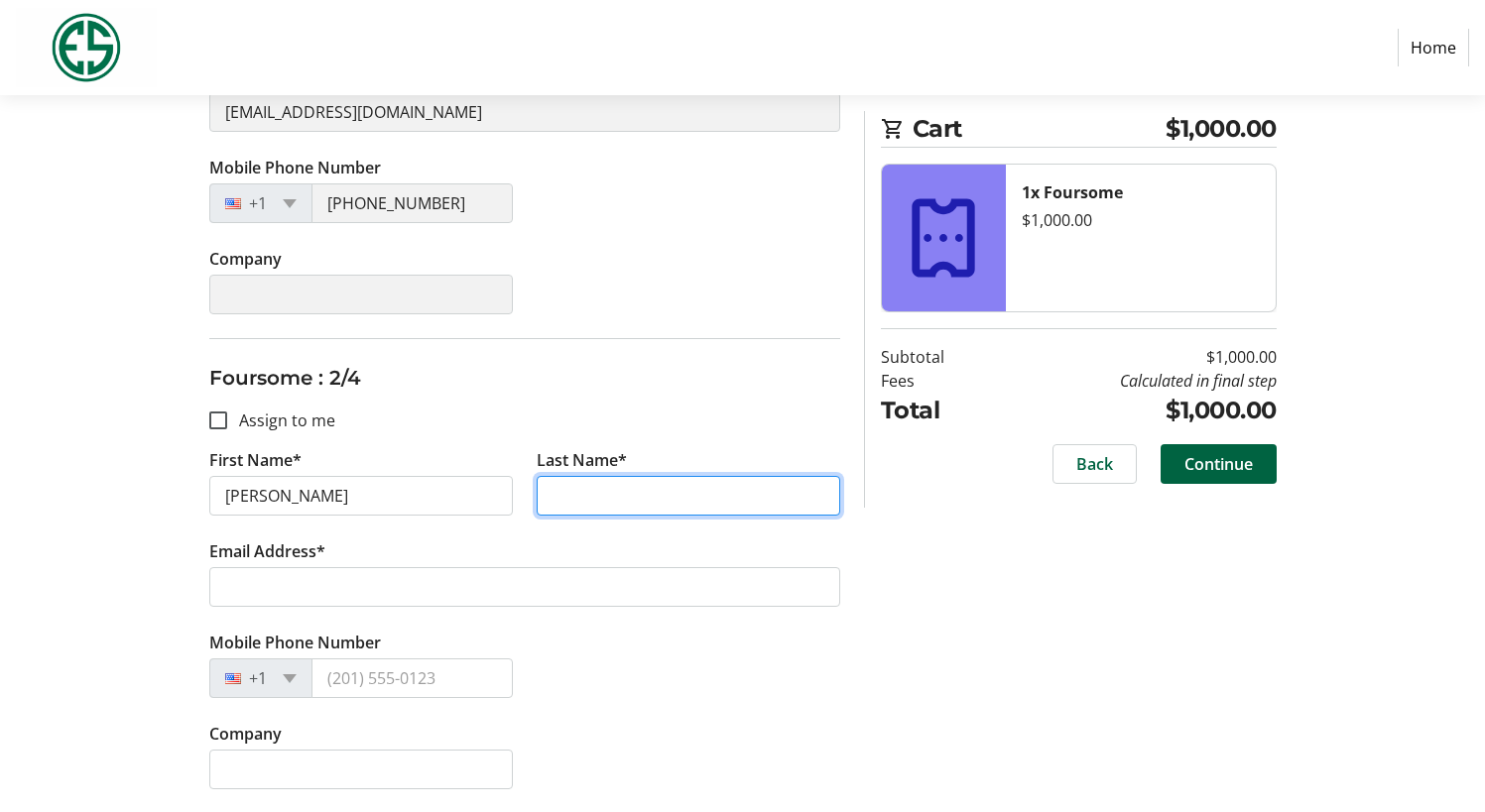 type on "Criter" 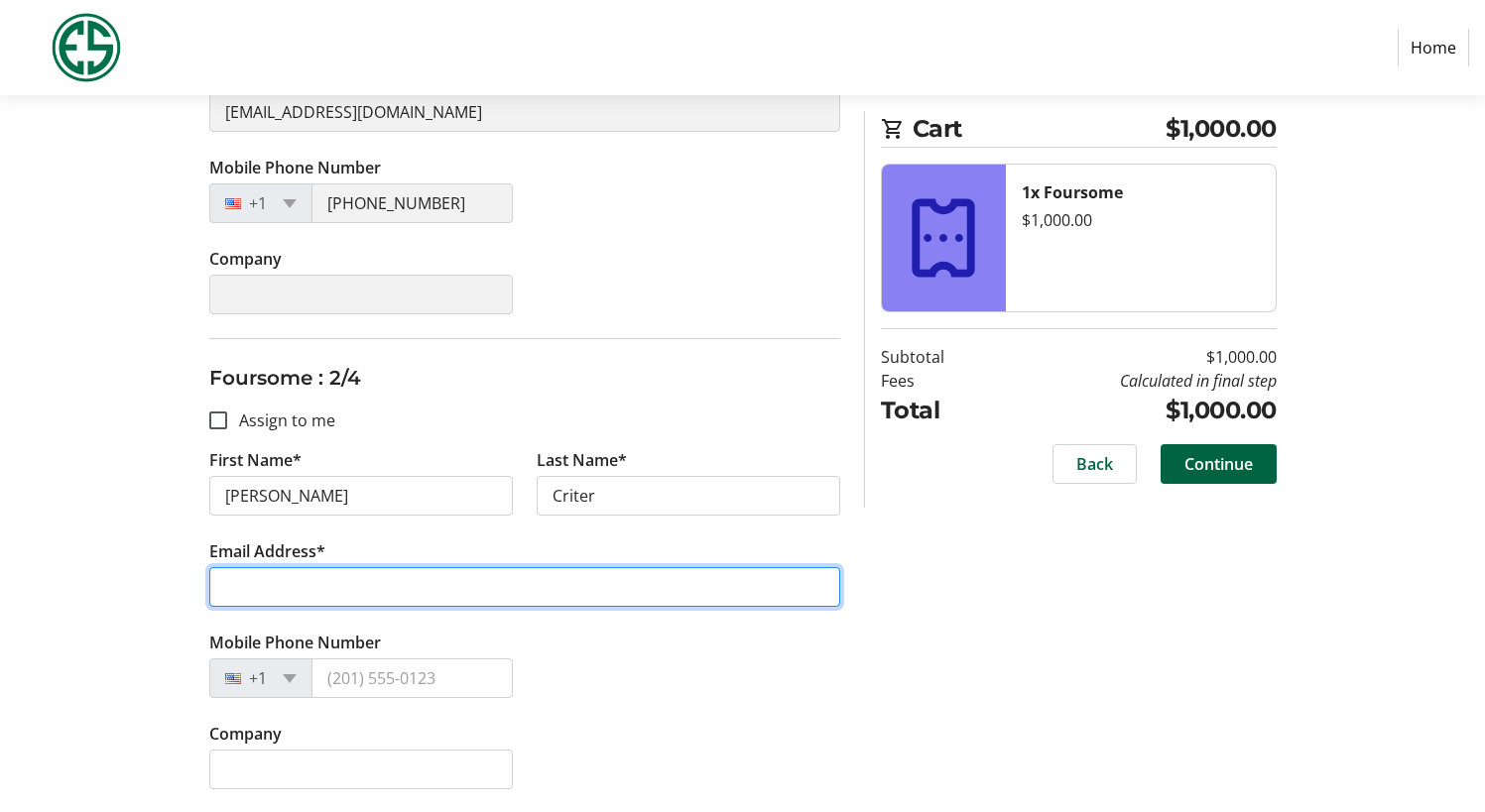 type on "[EMAIL_ADDRESS][DOMAIN_NAME]" 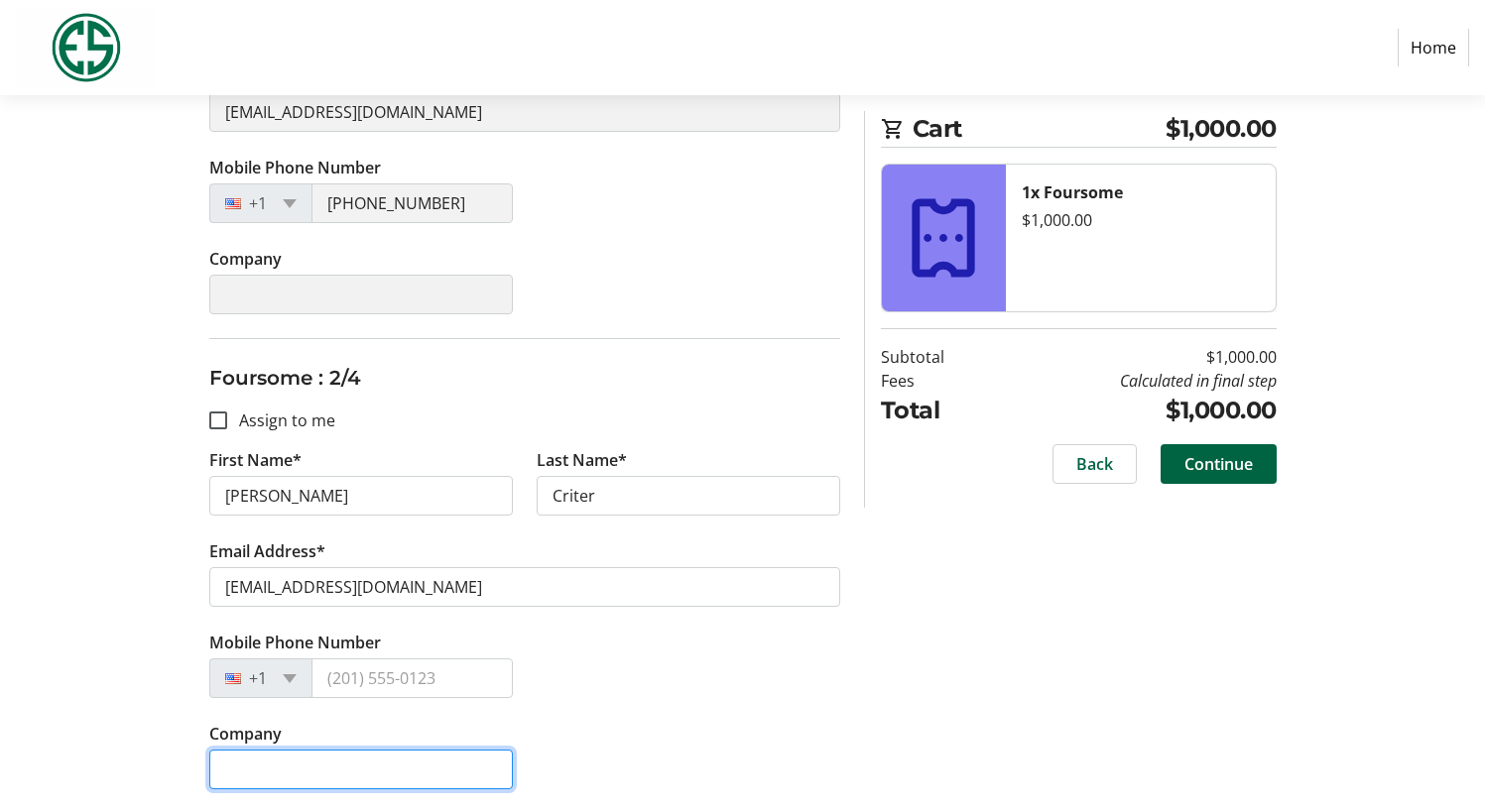 type on "Wintrust" 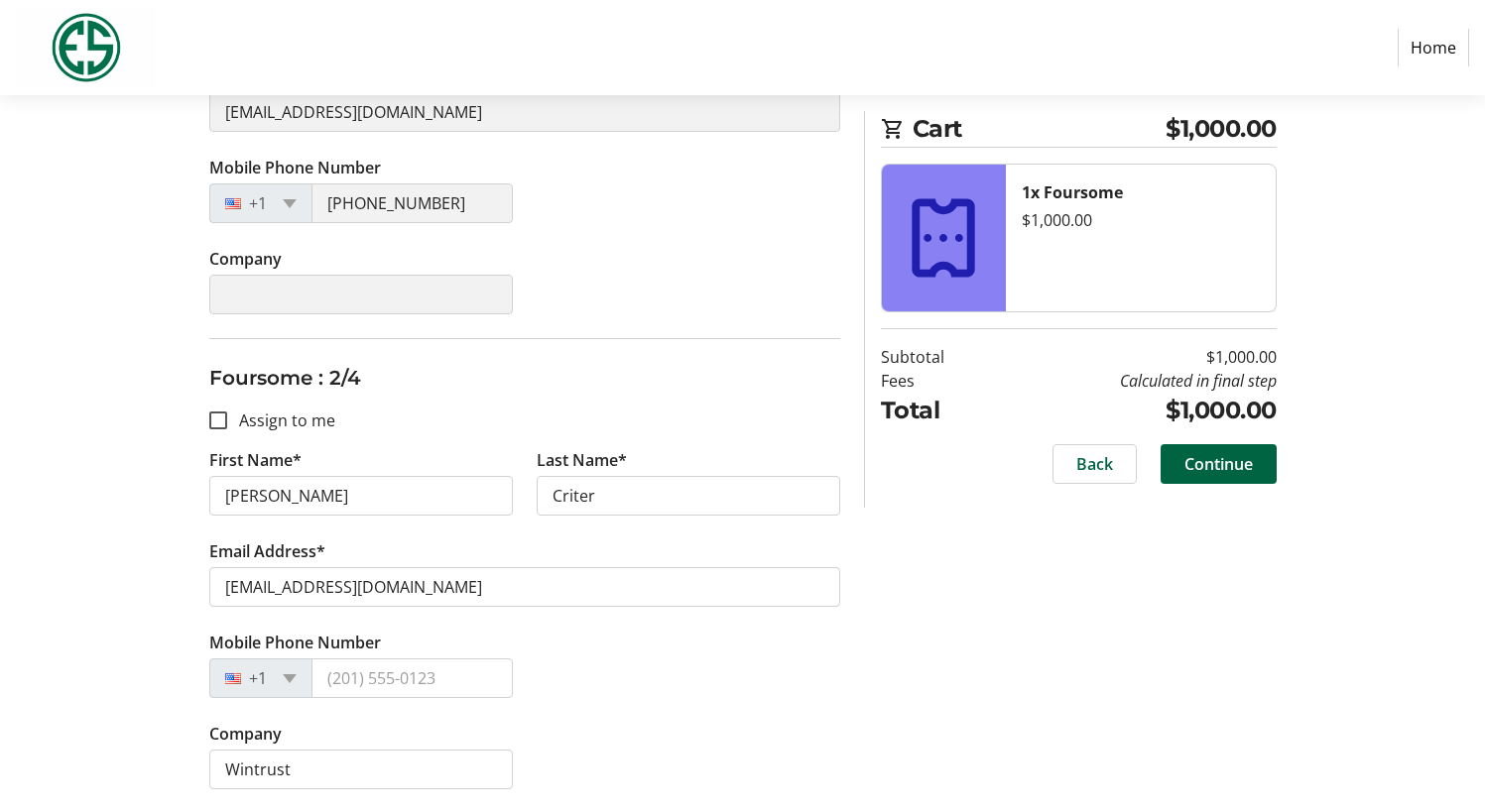 type on "Conor" 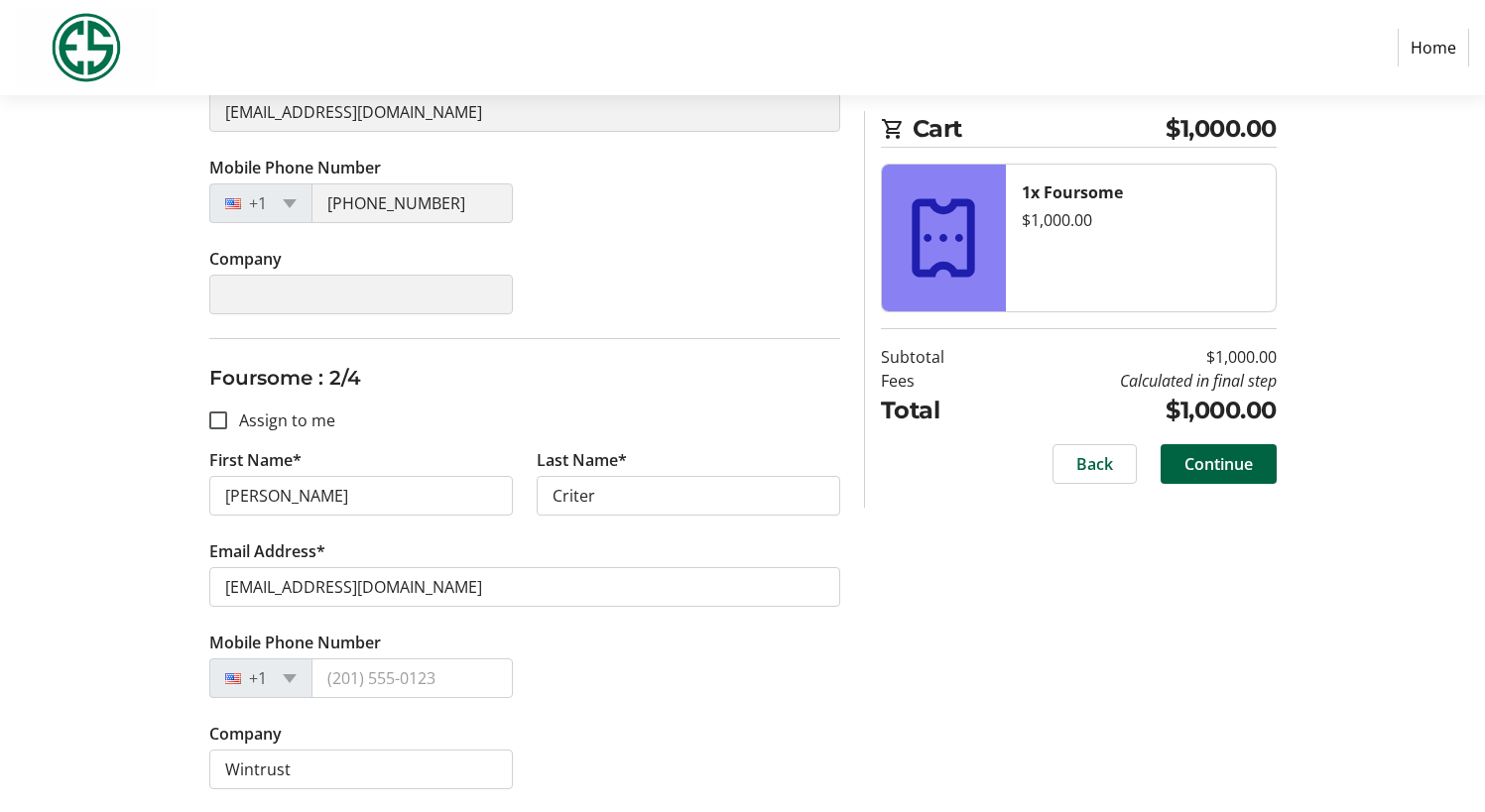 type on "[PERSON_NAME]" 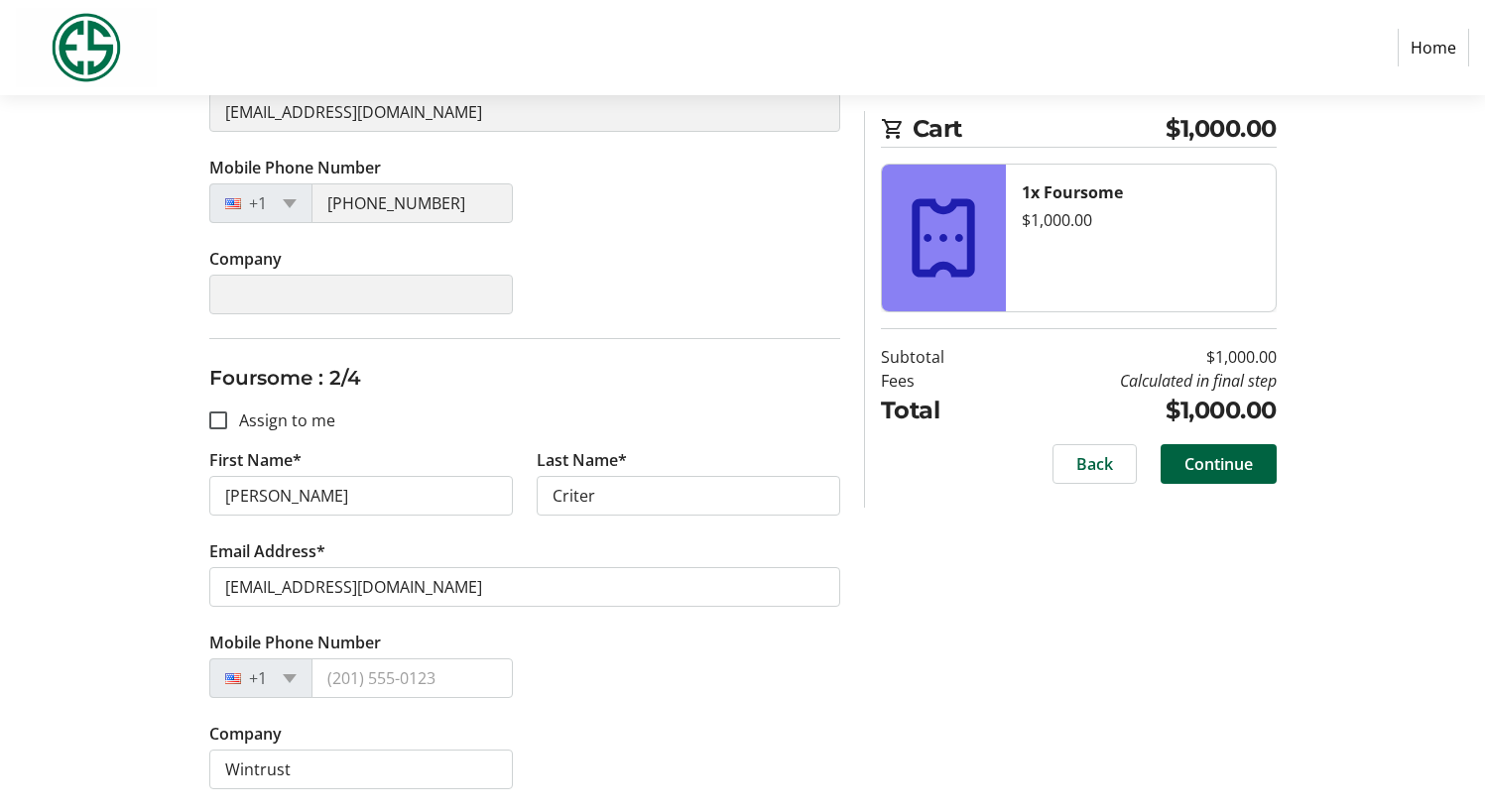 type on "[EMAIL_ADDRESS][DOMAIN_NAME]" 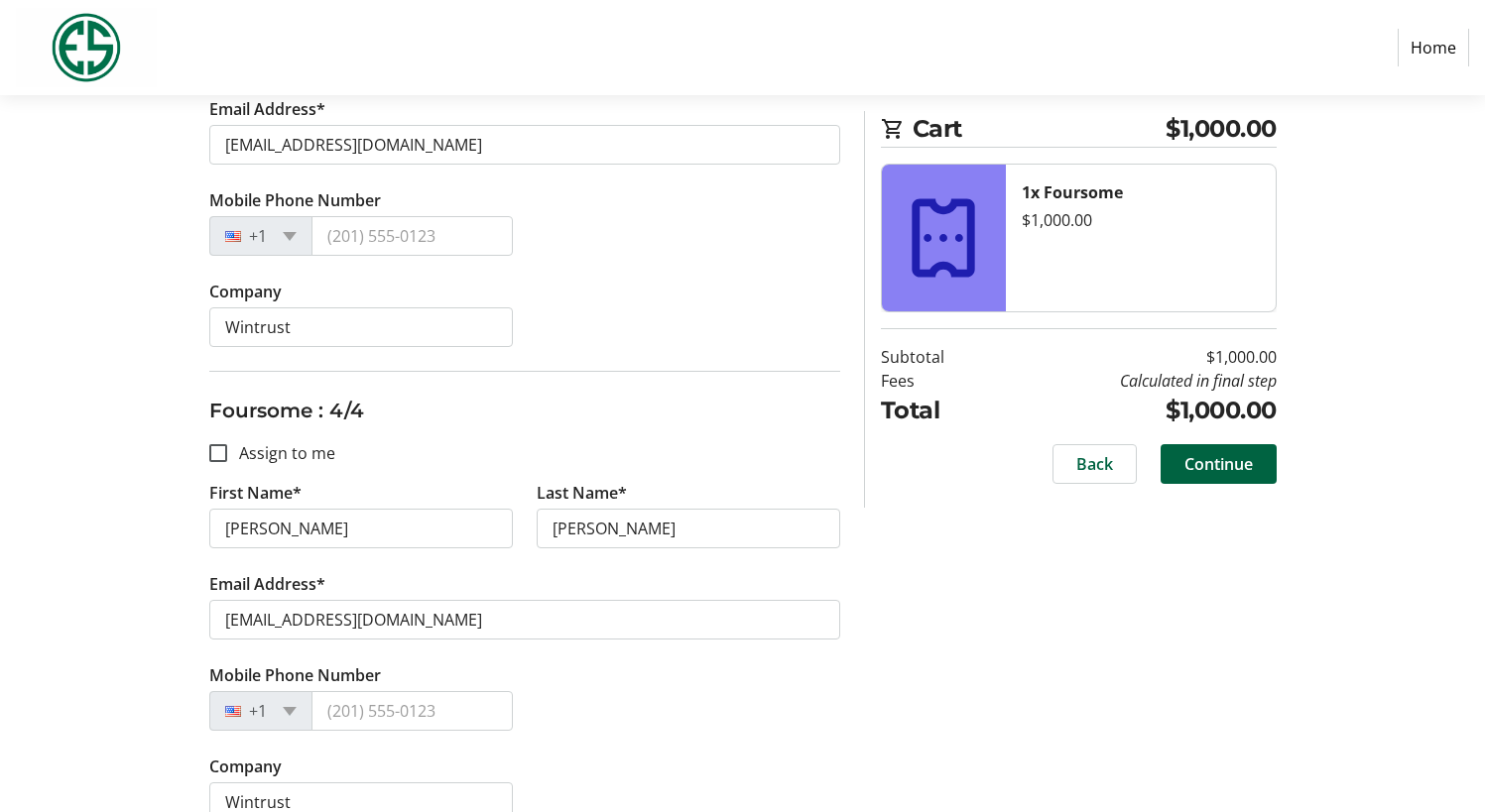 scroll, scrollTop: 1447, scrollLeft: 0, axis: vertical 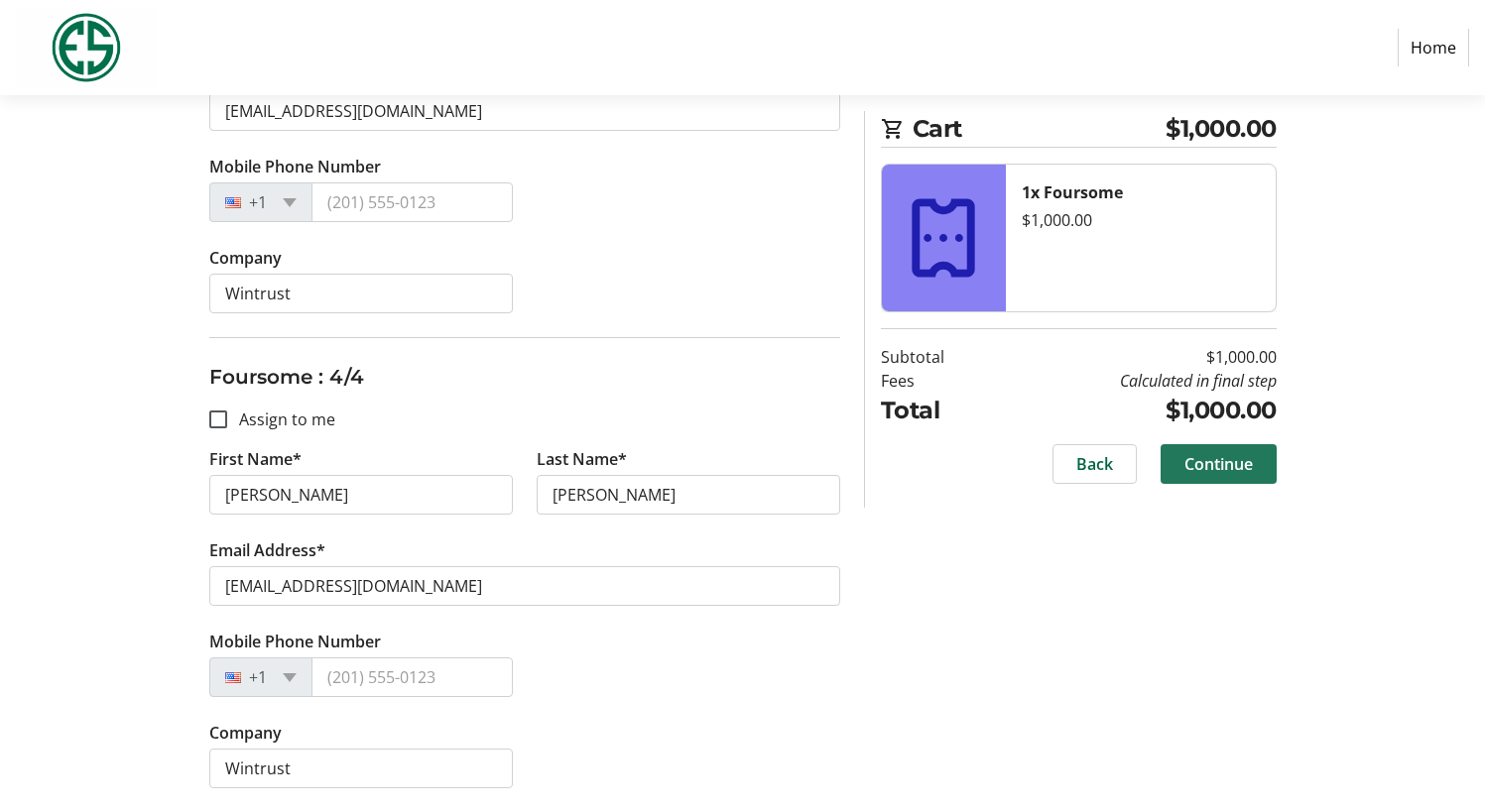 click on "Continue" 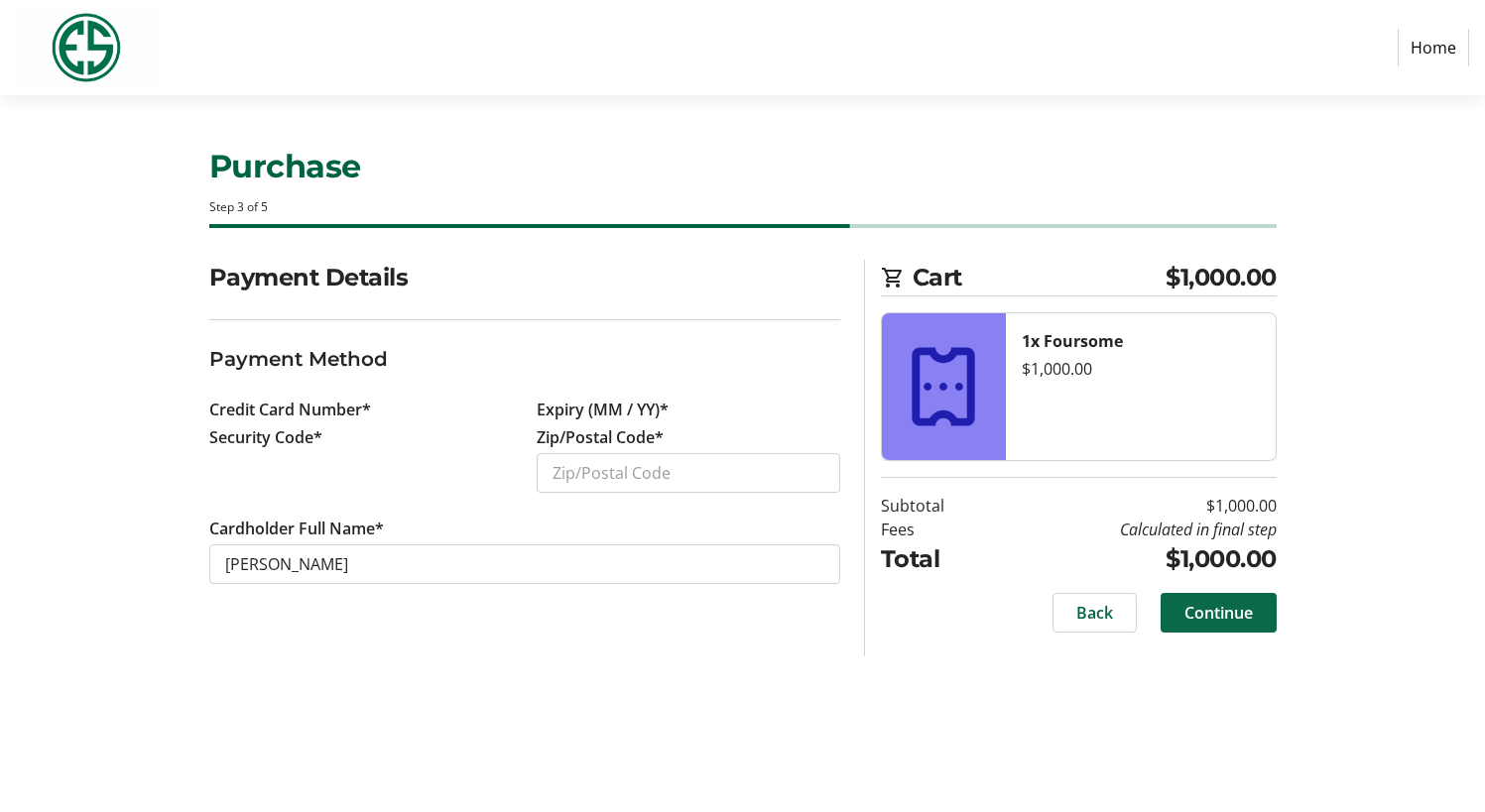 scroll, scrollTop: 0, scrollLeft: 0, axis: both 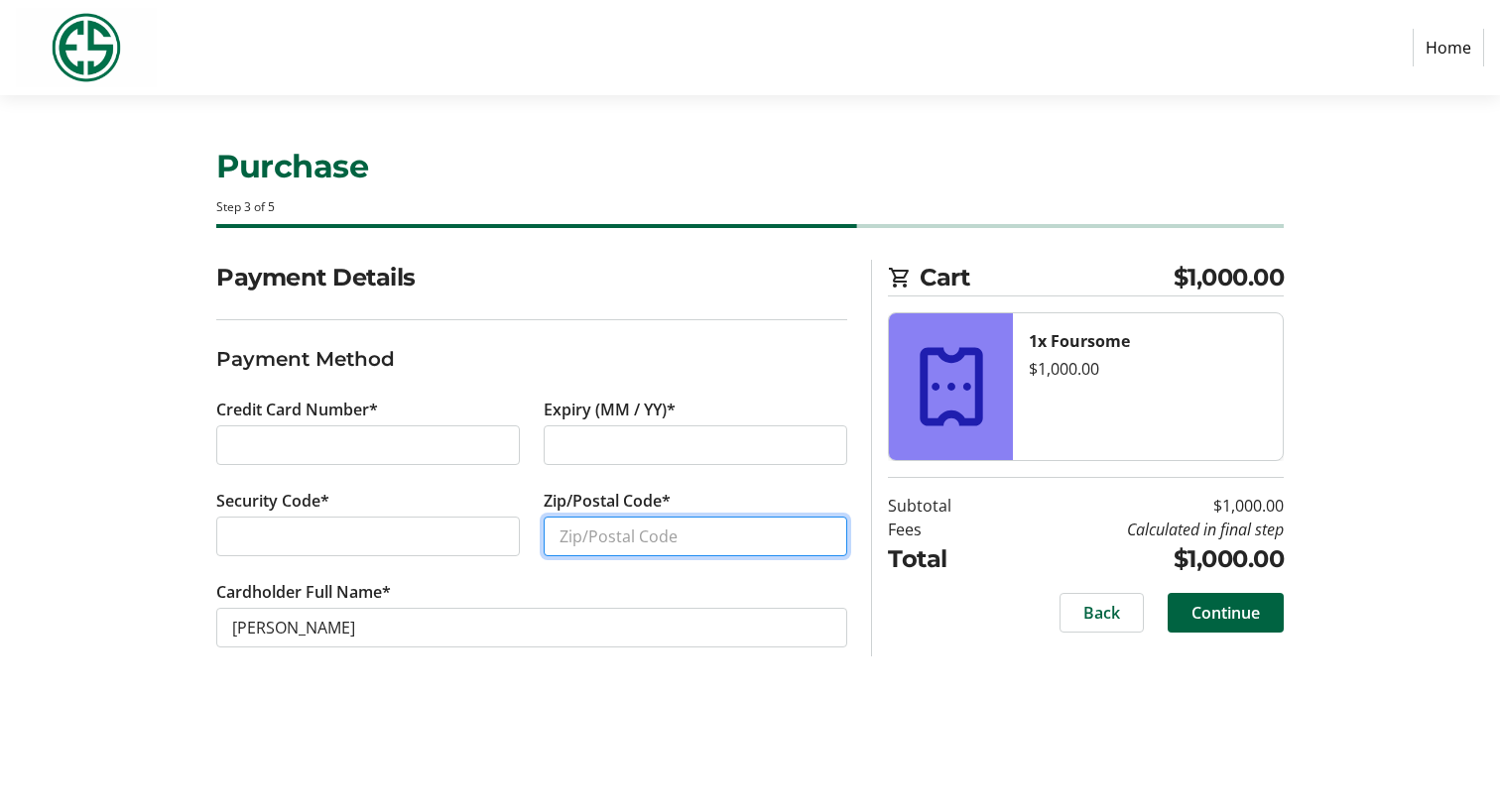 click on "Zip/Postal Code*" at bounding box center [695, 536] 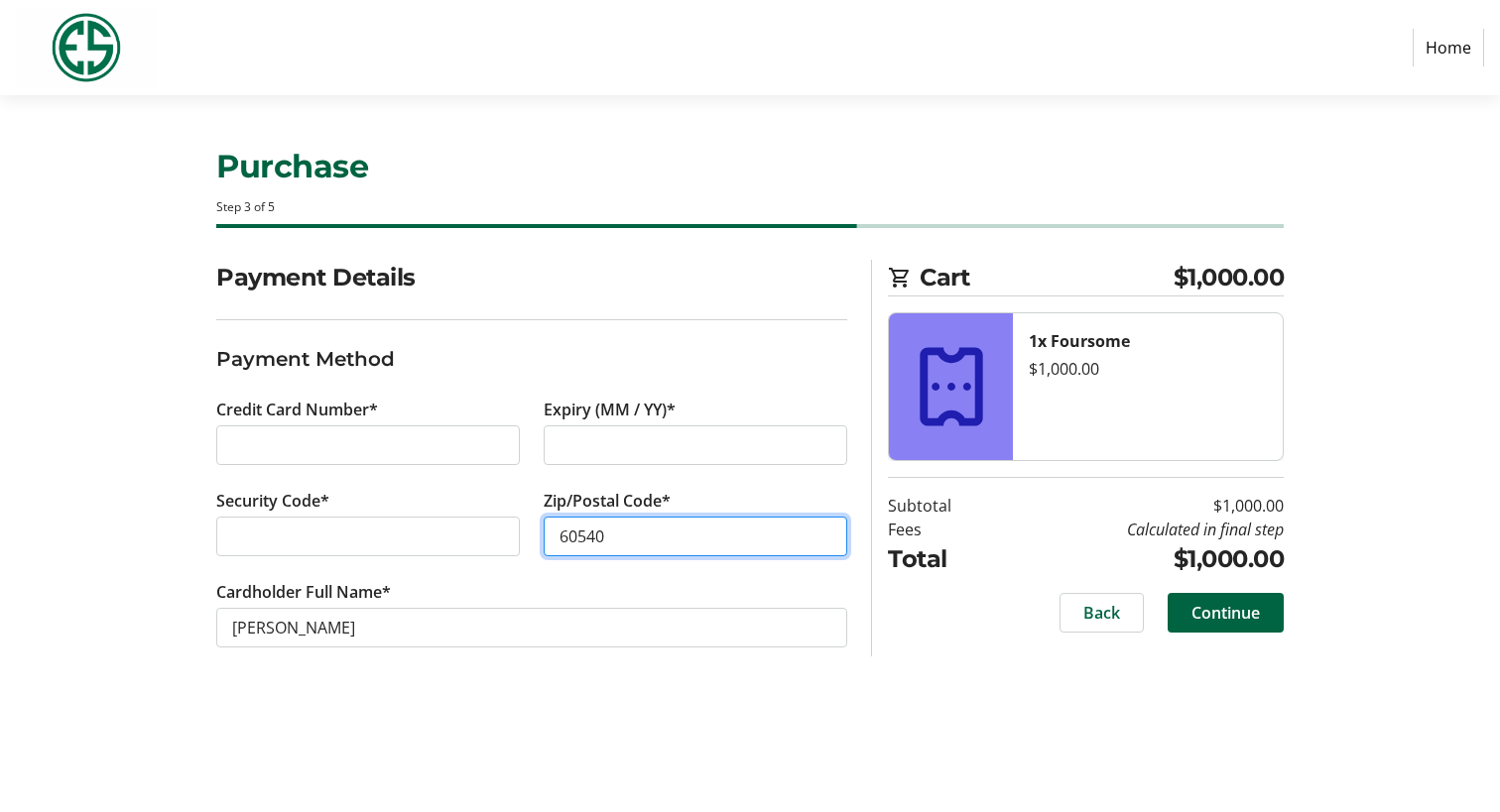 type on "60540" 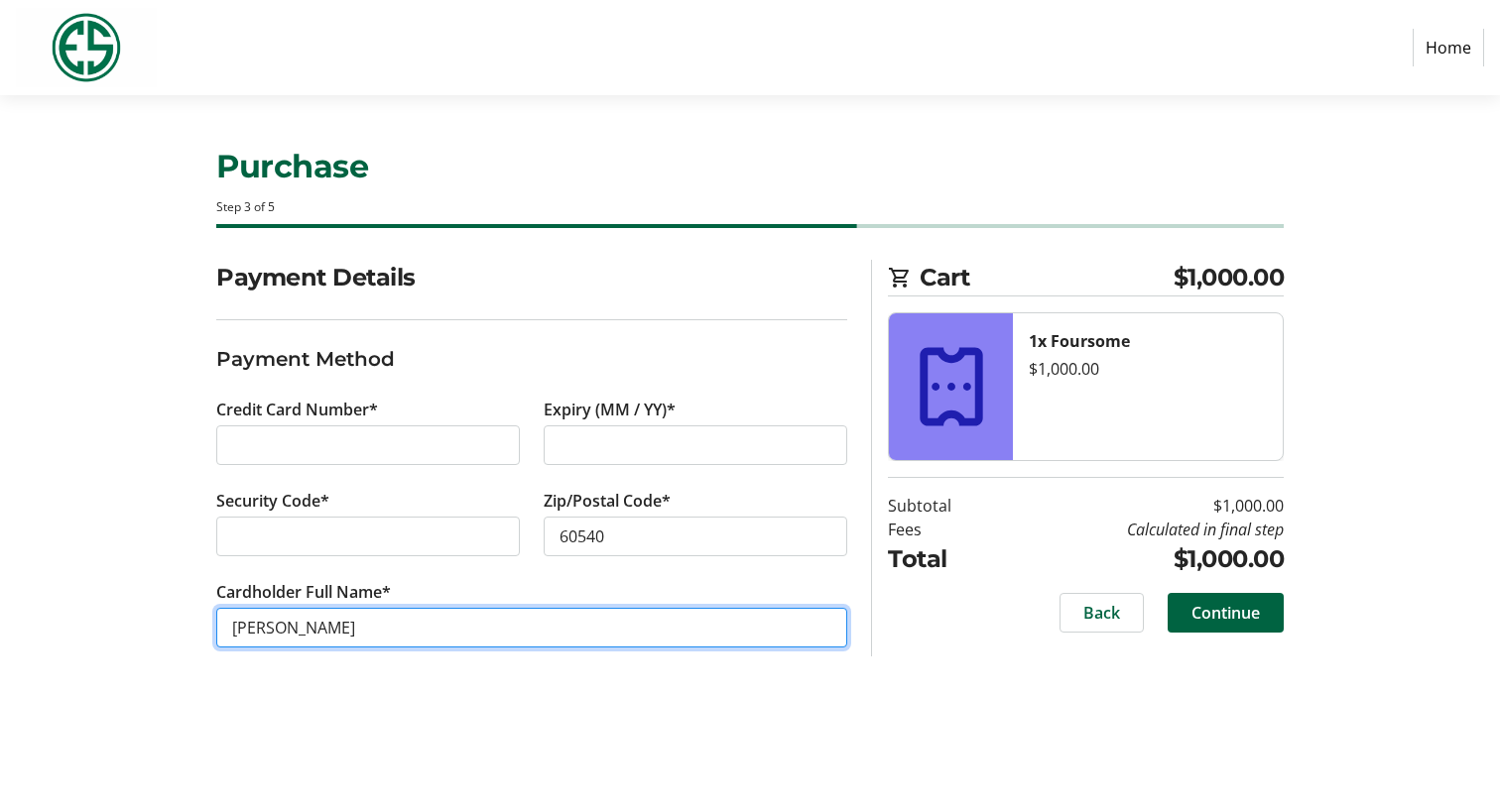drag, startPoint x: 267, startPoint y: 628, endPoint x: 203, endPoint y: 632, distance: 64.12488 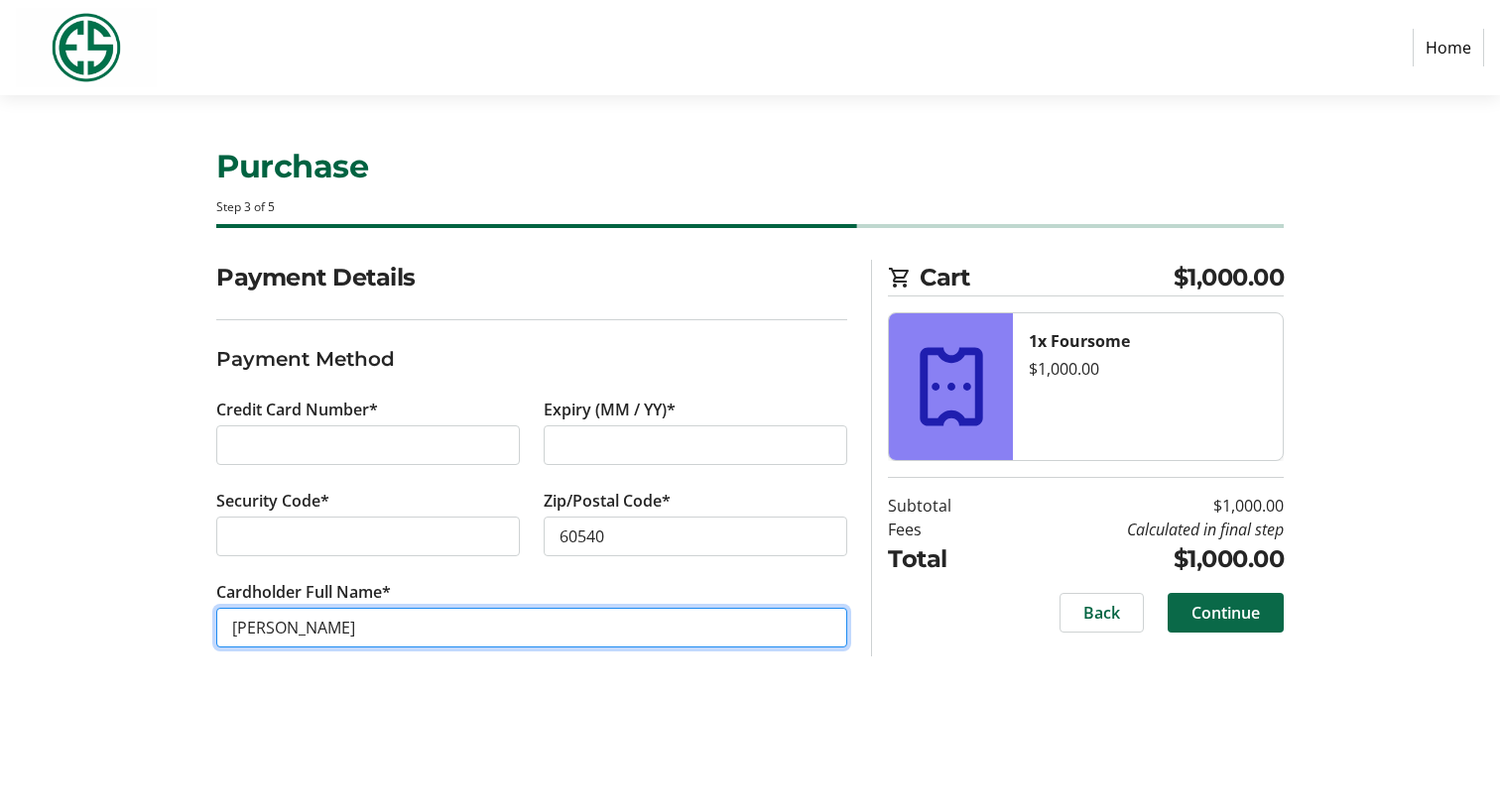 type on "[PERSON_NAME]" 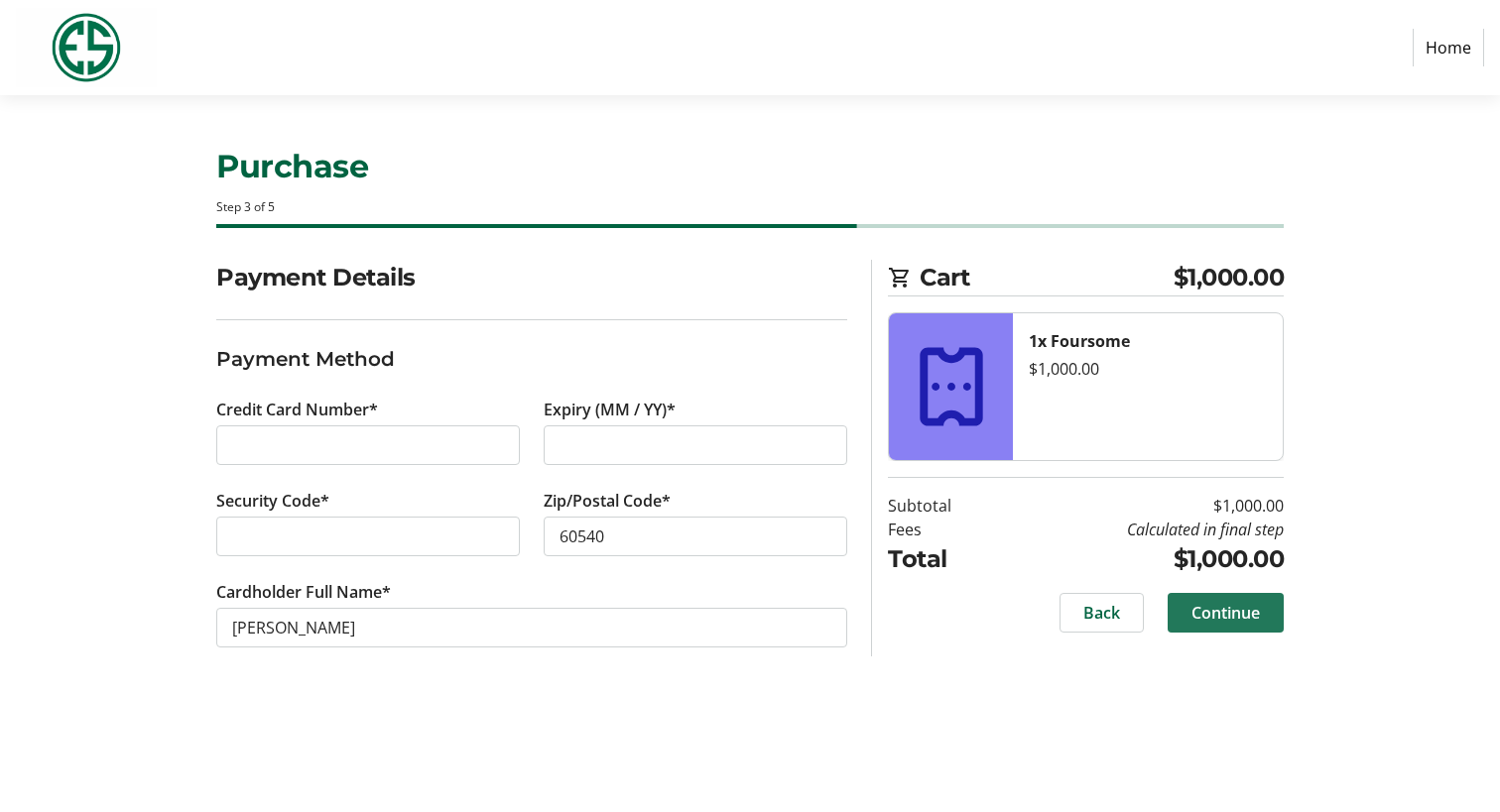 click on "Continue" 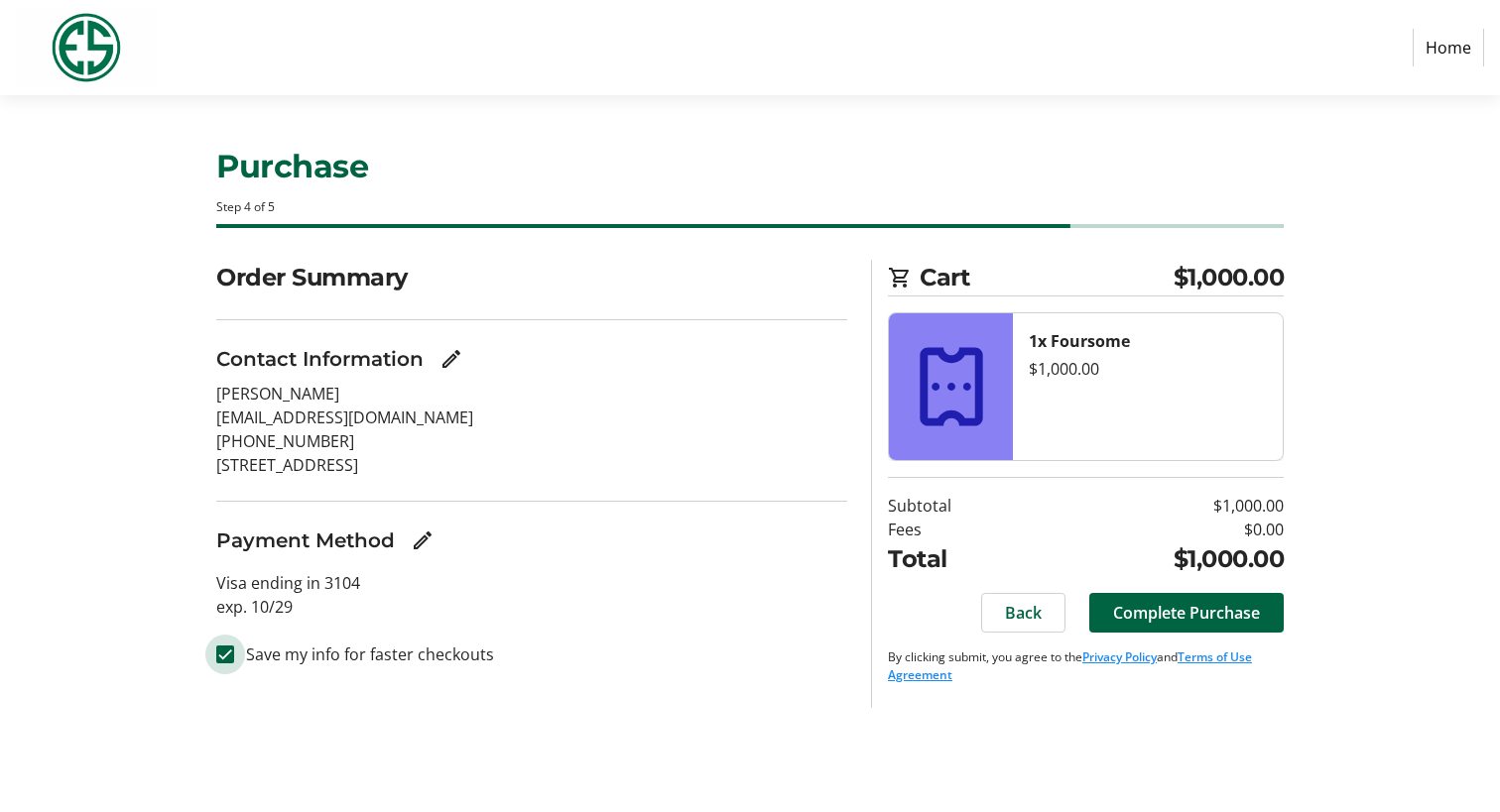 click on "Save my info for faster checkouts" at bounding box center [225, 654] 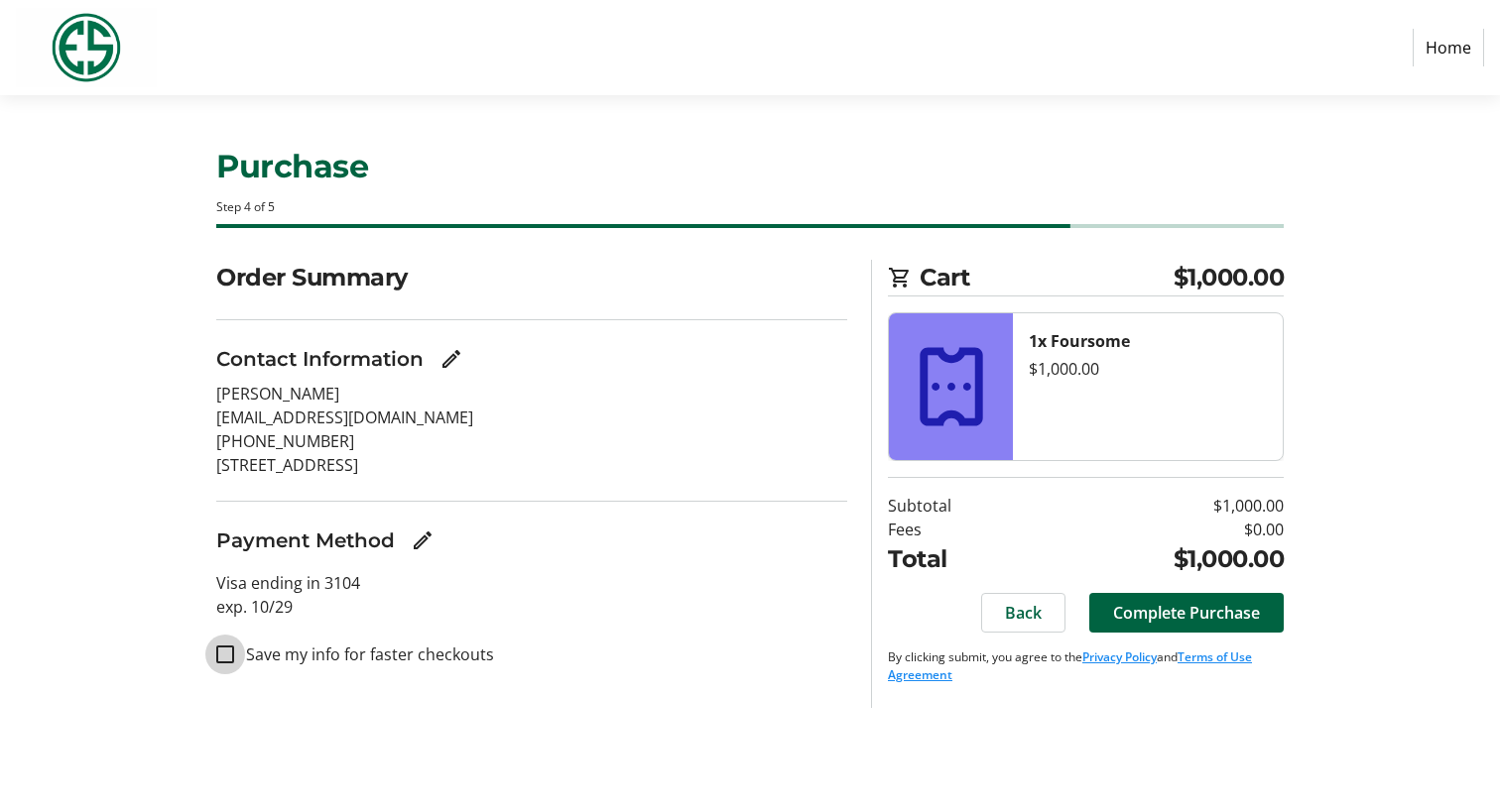checkbox on "false" 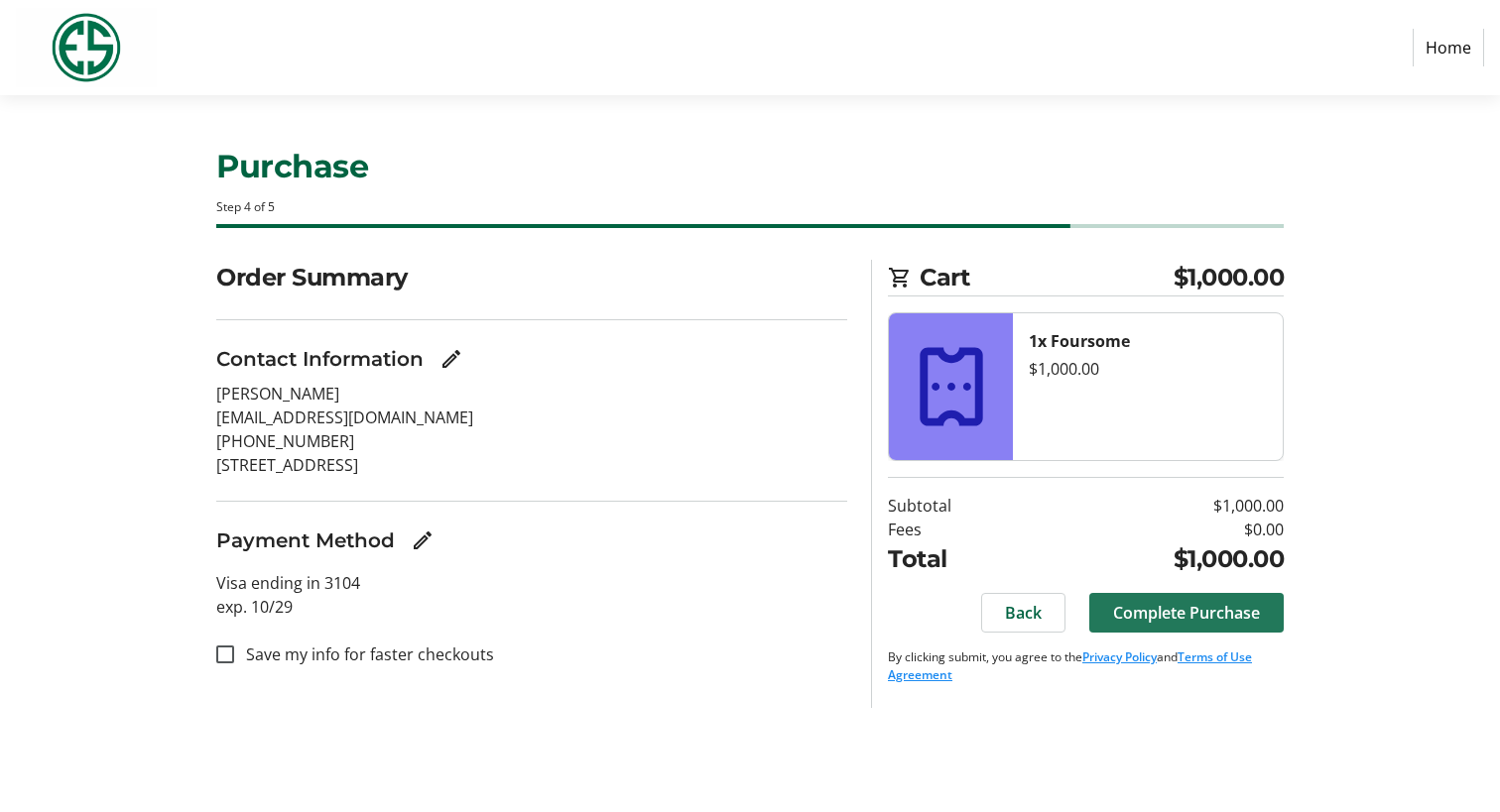 click on "Complete Purchase" 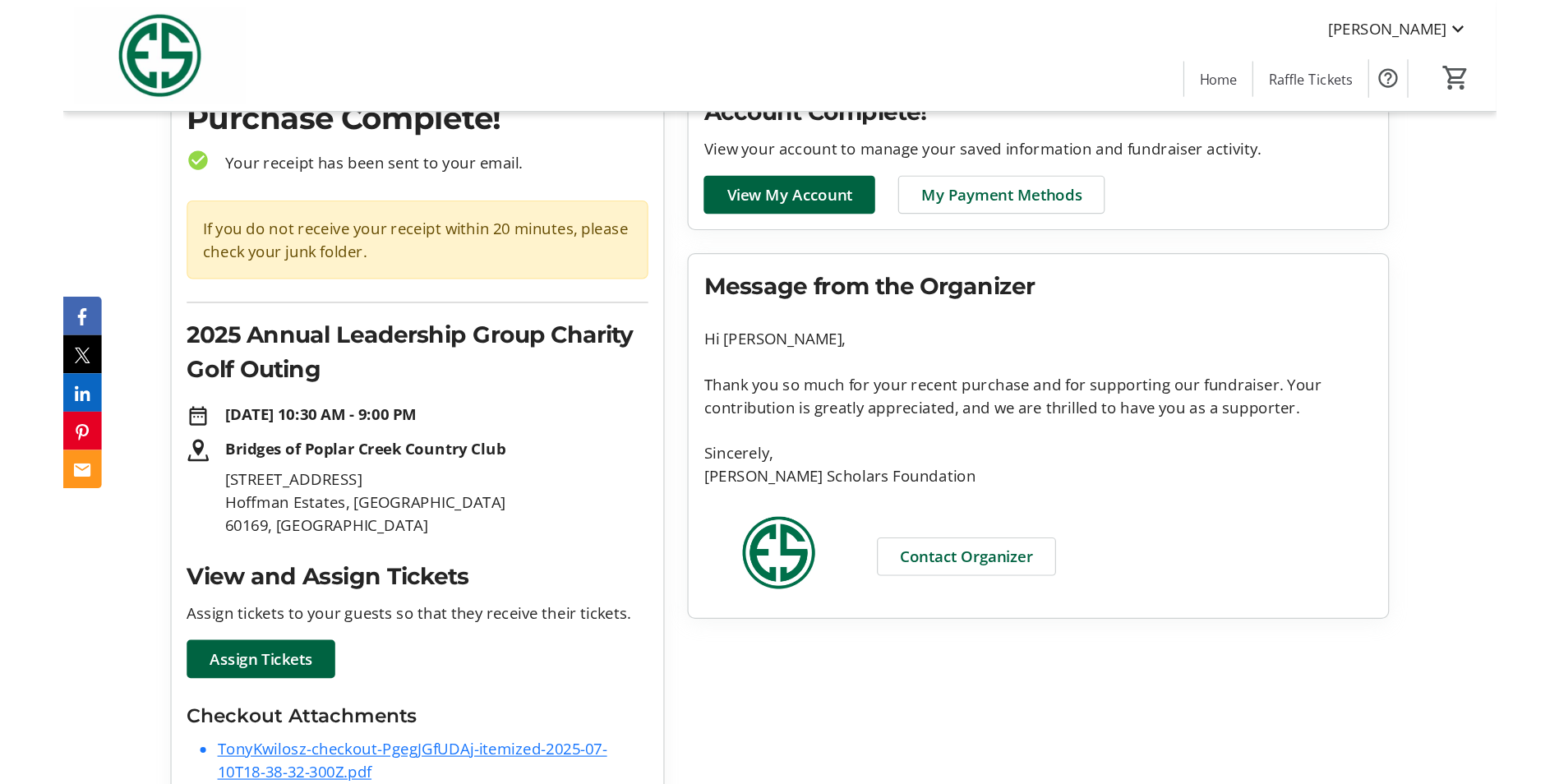 scroll, scrollTop: 0, scrollLeft: 0, axis: both 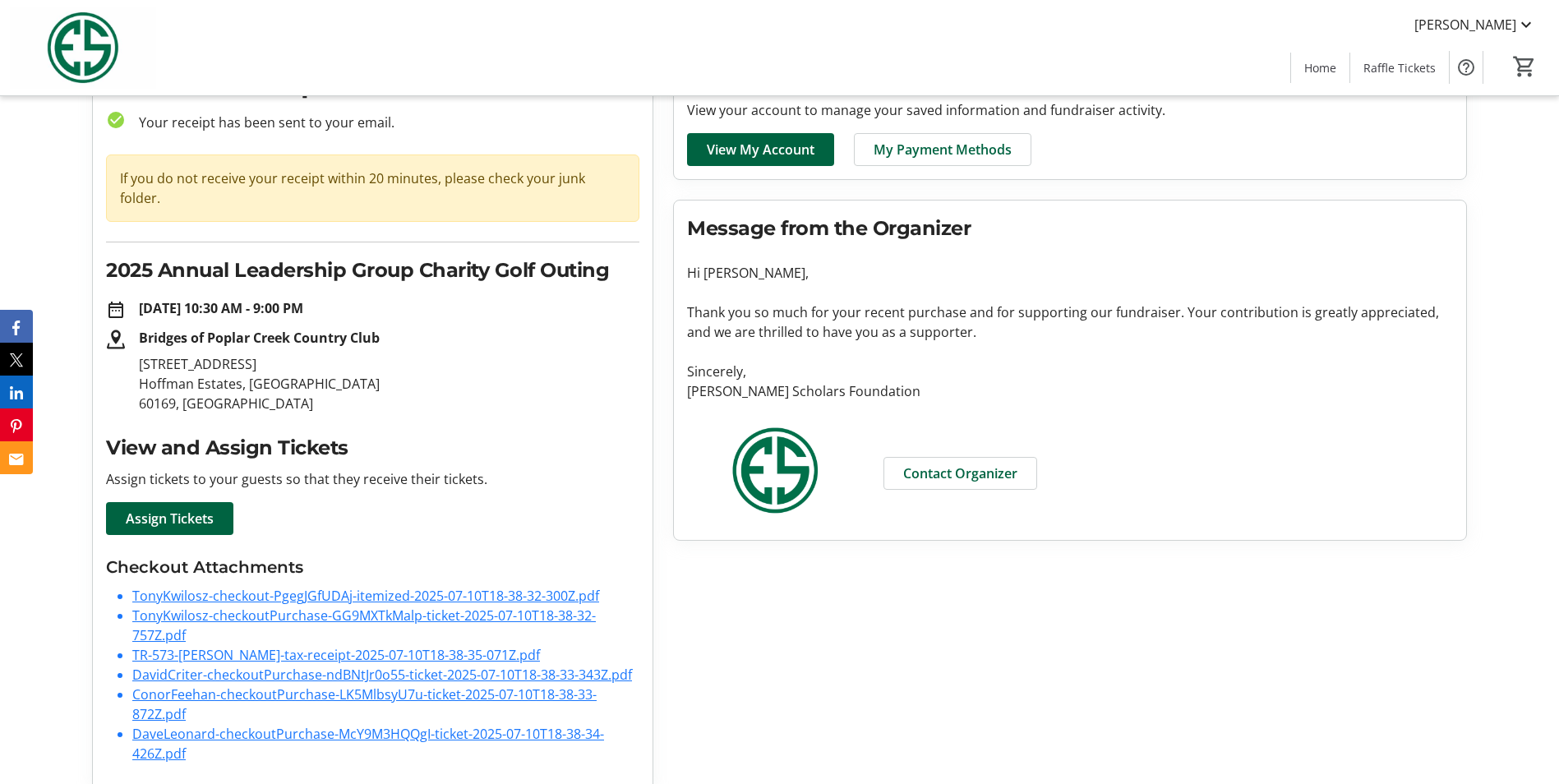 click on "TonyKwilosz-checkoutPurchase-GG9MXTkMalp-ticket-2025-07-10T18-38-32-757Z.pdf" 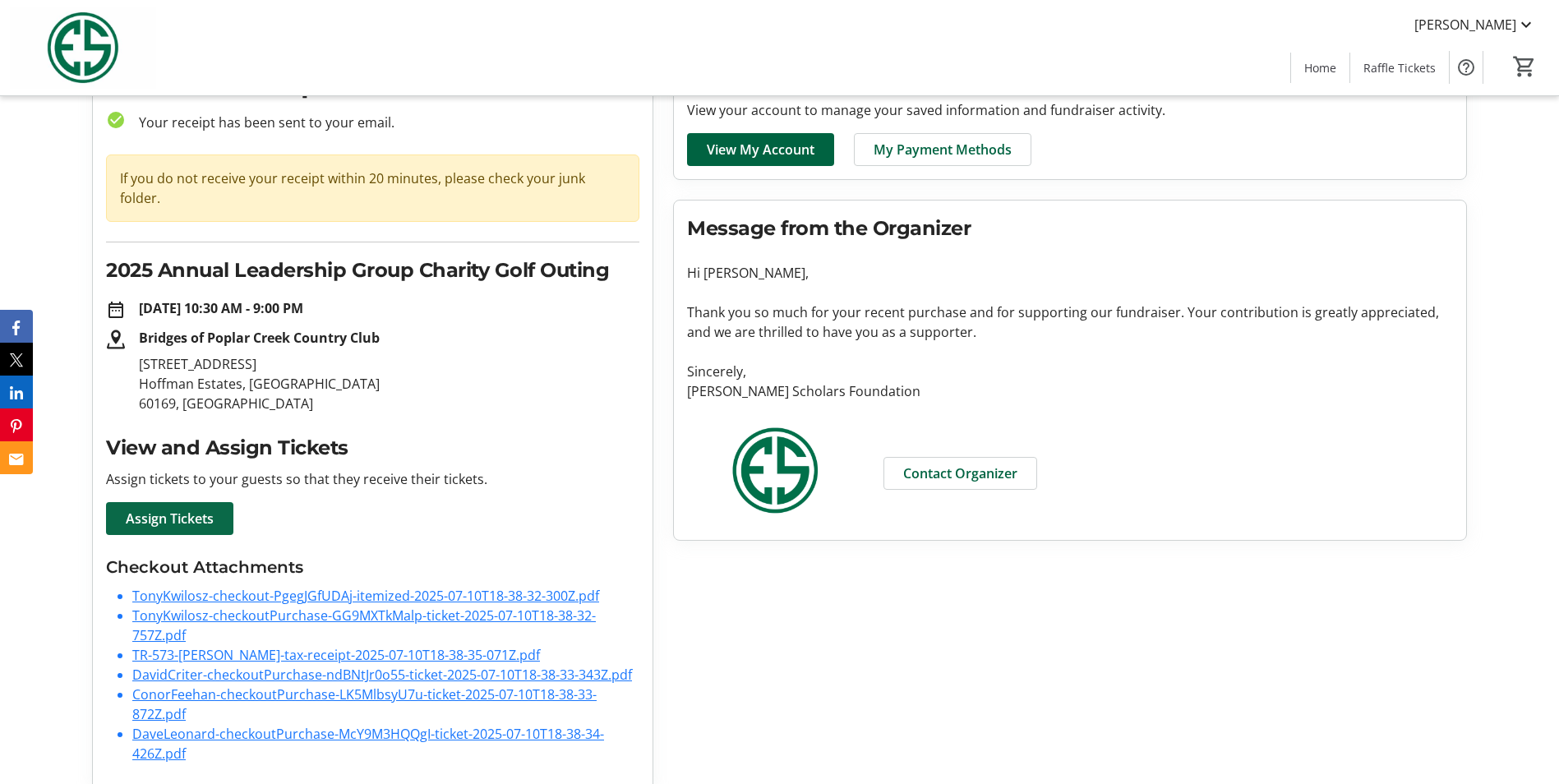 click on "Assign Tickets" 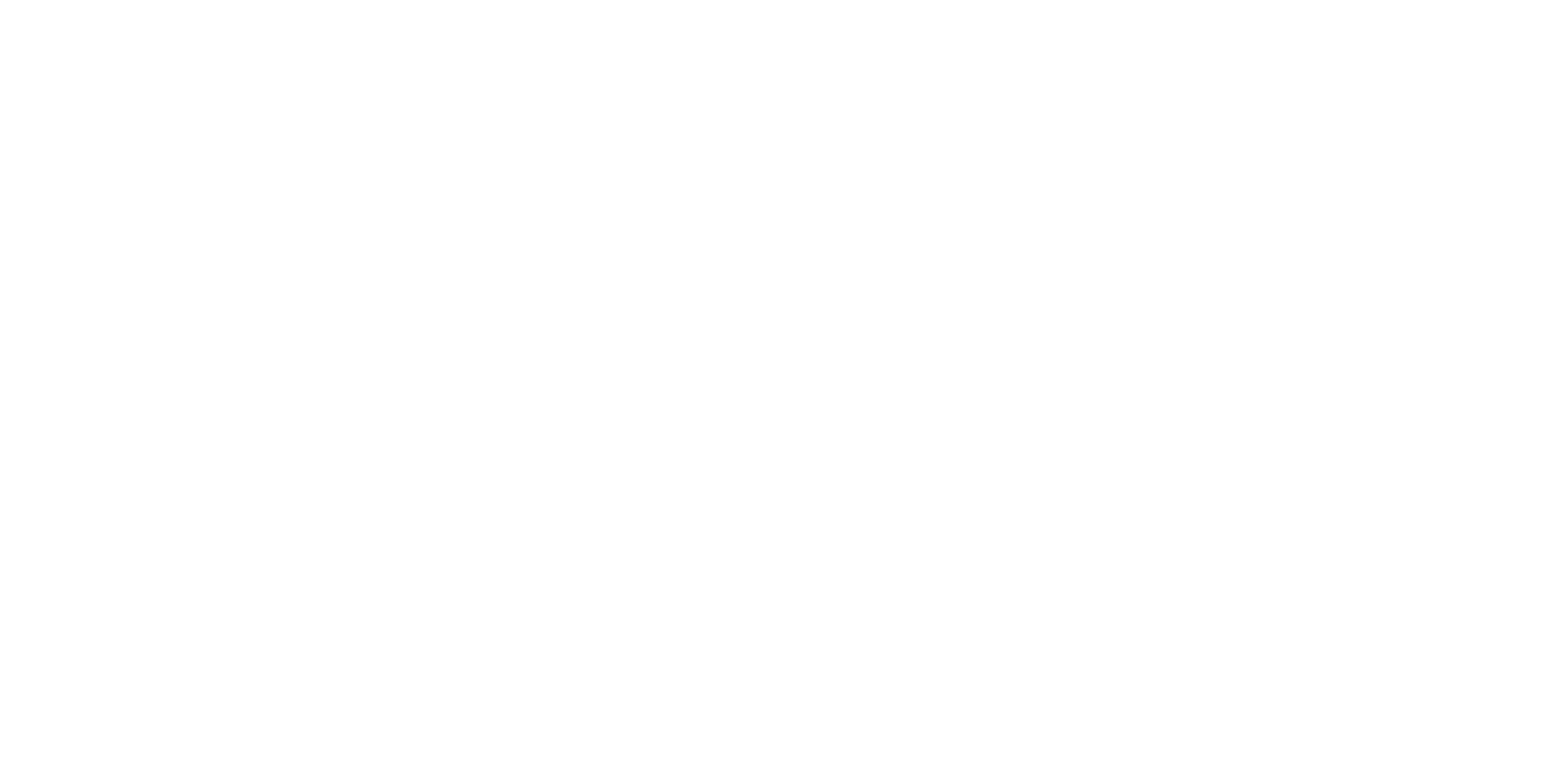 scroll, scrollTop: 0, scrollLeft: 0, axis: both 